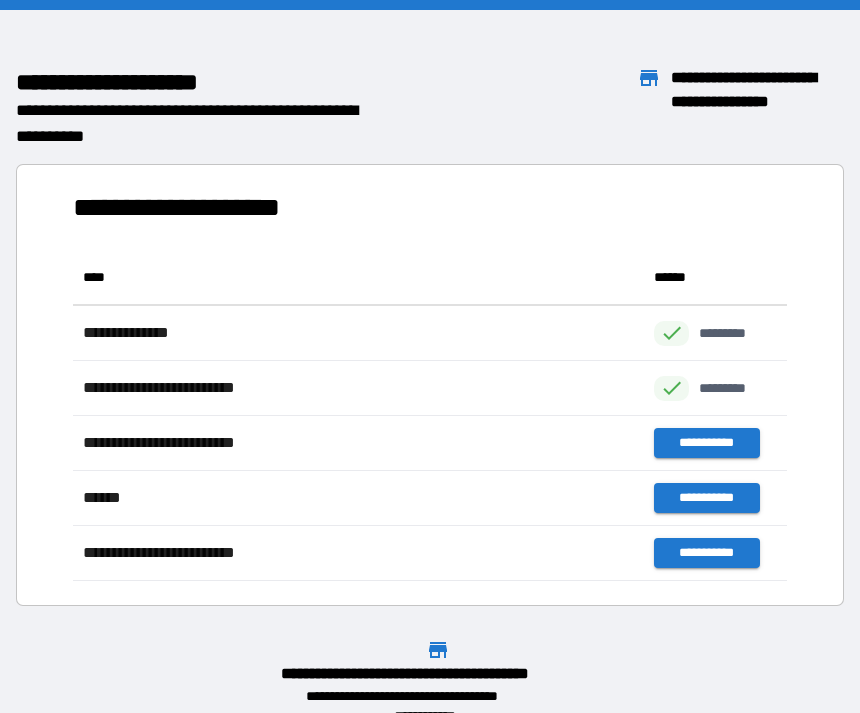 scroll, scrollTop: 0, scrollLeft: 0, axis: both 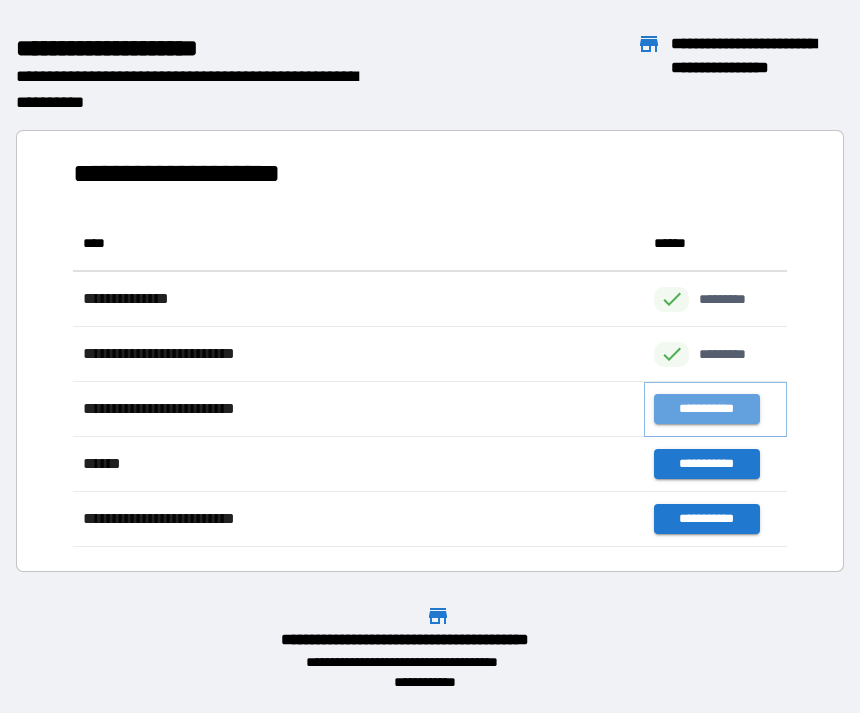 click on "**********" at bounding box center [706, 409] 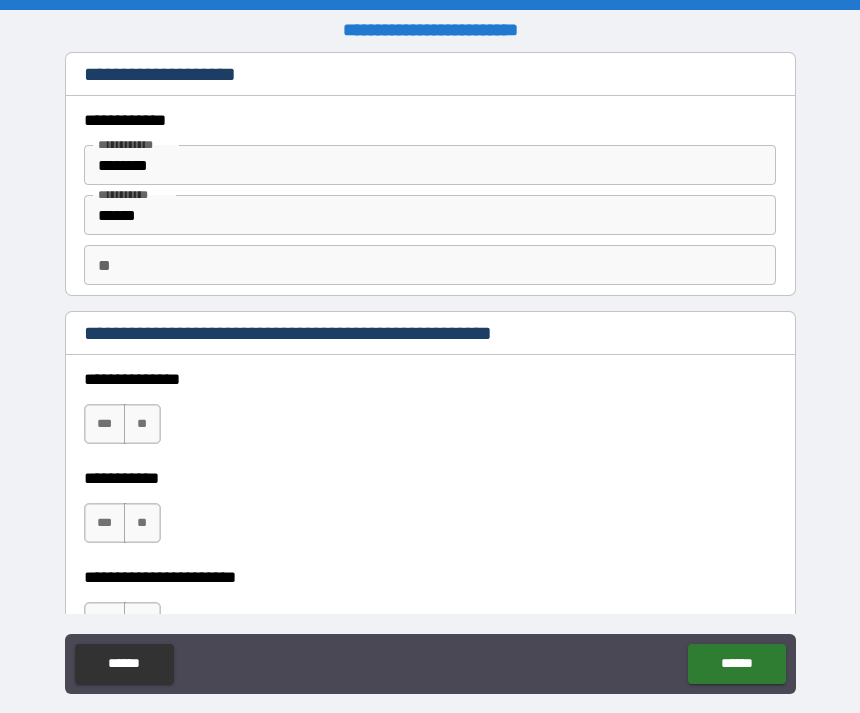 type on "*" 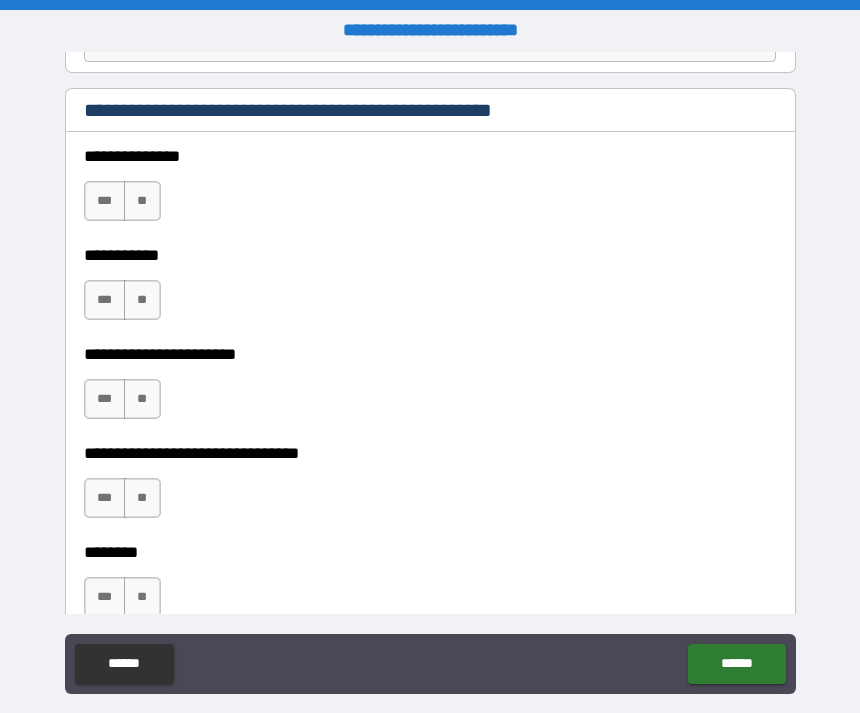 scroll, scrollTop: 224, scrollLeft: 0, axis: vertical 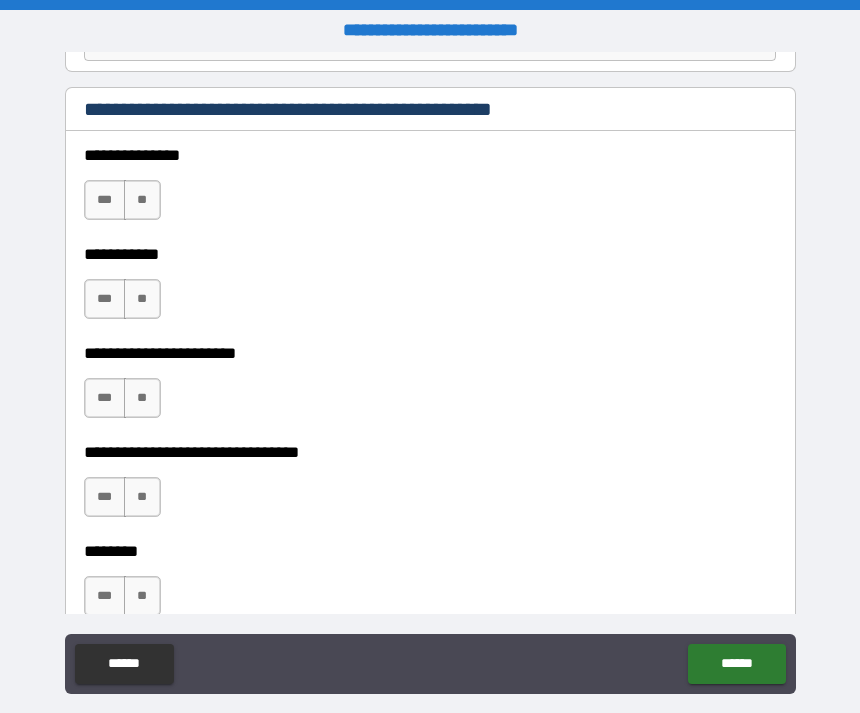 click on "***" at bounding box center [105, 200] 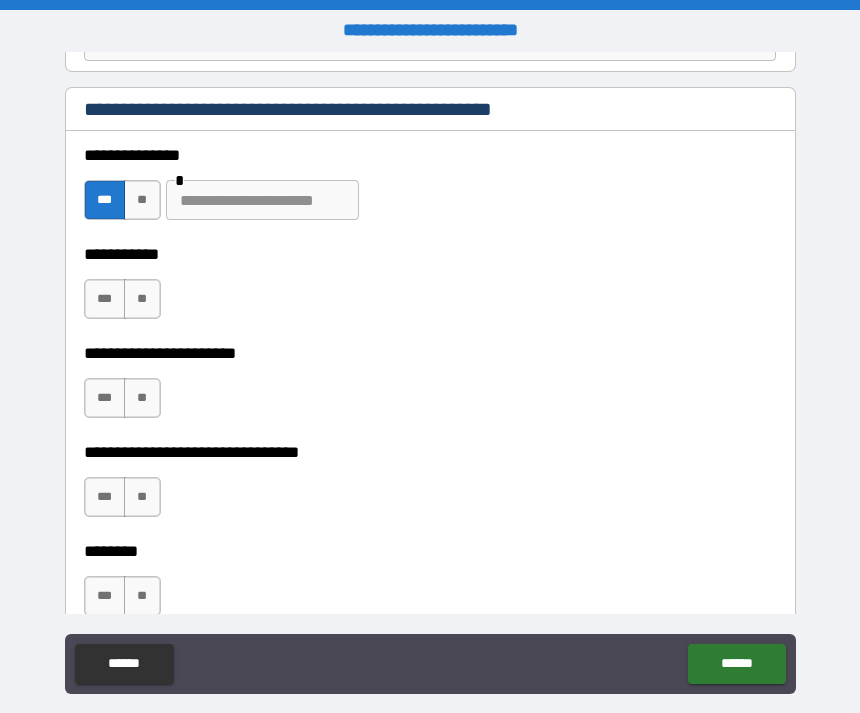 type on "*" 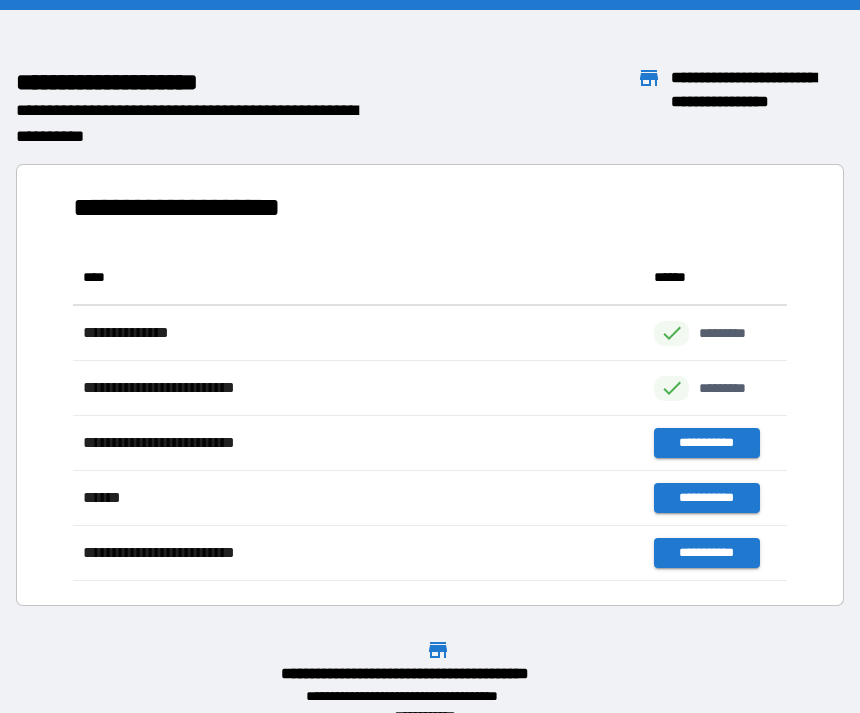 scroll, scrollTop: 1, scrollLeft: 1, axis: both 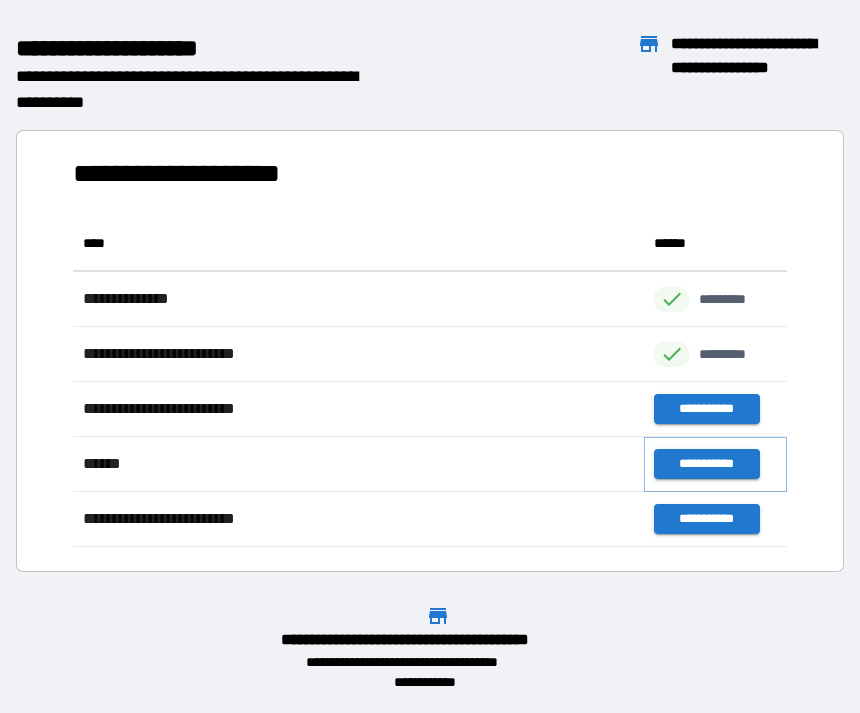 click on "**********" at bounding box center [706, 464] 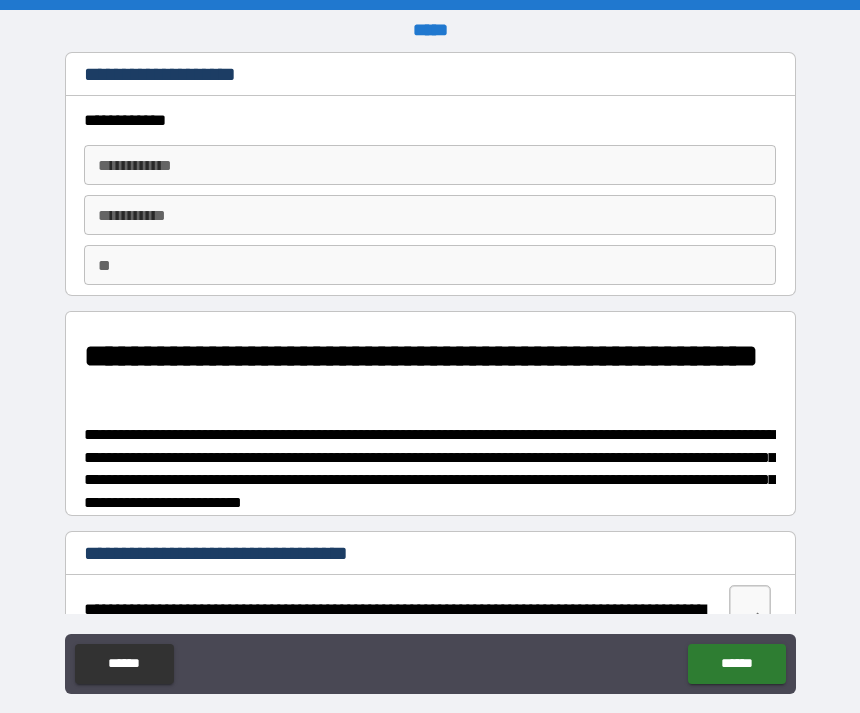 type on "*" 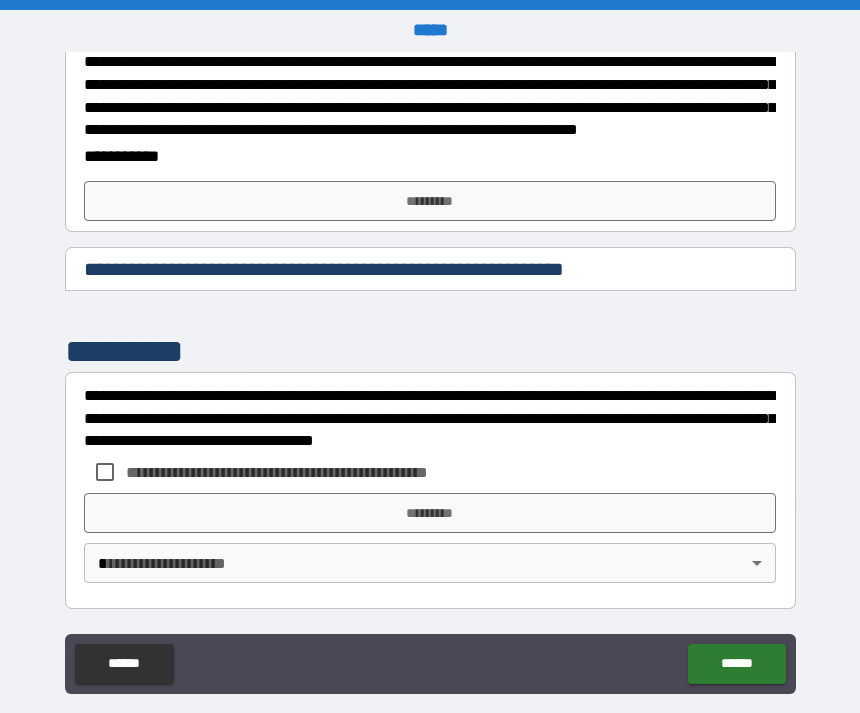 scroll, scrollTop: 3162, scrollLeft: 0, axis: vertical 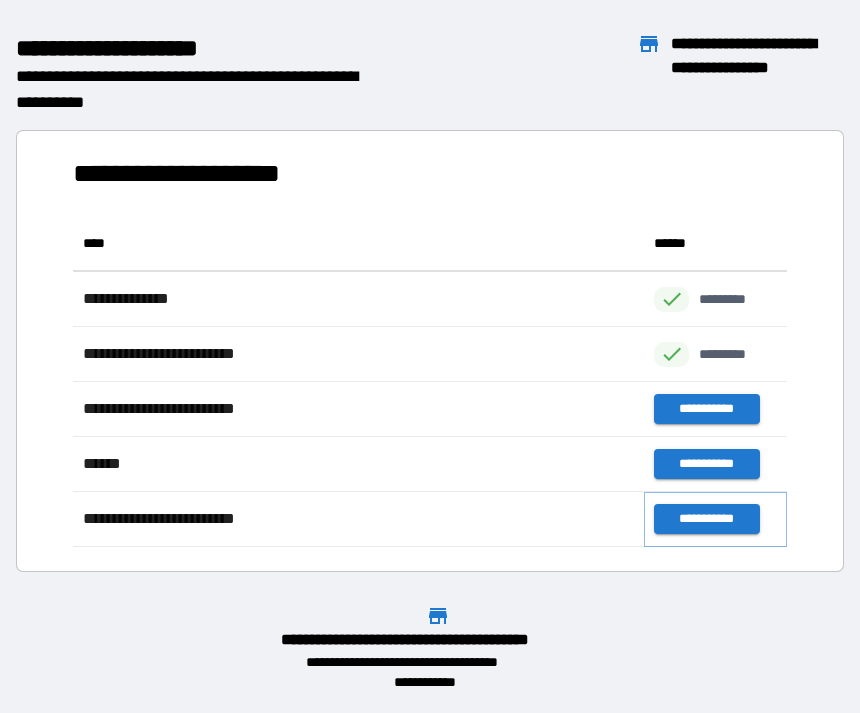 click on "**********" at bounding box center [706, 519] 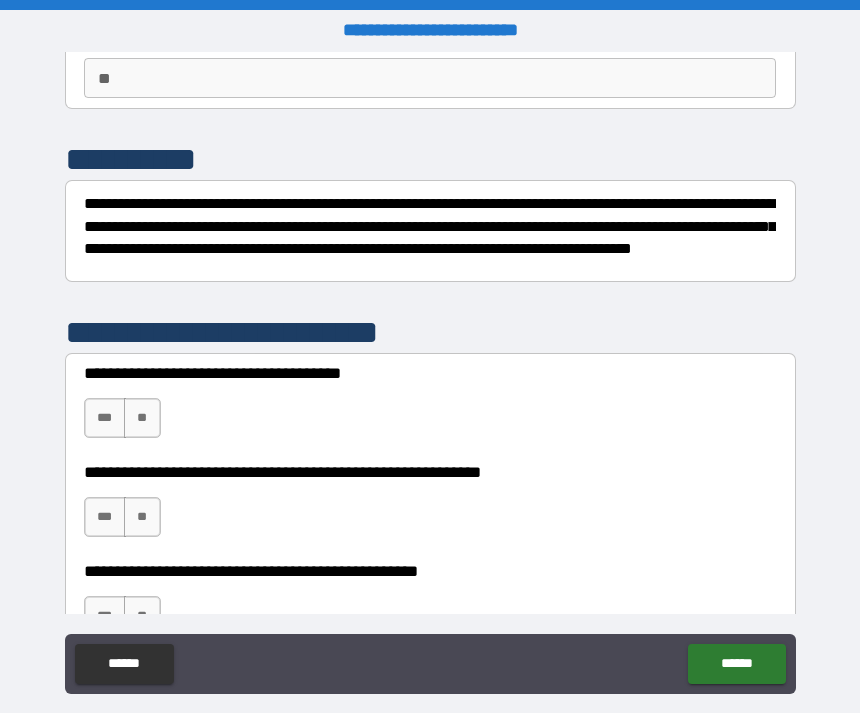 scroll, scrollTop: 208, scrollLeft: 0, axis: vertical 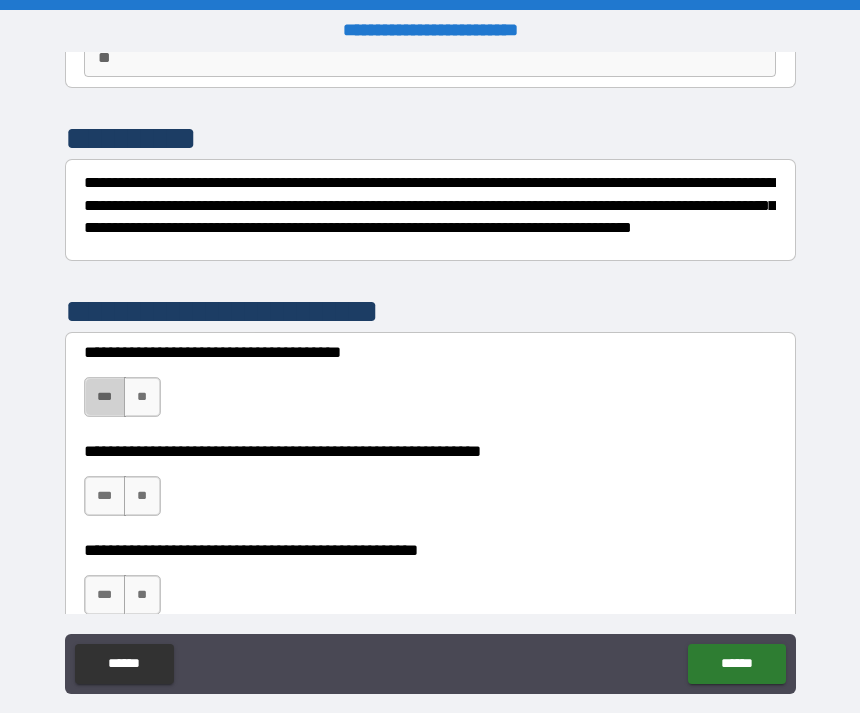 click on "***" at bounding box center (105, 397) 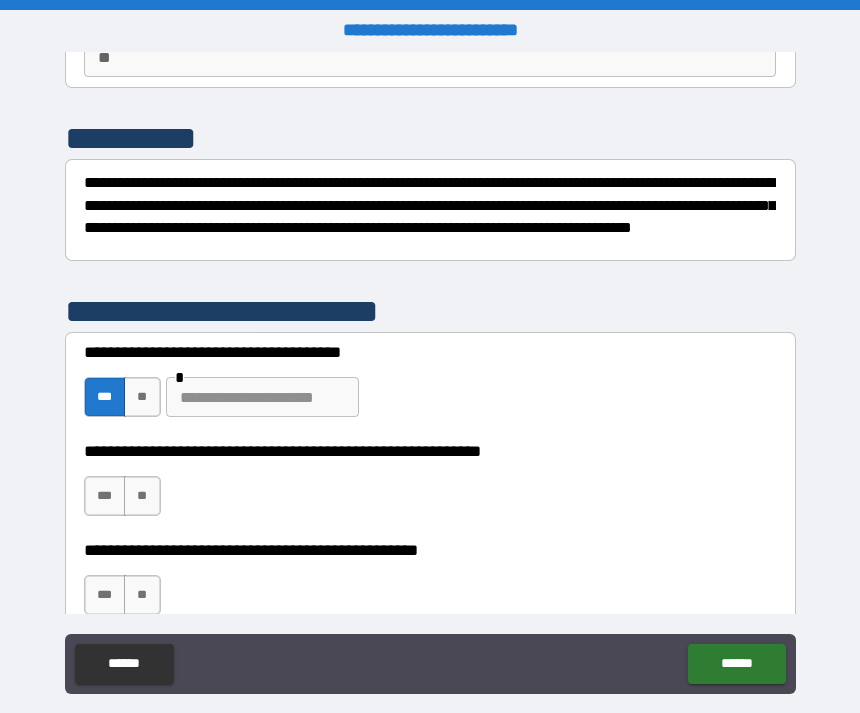 click at bounding box center [262, 397] 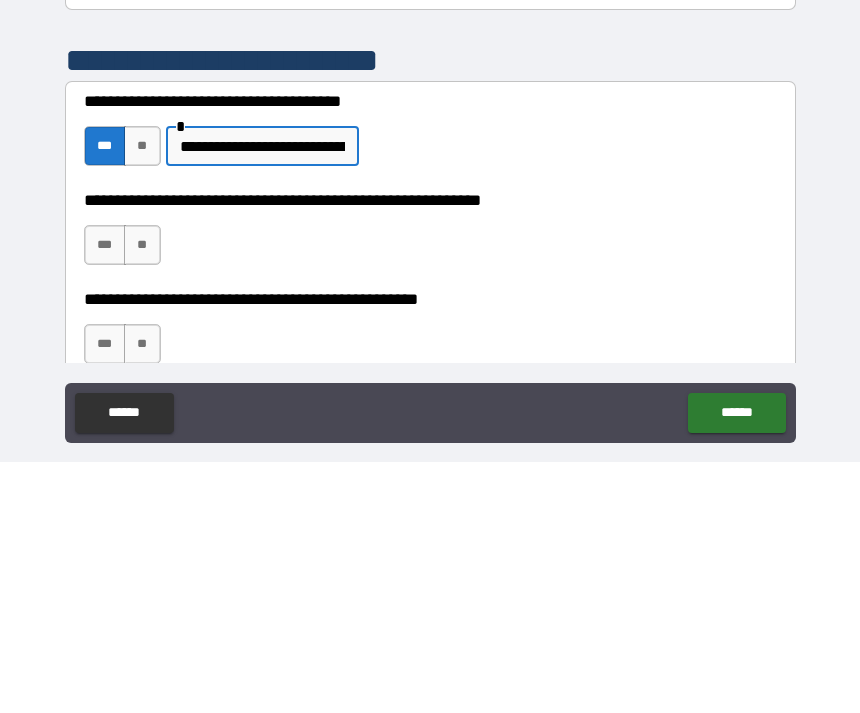 type on "**********" 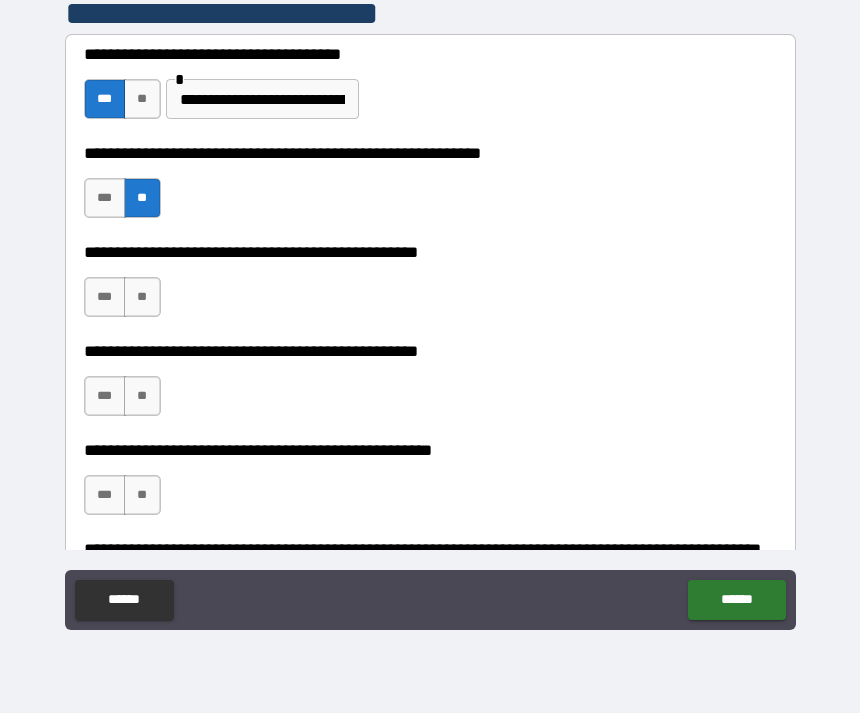 scroll, scrollTop: 450, scrollLeft: 0, axis: vertical 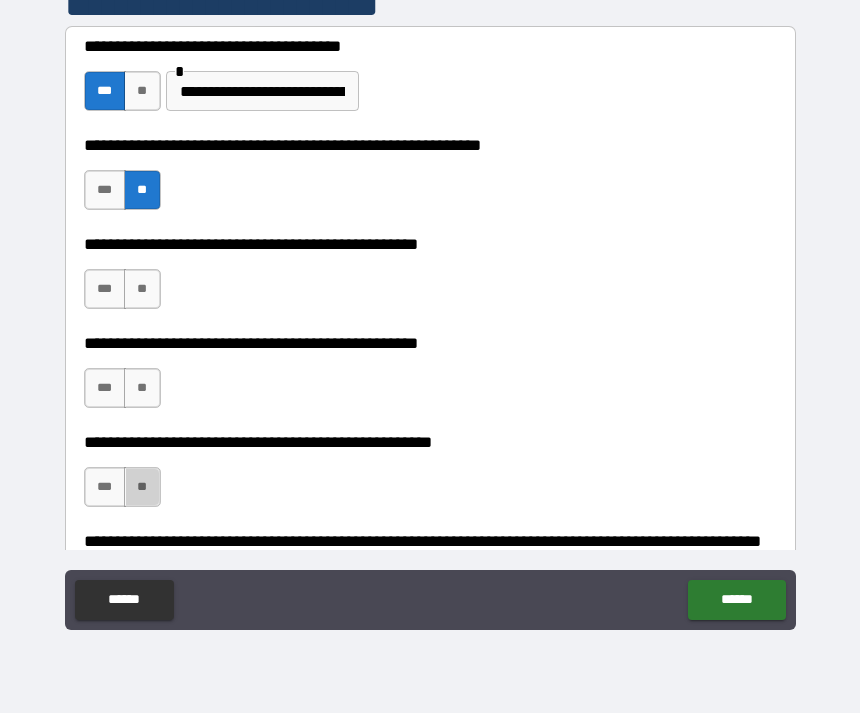 click on "**" at bounding box center (142, 487) 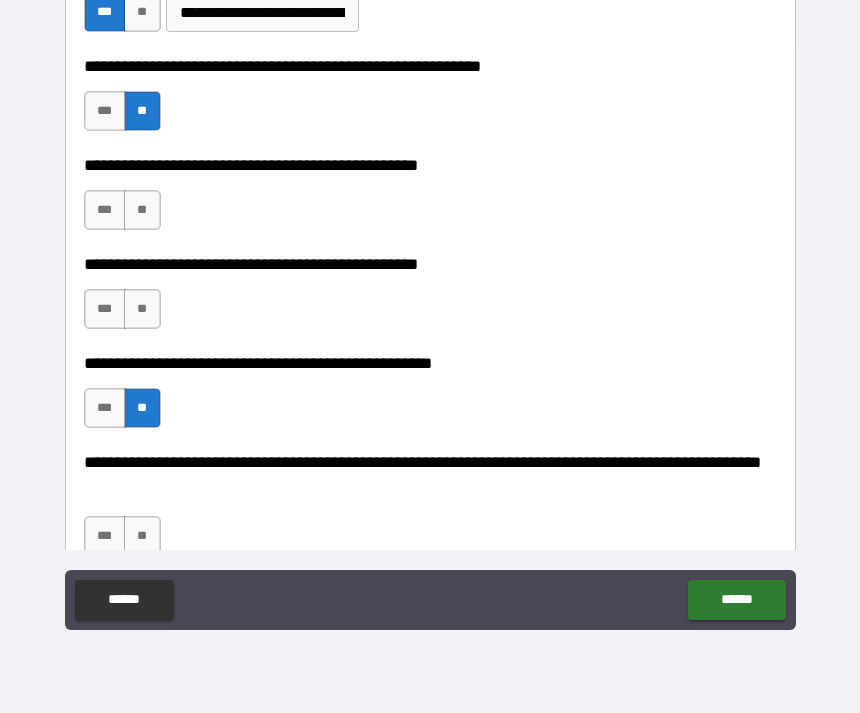 scroll, scrollTop: 531, scrollLeft: 0, axis: vertical 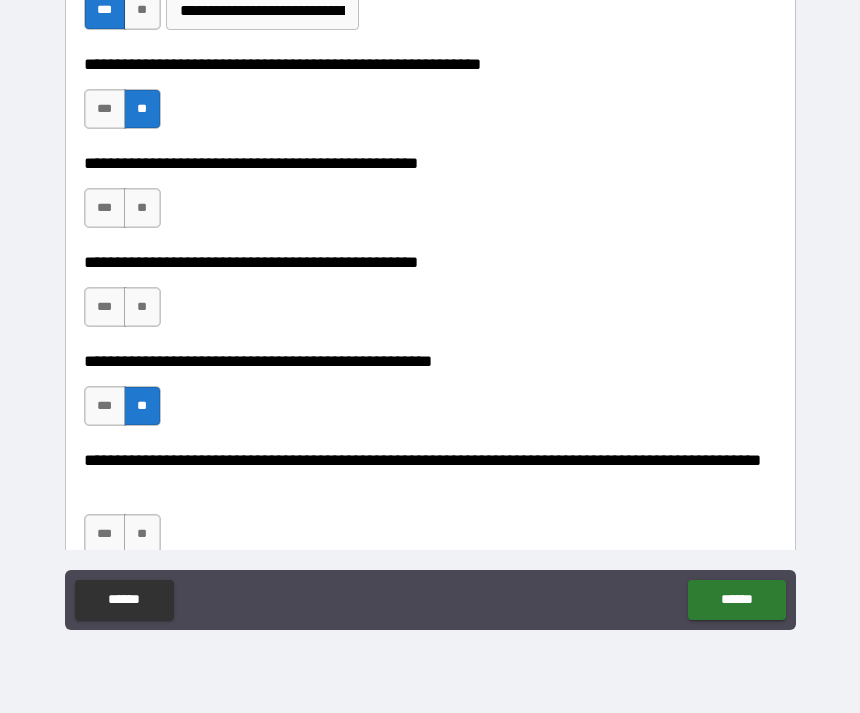 click on "**" at bounding box center [142, 534] 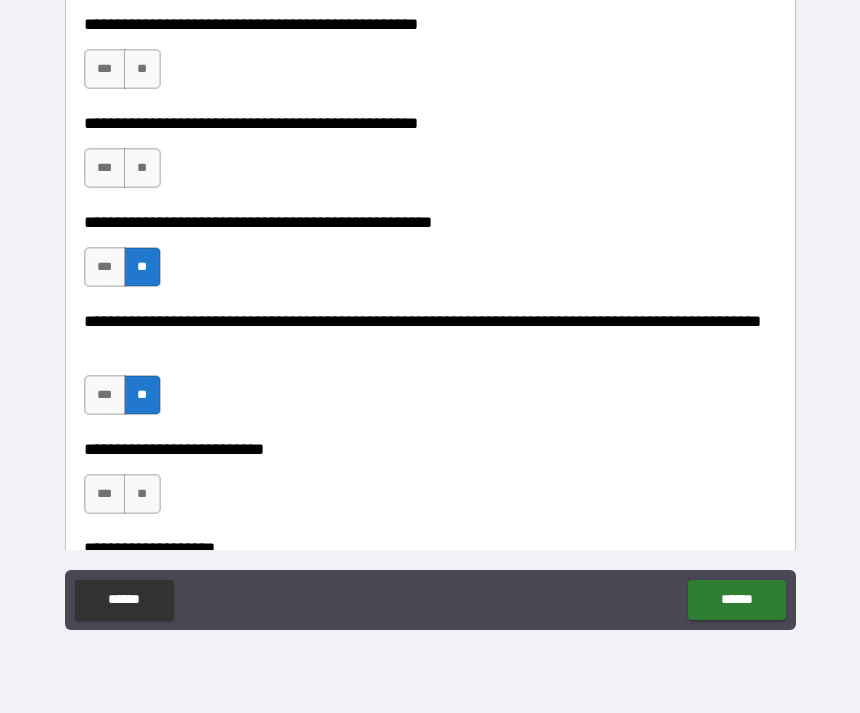 scroll, scrollTop: 672, scrollLeft: 0, axis: vertical 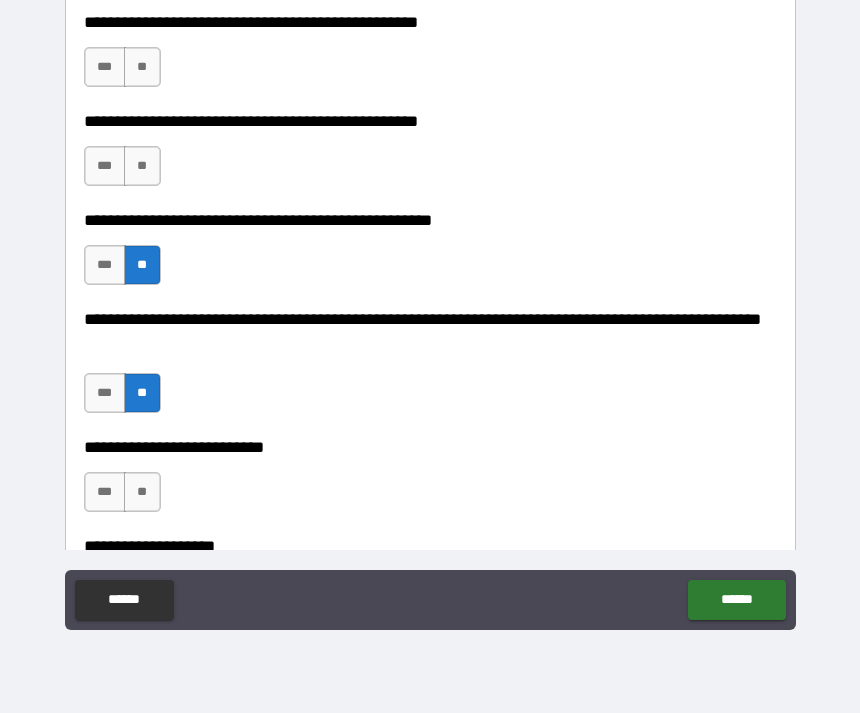 click on "***" at bounding box center (105, 492) 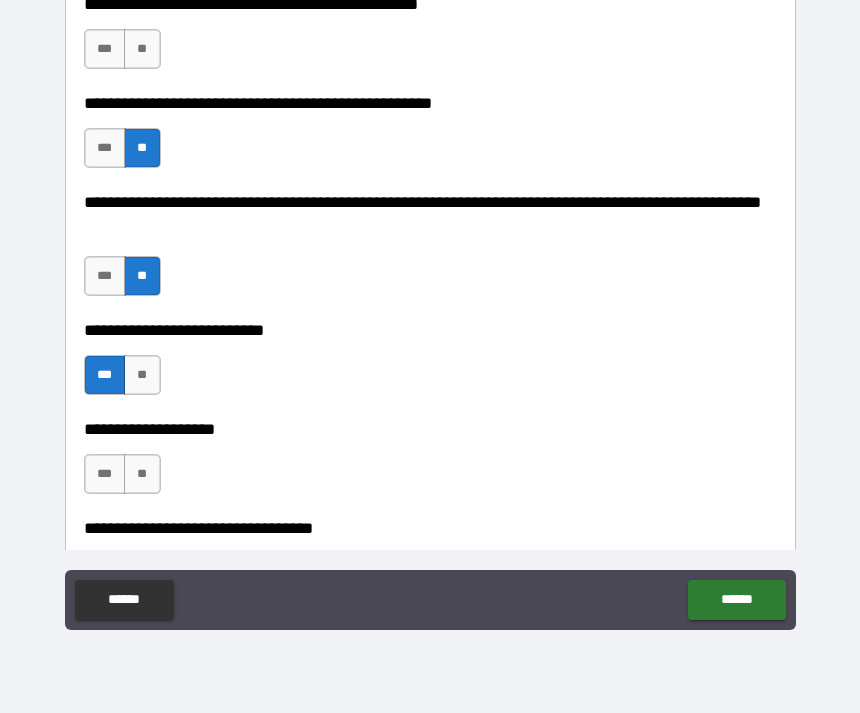 scroll, scrollTop: 799, scrollLeft: 0, axis: vertical 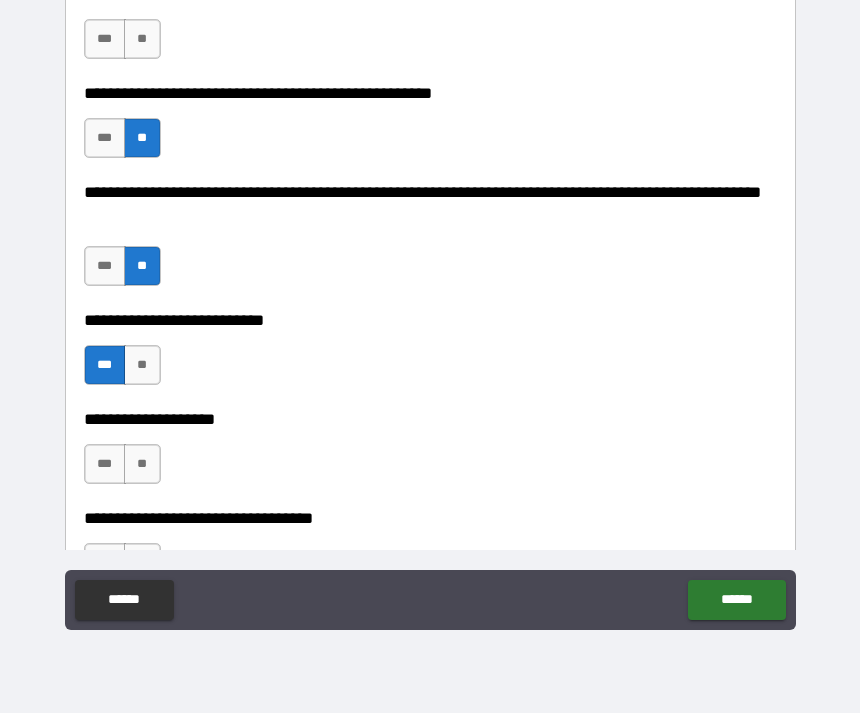 click on "**" at bounding box center (142, 464) 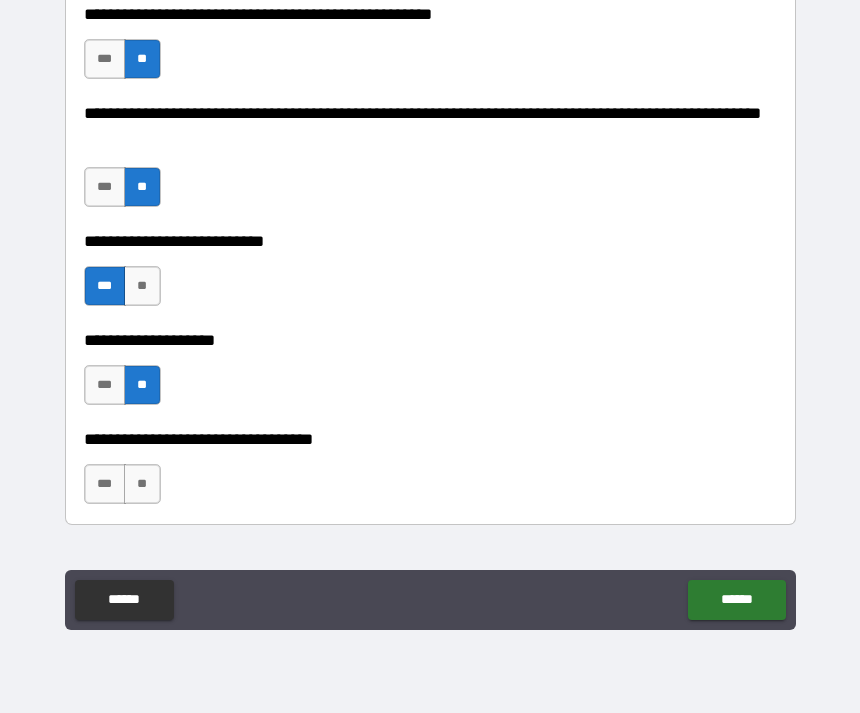 scroll, scrollTop: 883, scrollLeft: 0, axis: vertical 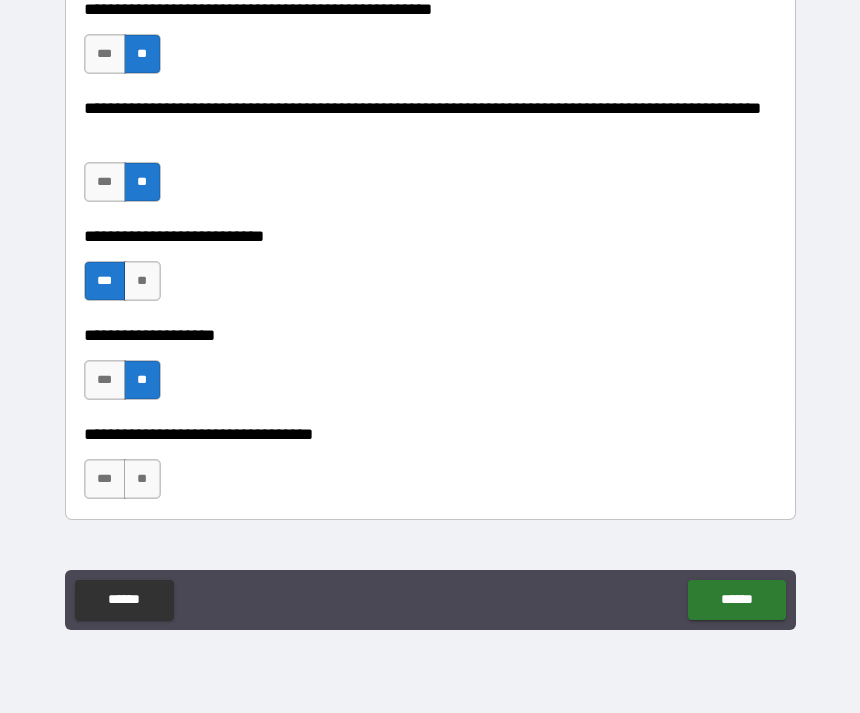 click on "**" at bounding box center (142, 479) 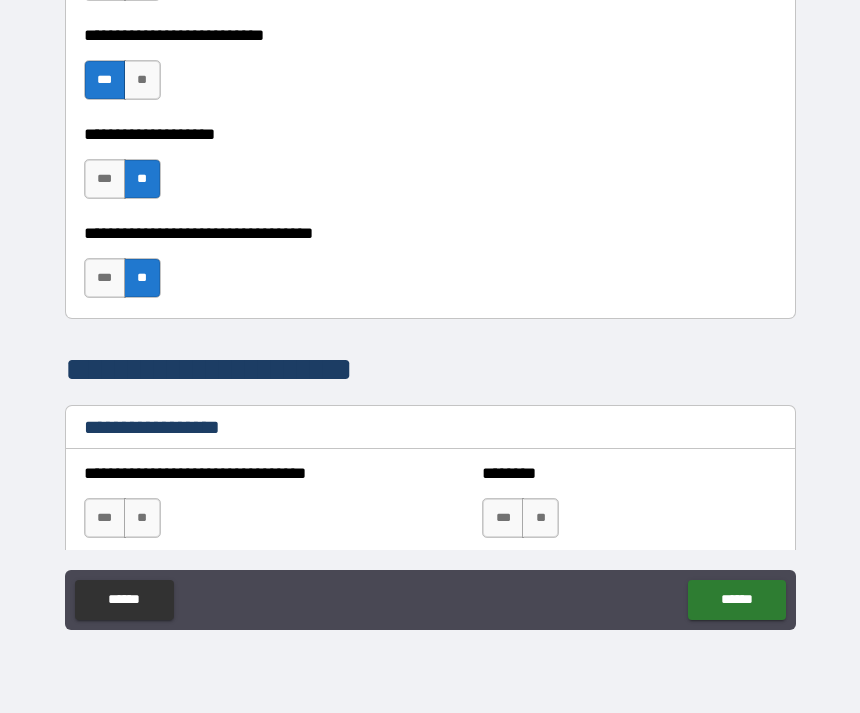 scroll, scrollTop: 1127, scrollLeft: 0, axis: vertical 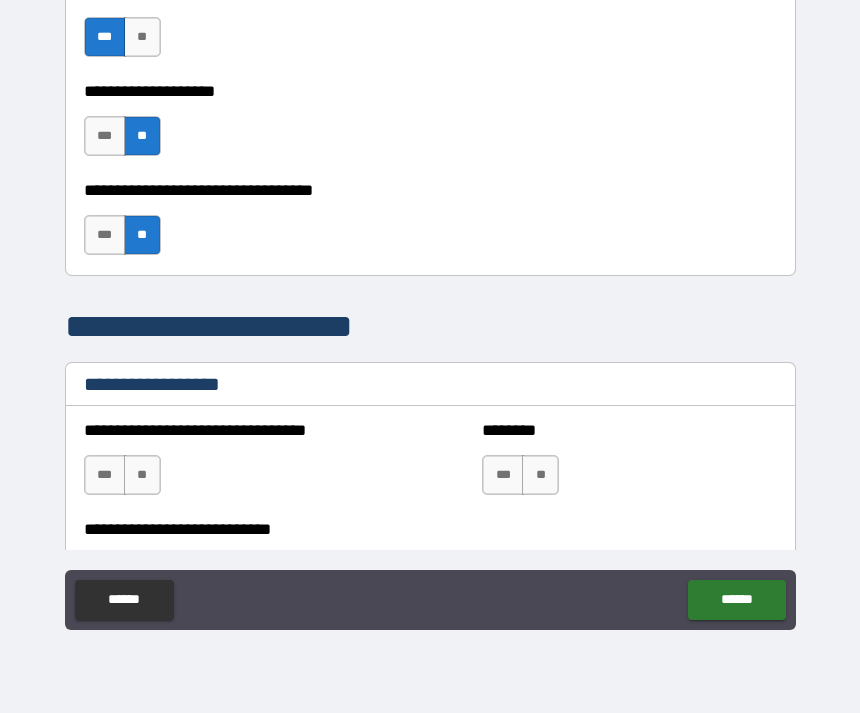 click on "**" at bounding box center [142, 475] 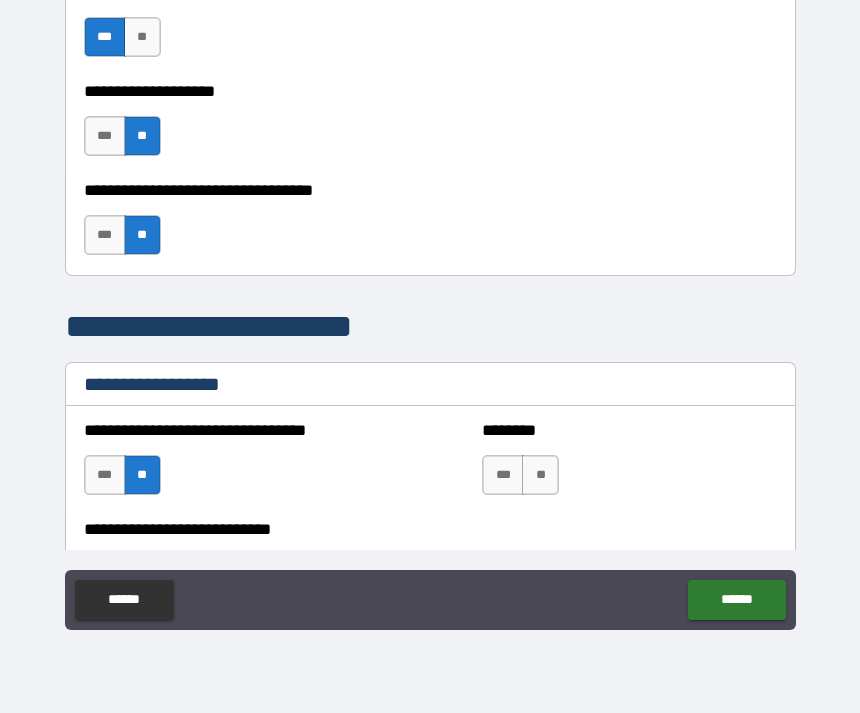 click on "**" at bounding box center (540, 475) 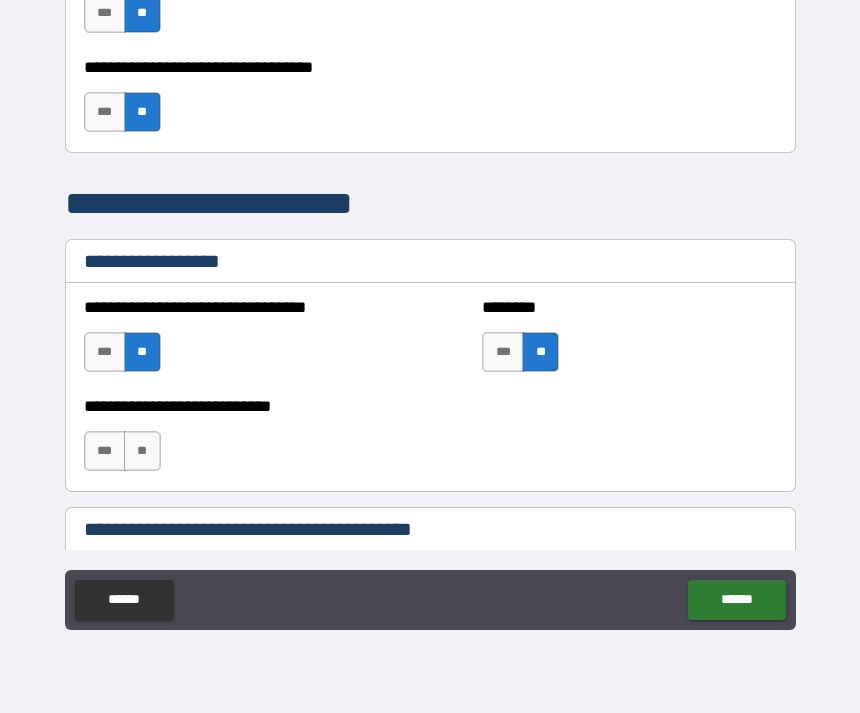 scroll, scrollTop: 1252, scrollLeft: 0, axis: vertical 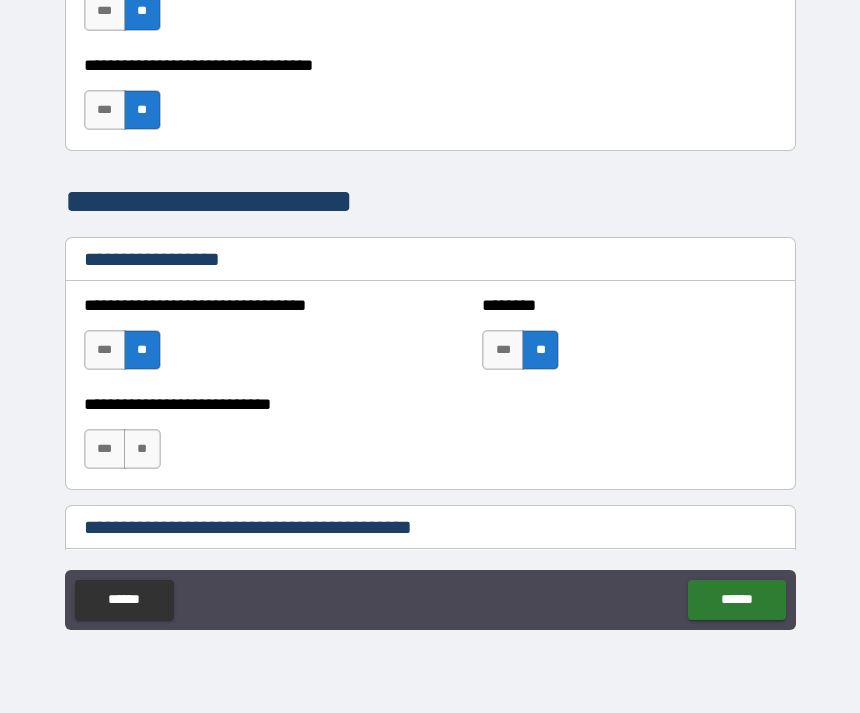 click on "**" at bounding box center (142, 449) 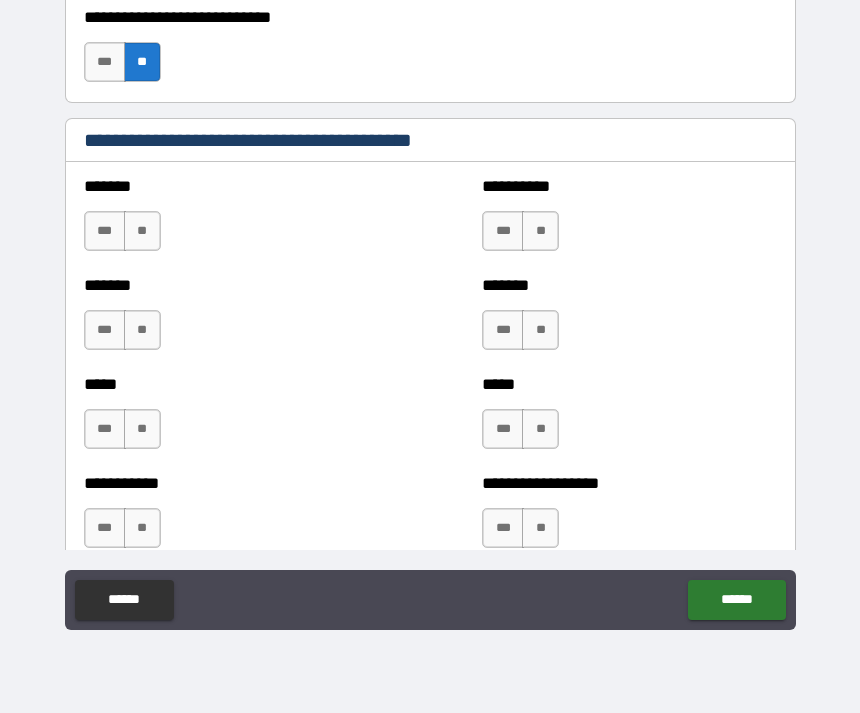 scroll, scrollTop: 1641, scrollLeft: 0, axis: vertical 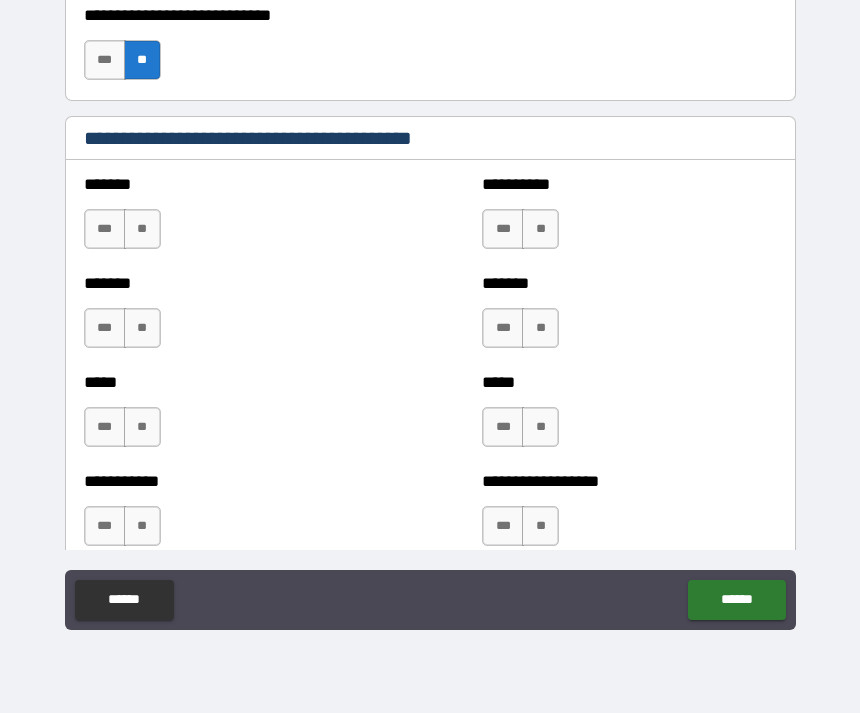 click on "***" at bounding box center [105, 526] 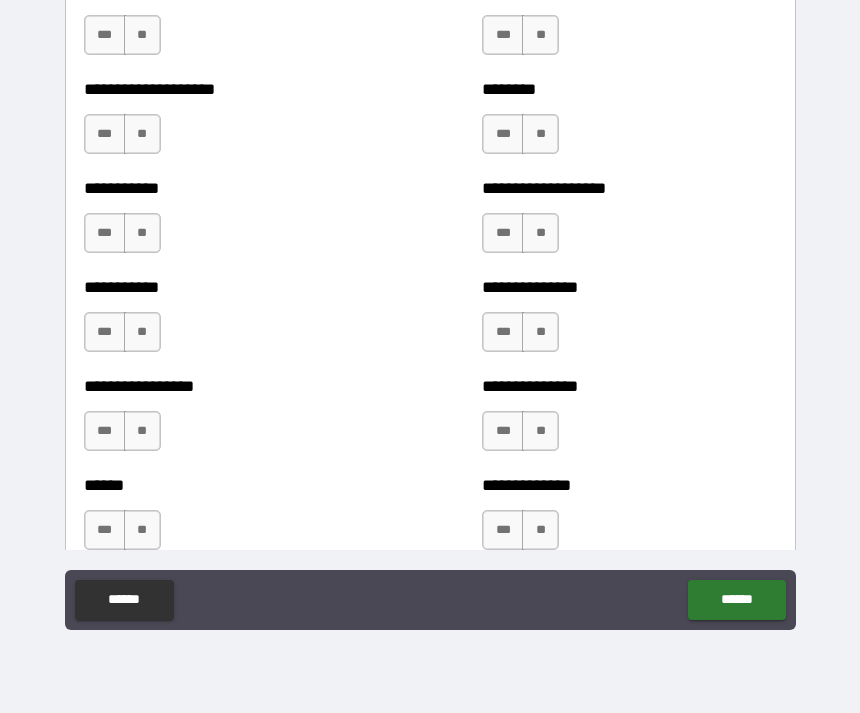 scroll, scrollTop: 2585, scrollLeft: 0, axis: vertical 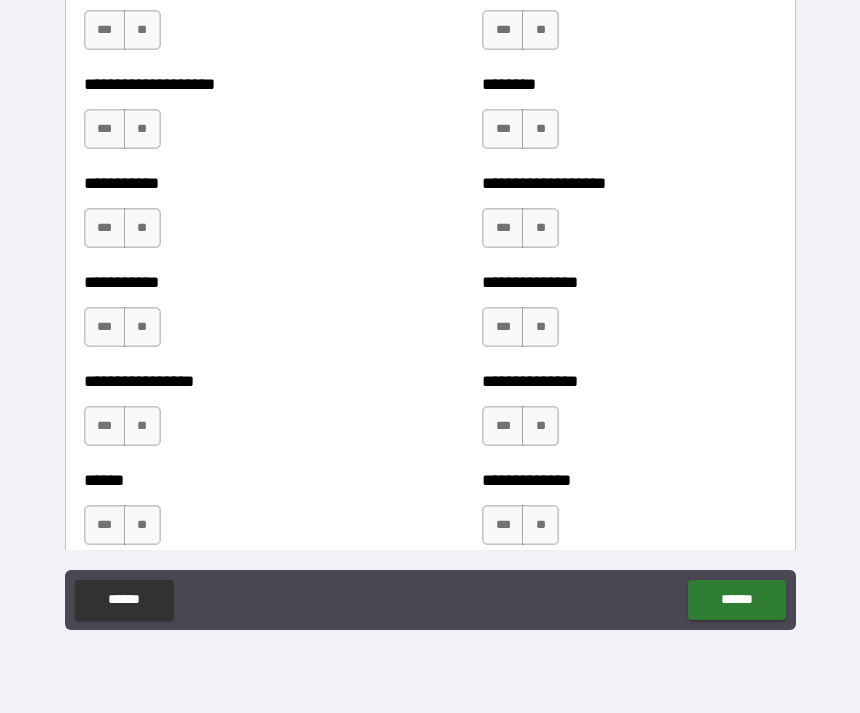 click on "***" at bounding box center [105, 525] 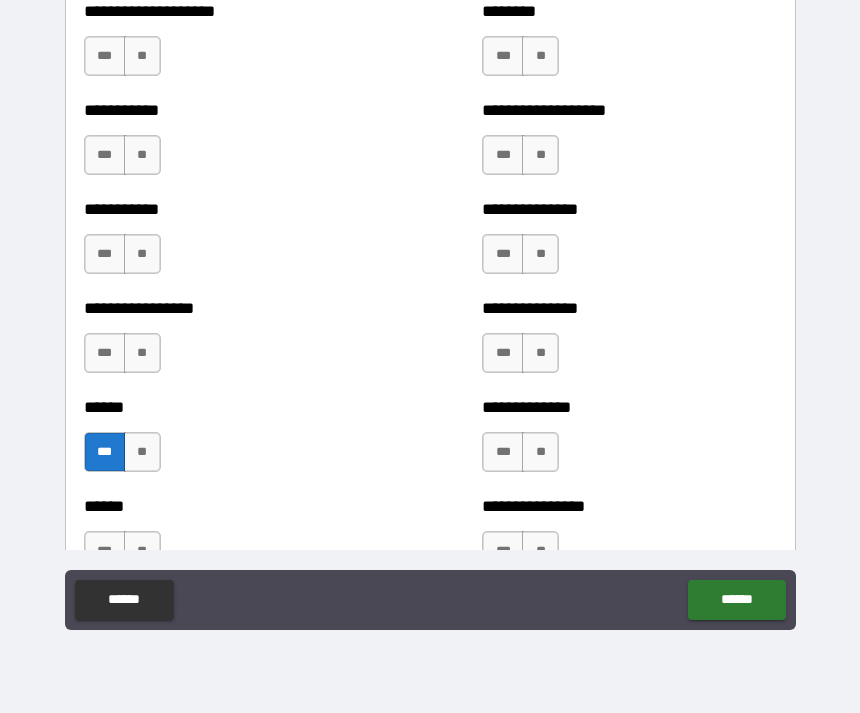 scroll, scrollTop: 2661, scrollLeft: 0, axis: vertical 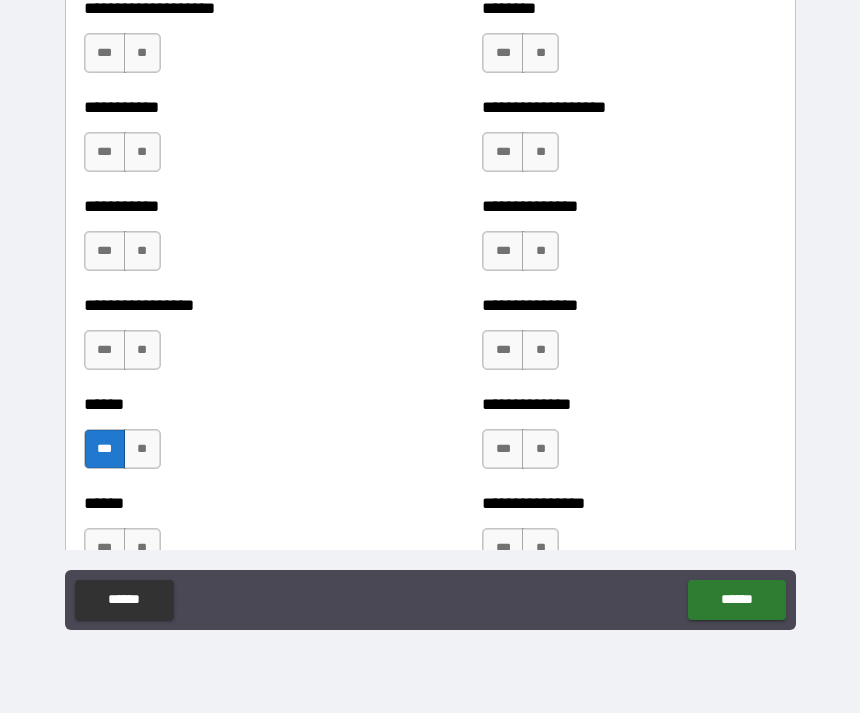 click on "***" at bounding box center (503, 449) 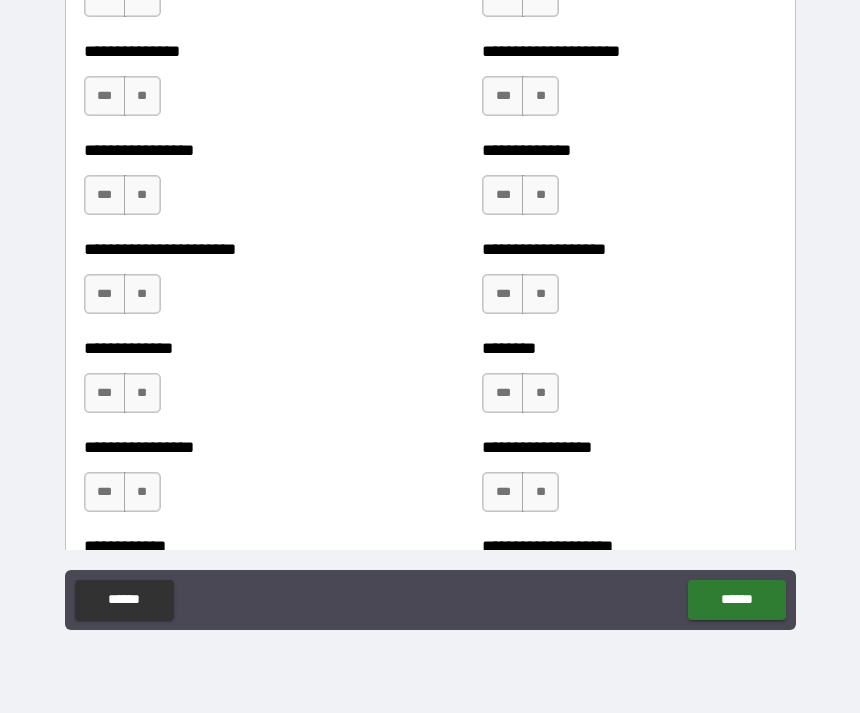 scroll, scrollTop: 3411, scrollLeft: 0, axis: vertical 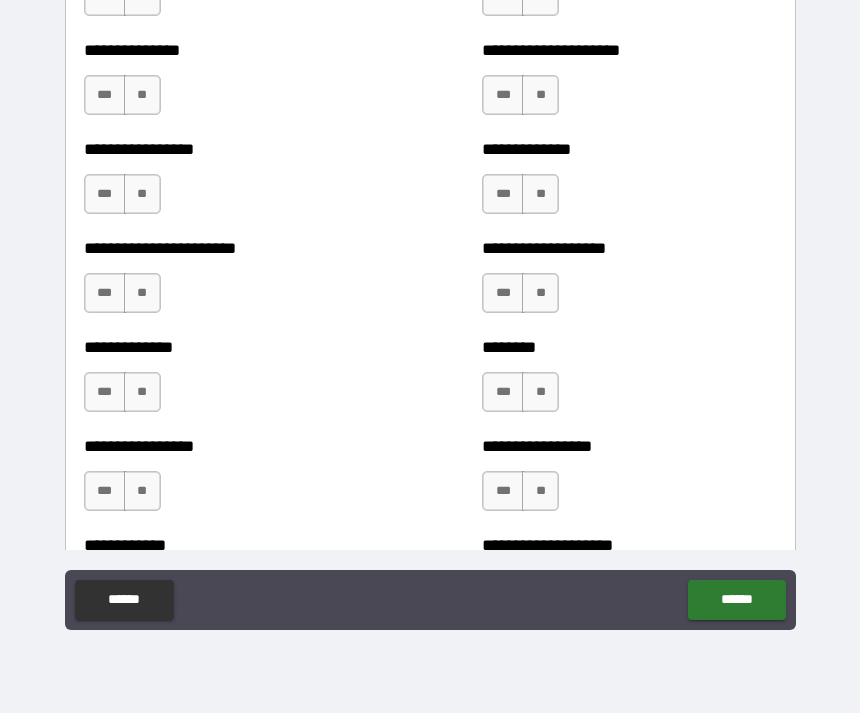 click on "***" at bounding box center (503, 491) 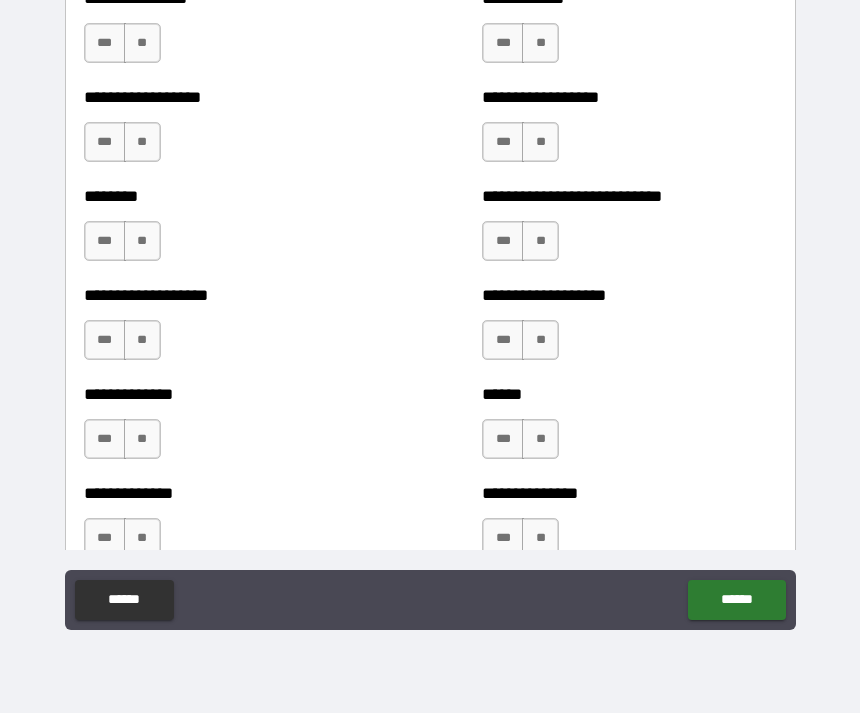 scroll, scrollTop: 4368, scrollLeft: 0, axis: vertical 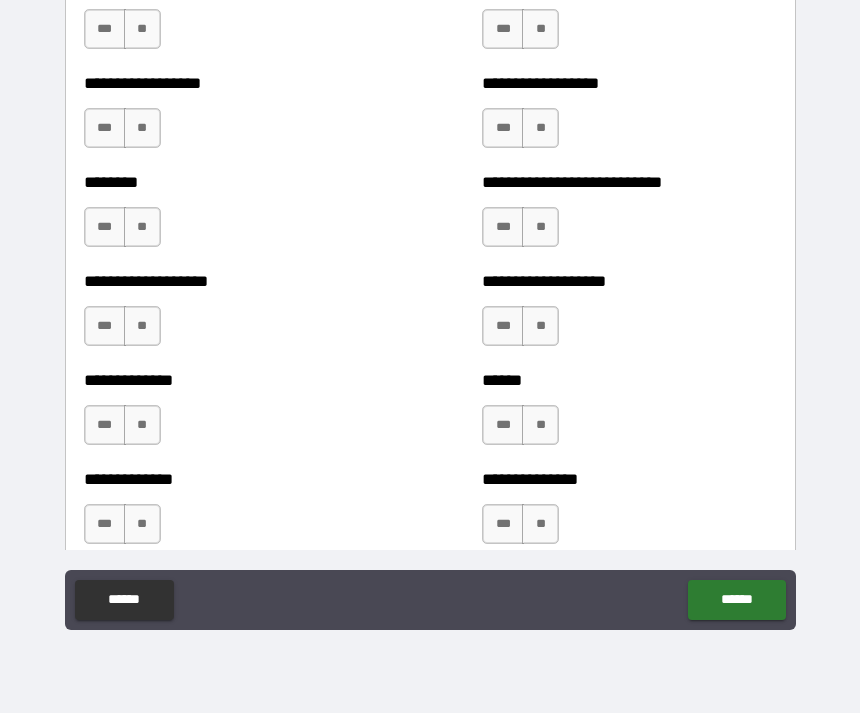 click on "***" at bounding box center (105, 524) 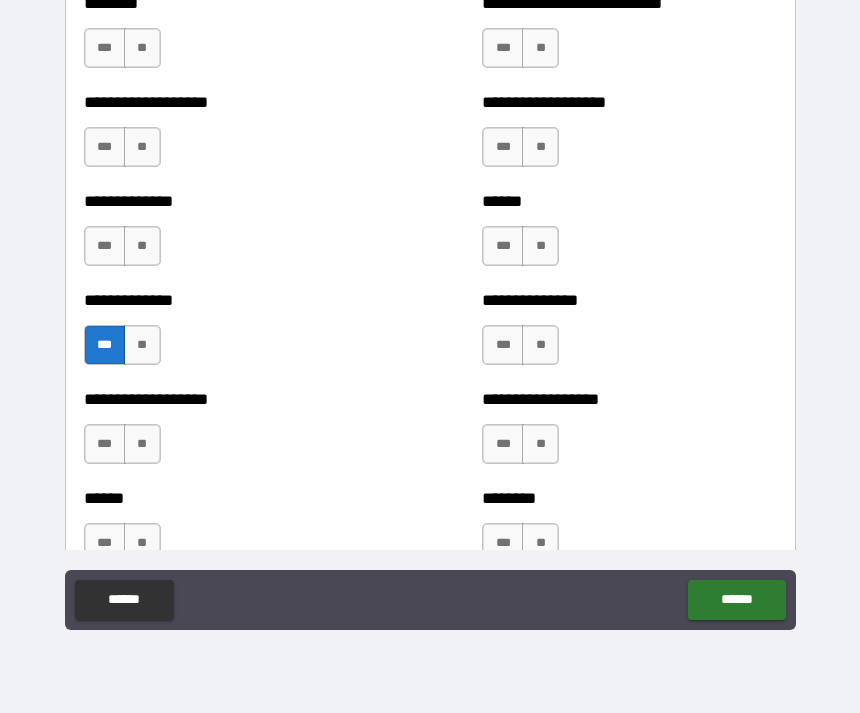 scroll, scrollTop: 4548, scrollLeft: 0, axis: vertical 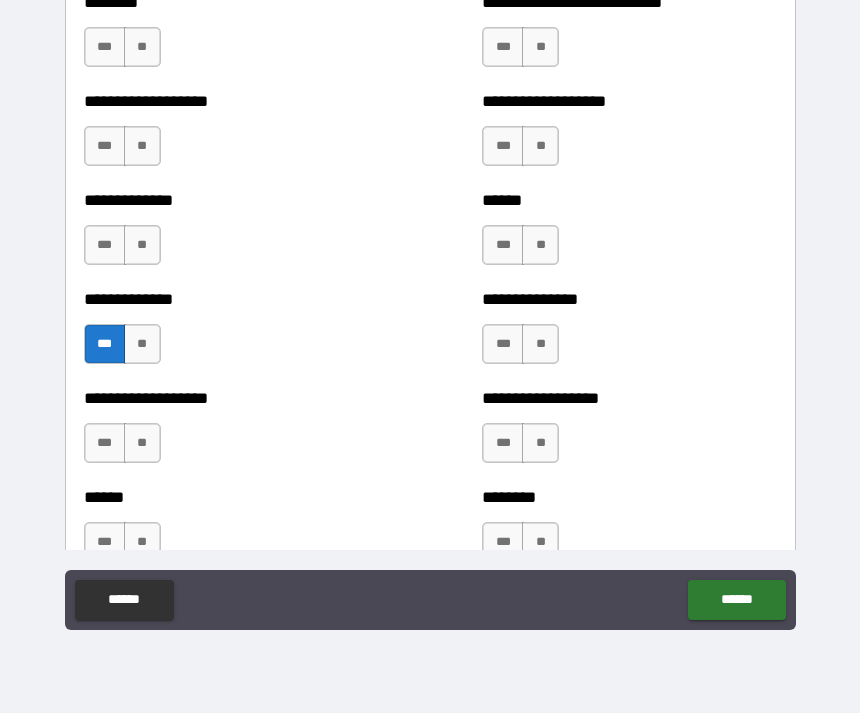 click on "***" at bounding box center (503, 443) 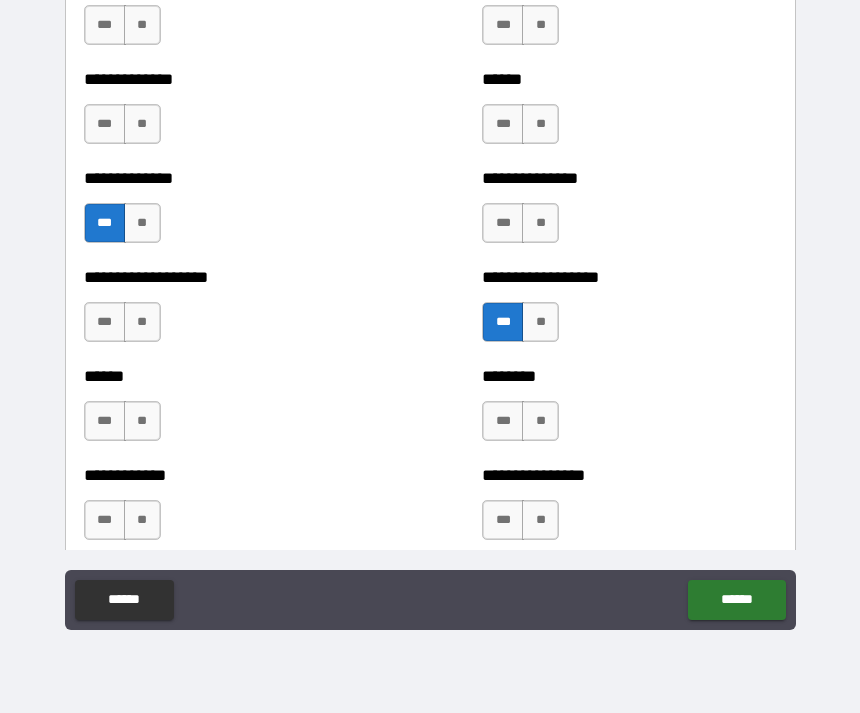 scroll, scrollTop: 4670, scrollLeft: 0, axis: vertical 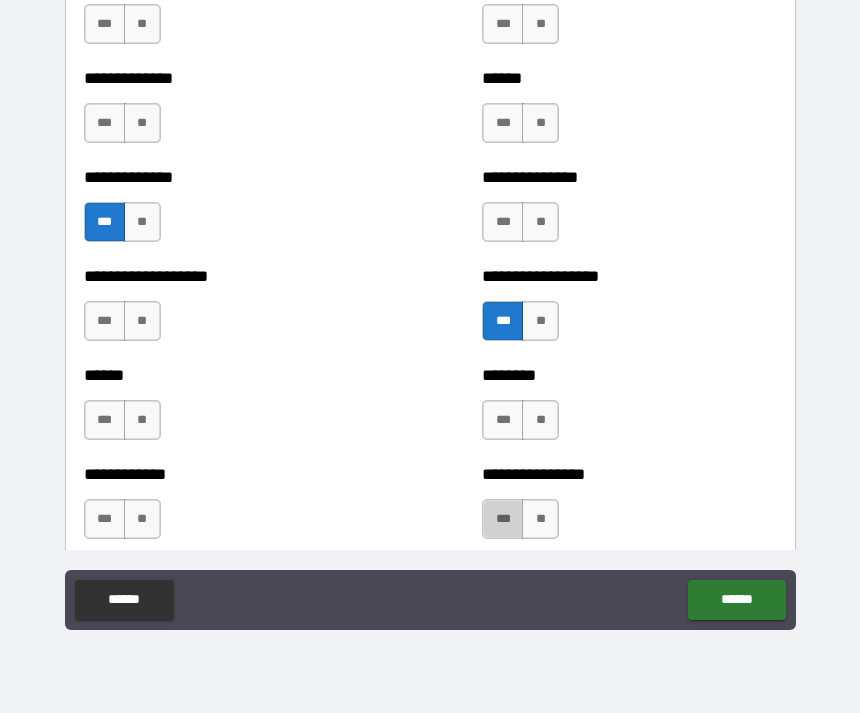 click on "***" at bounding box center (503, 519) 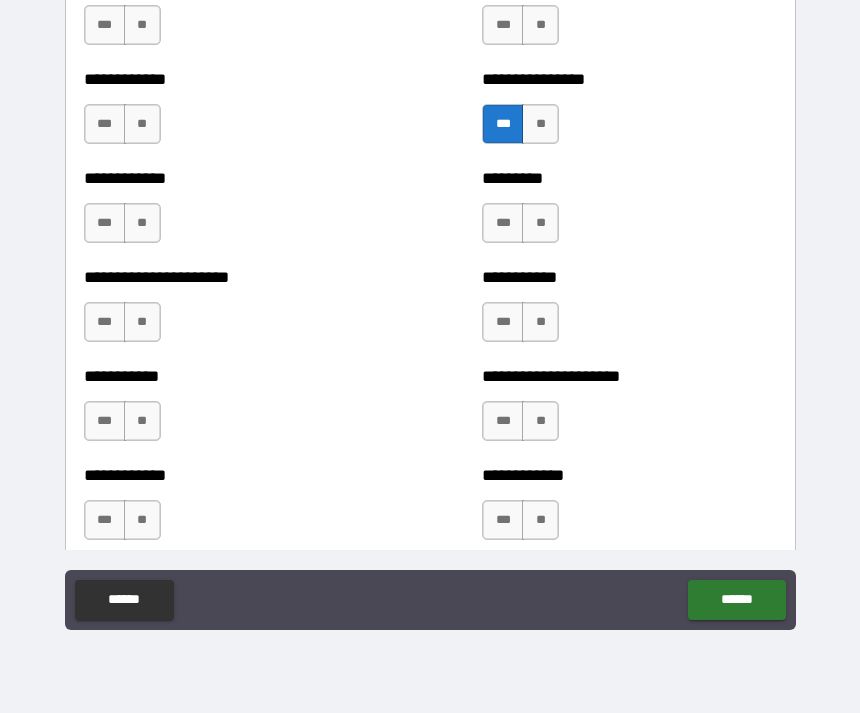 scroll, scrollTop: 5067, scrollLeft: 0, axis: vertical 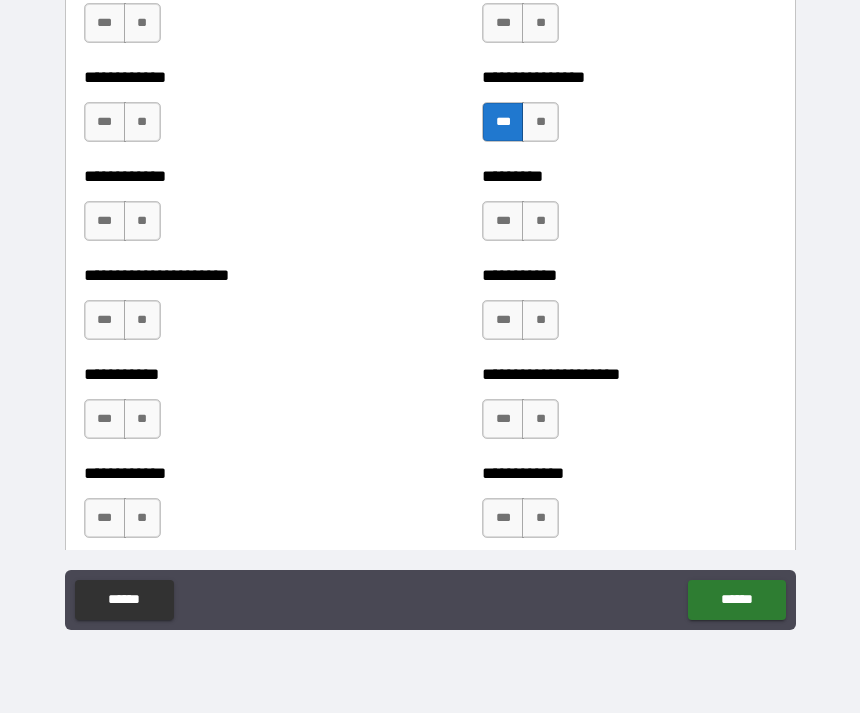 click on "***" at bounding box center [105, 518] 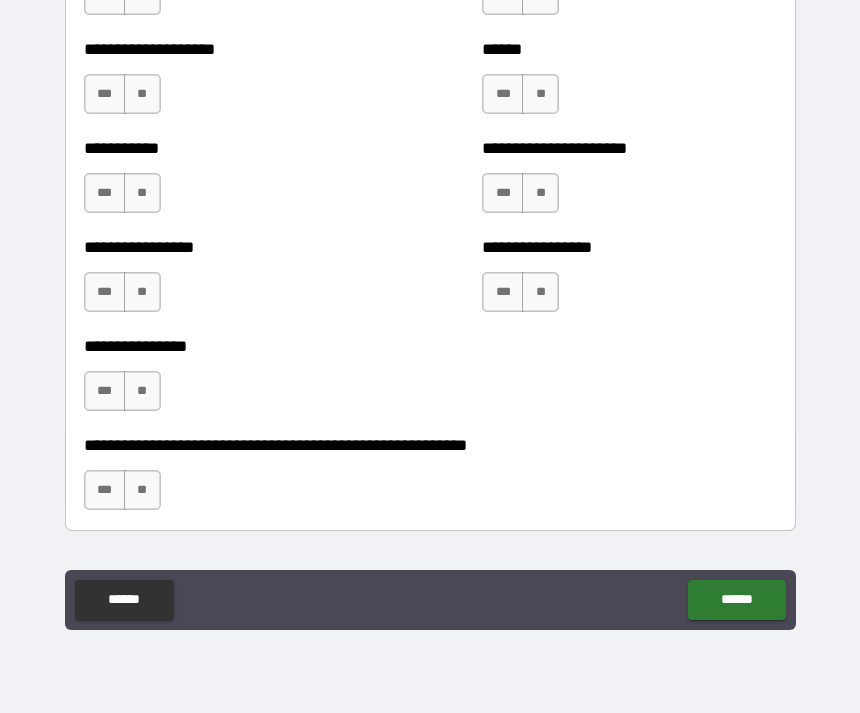 scroll, scrollTop: 5889, scrollLeft: 0, axis: vertical 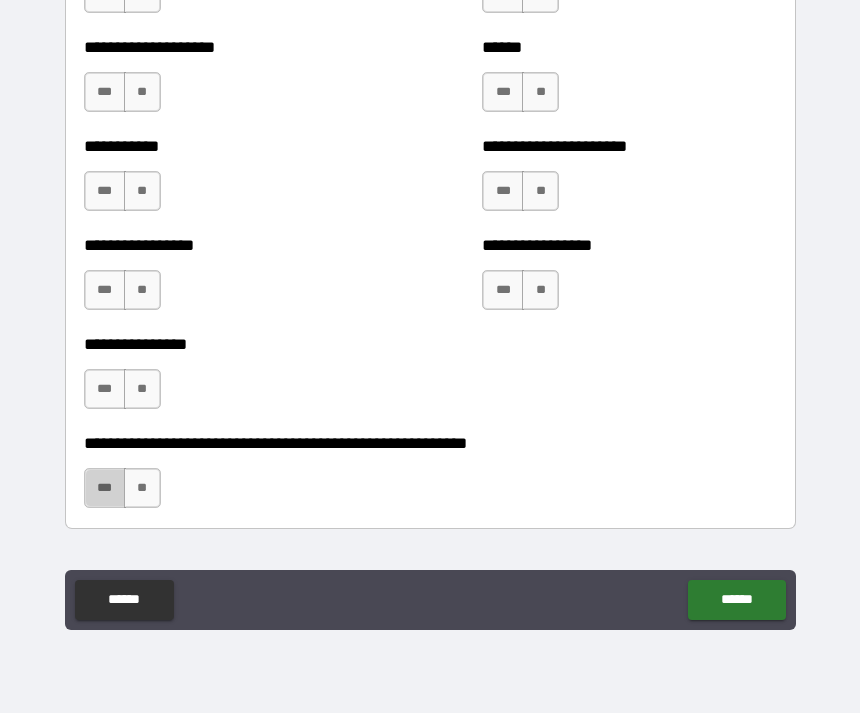 click on "***" at bounding box center (105, 488) 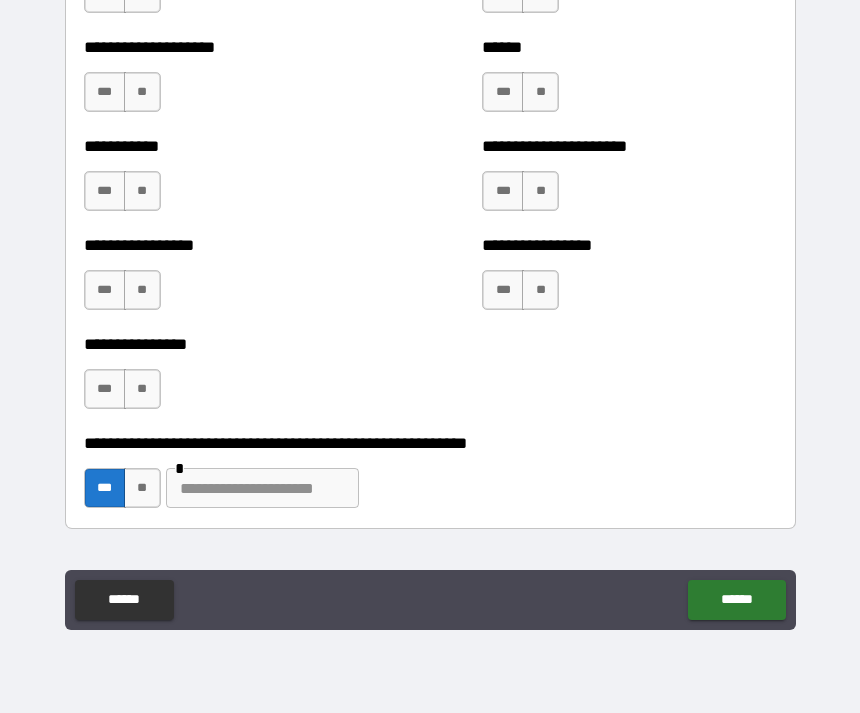 click at bounding box center (262, 488) 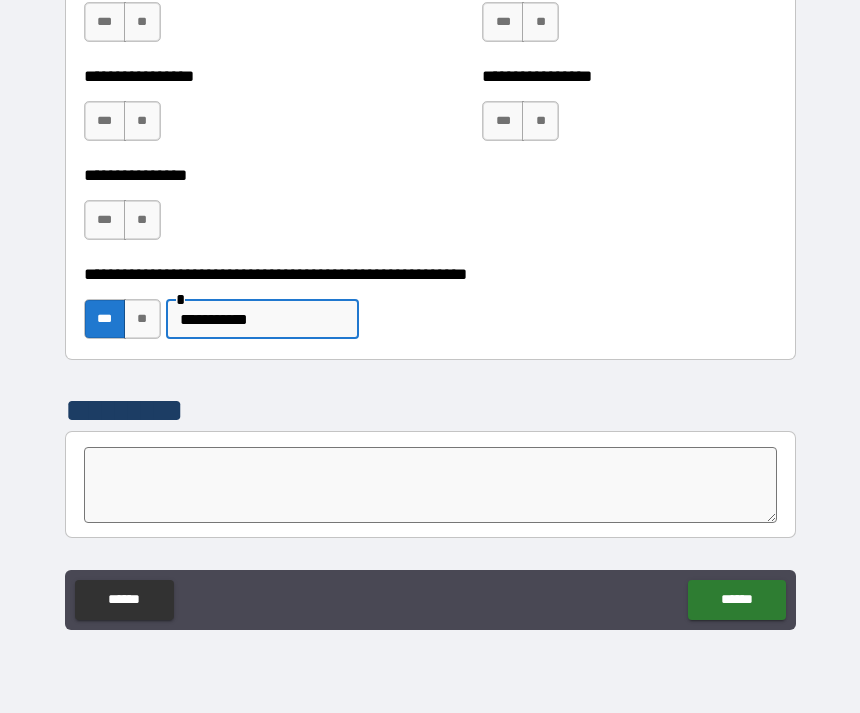 scroll, scrollTop: 6059, scrollLeft: 0, axis: vertical 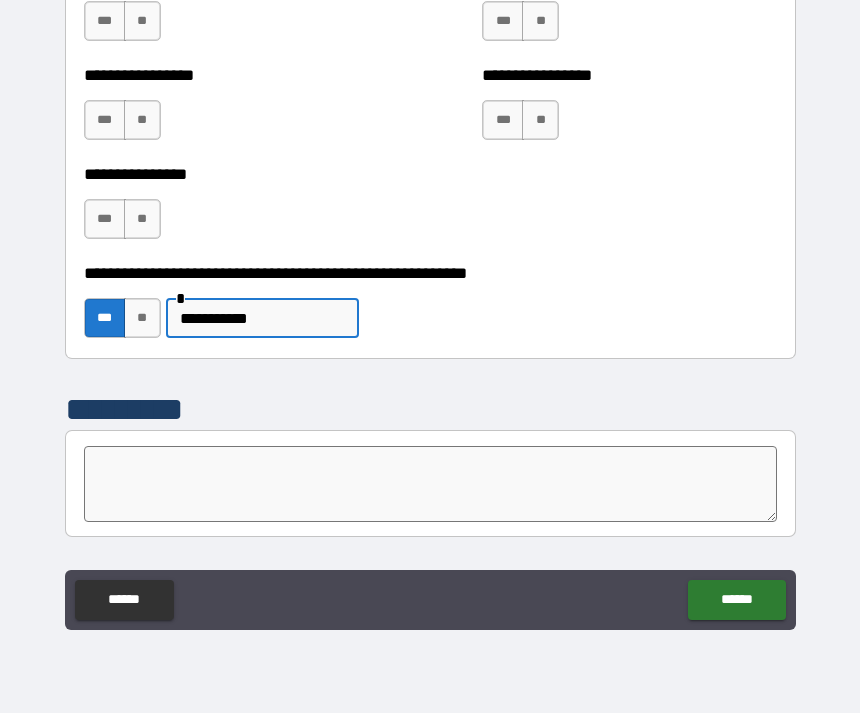 click on "**********" at bounding box center [262, 318] 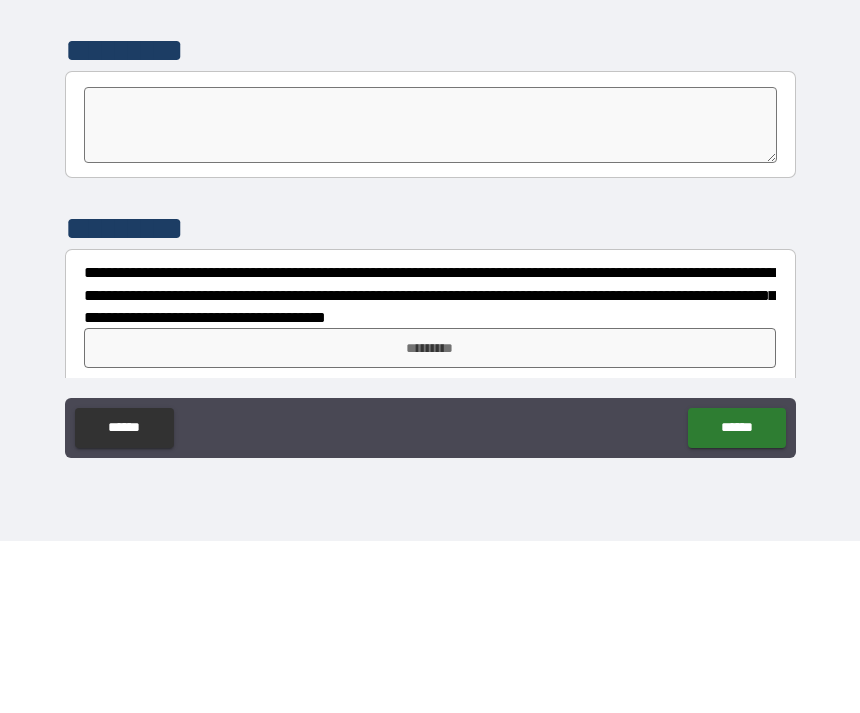 scroll, scrollTop: 6248, scrollLeft: 0, axis: vertical 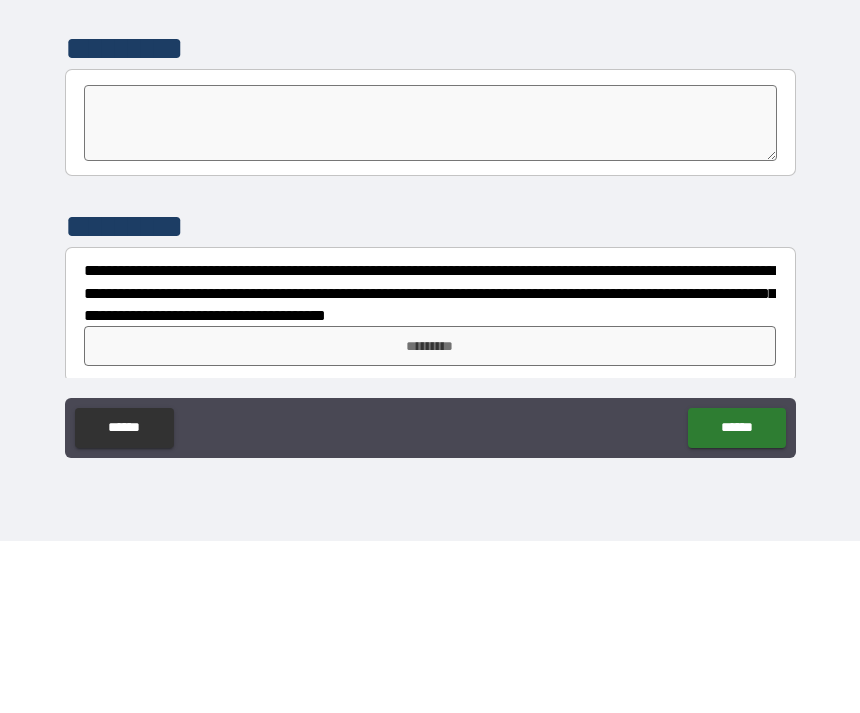 type on "**********" 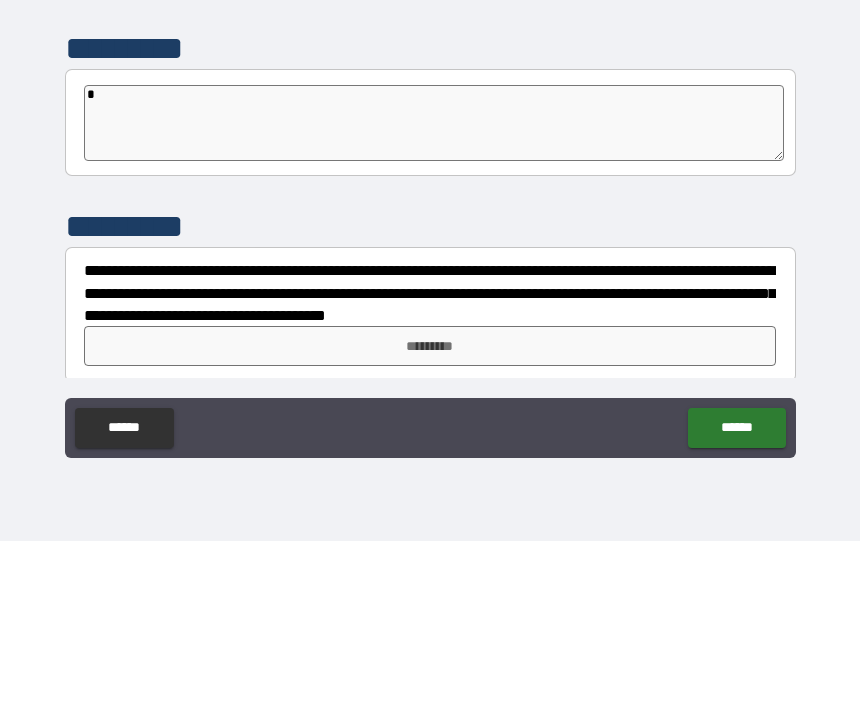 type on "*" 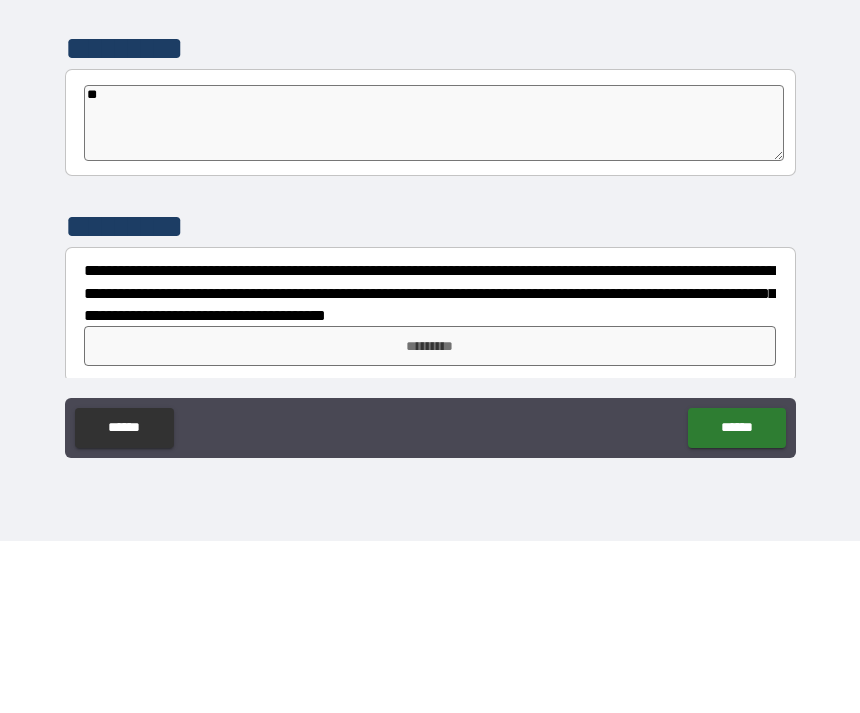 type on "*" 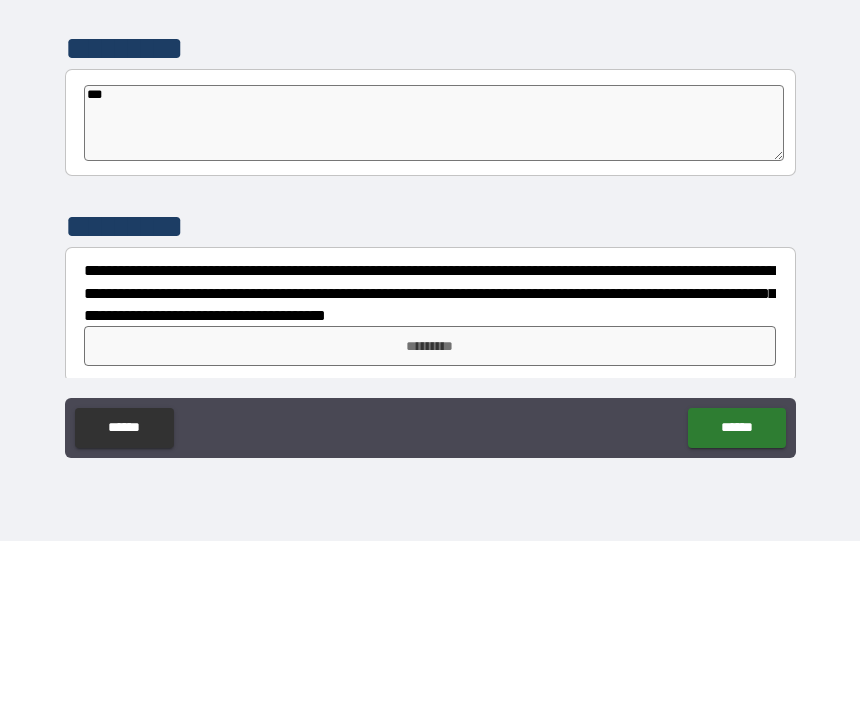 type on "*" 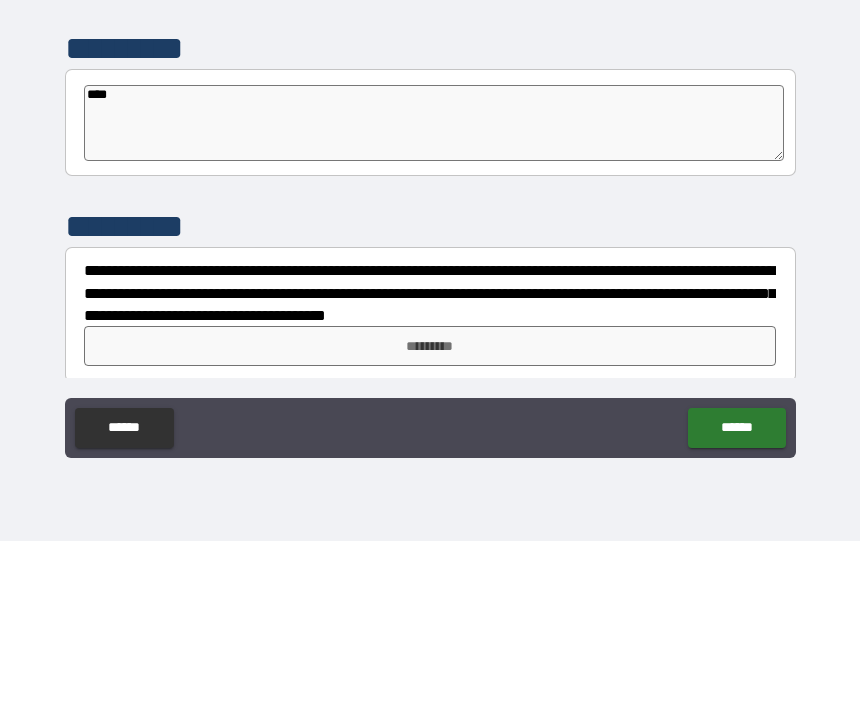 type on "*" 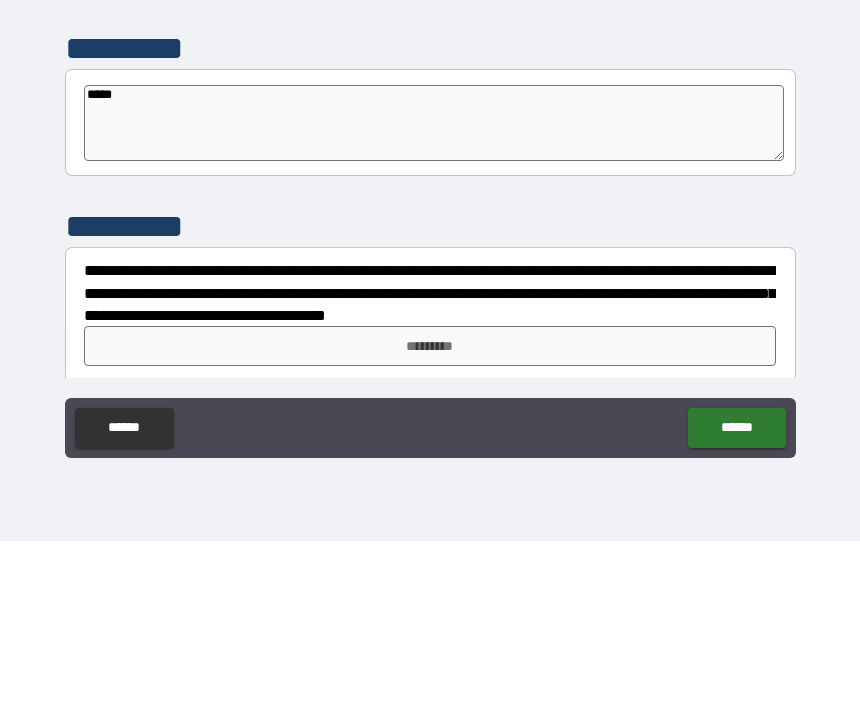 type on "*" 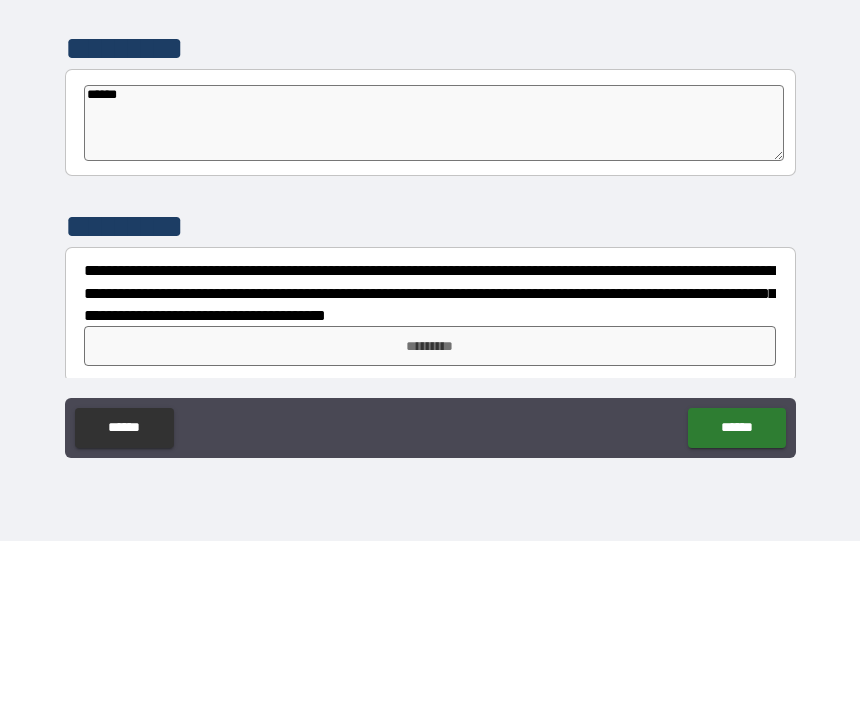 type on "*" 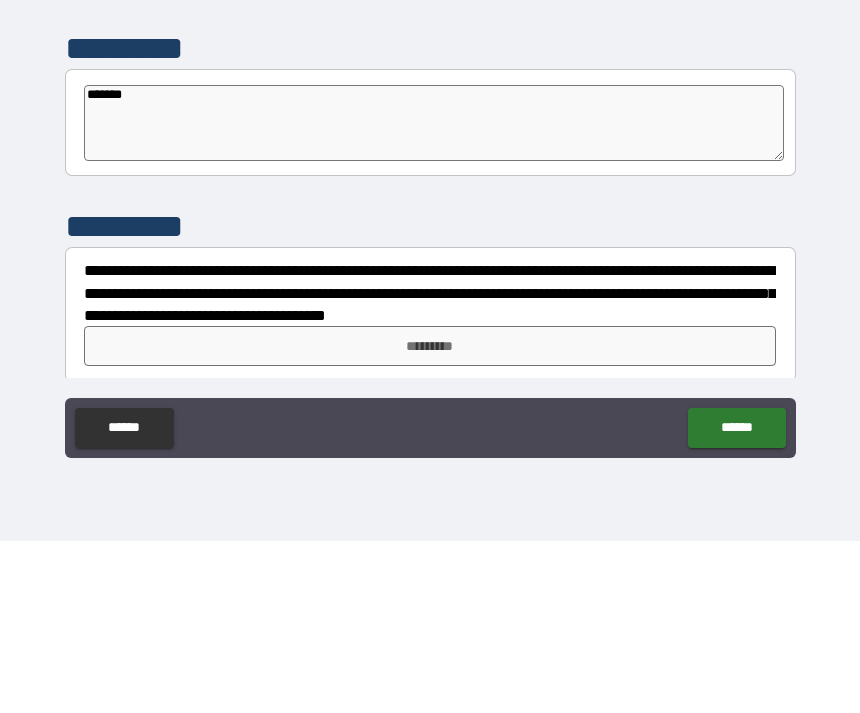 type on "*" 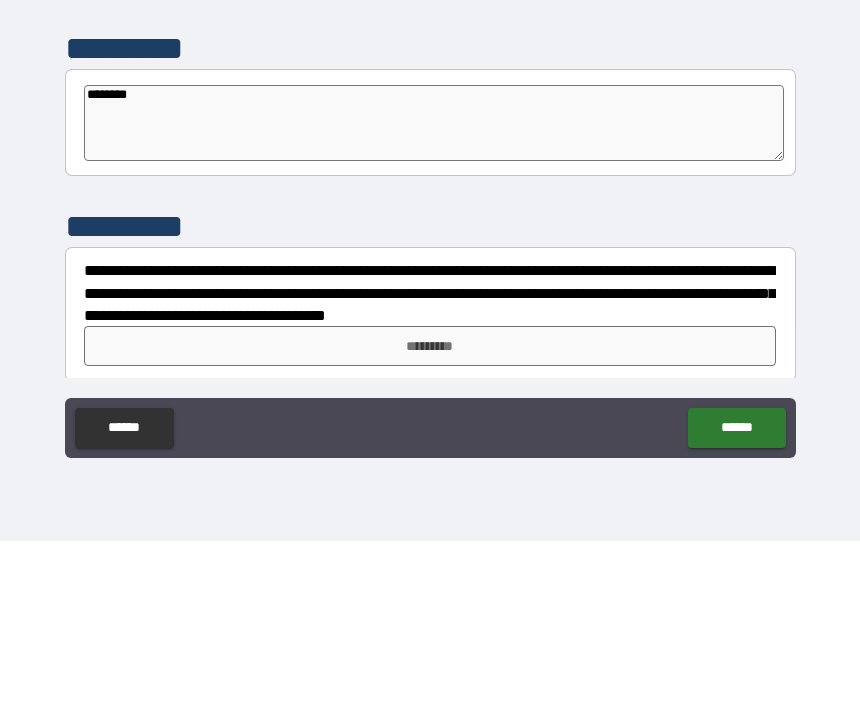 type on "*********" 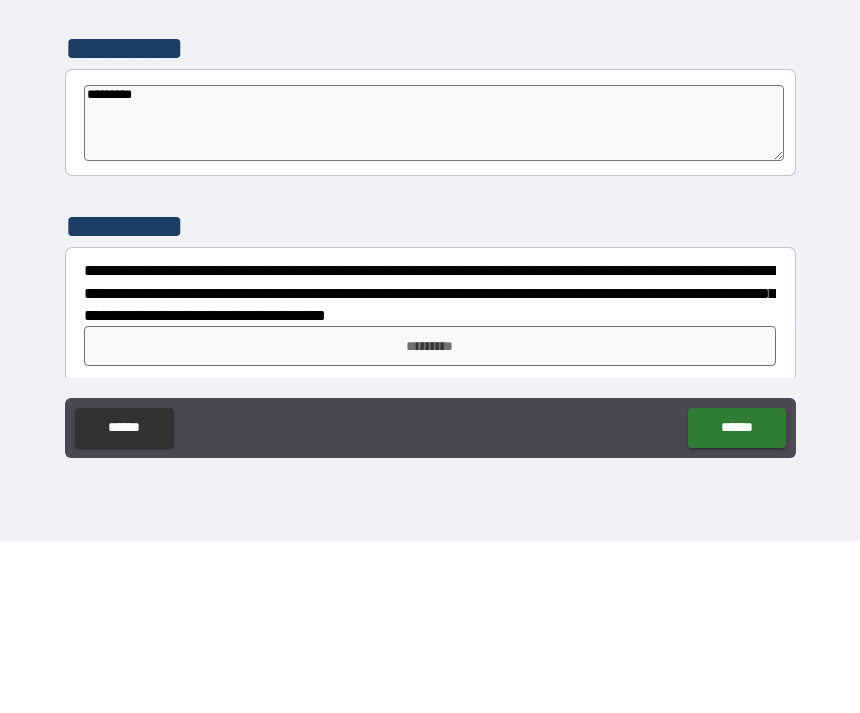 type on "*" 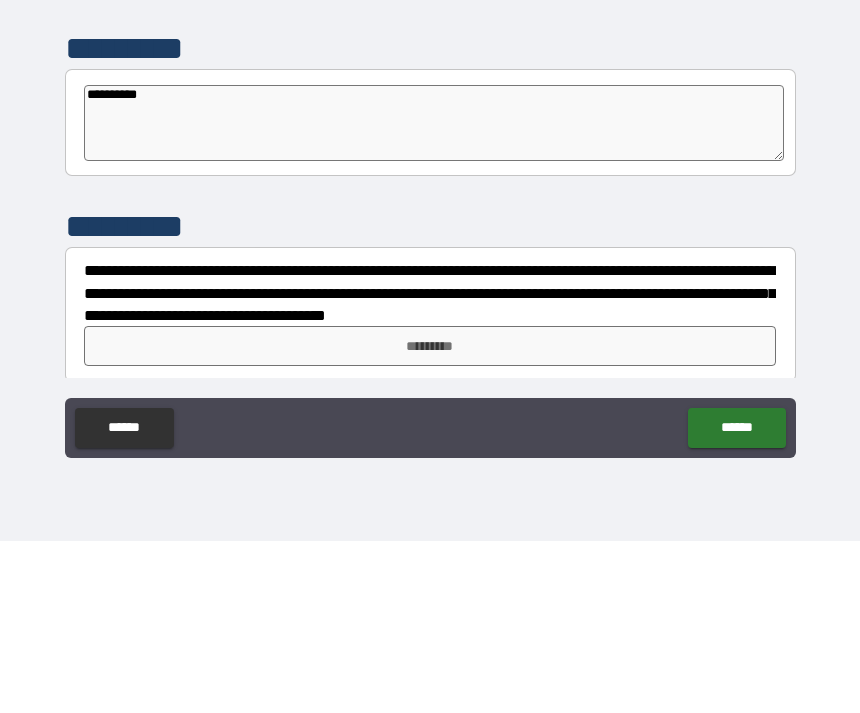 type on "*" 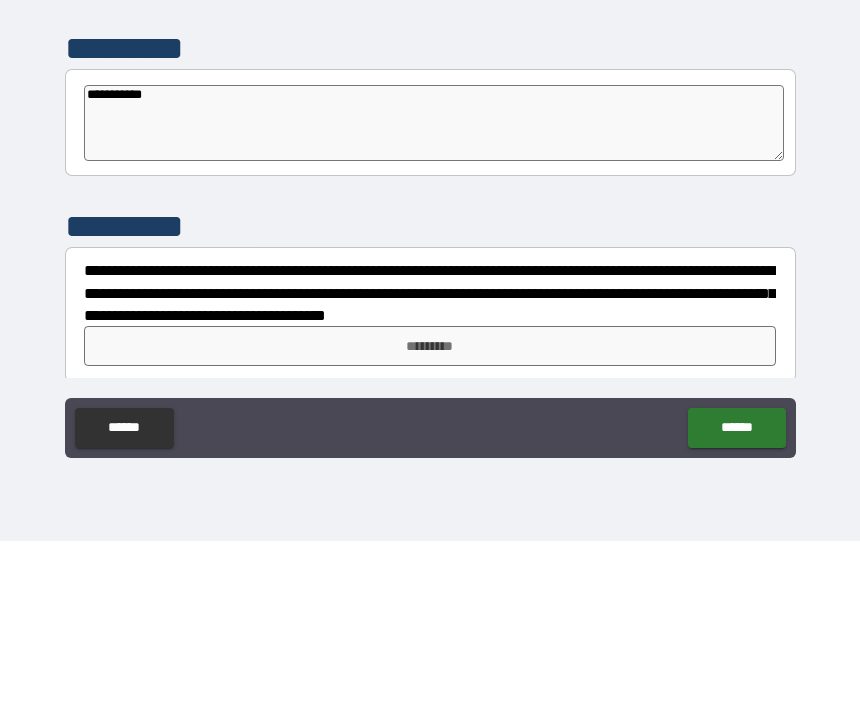 type on "*" 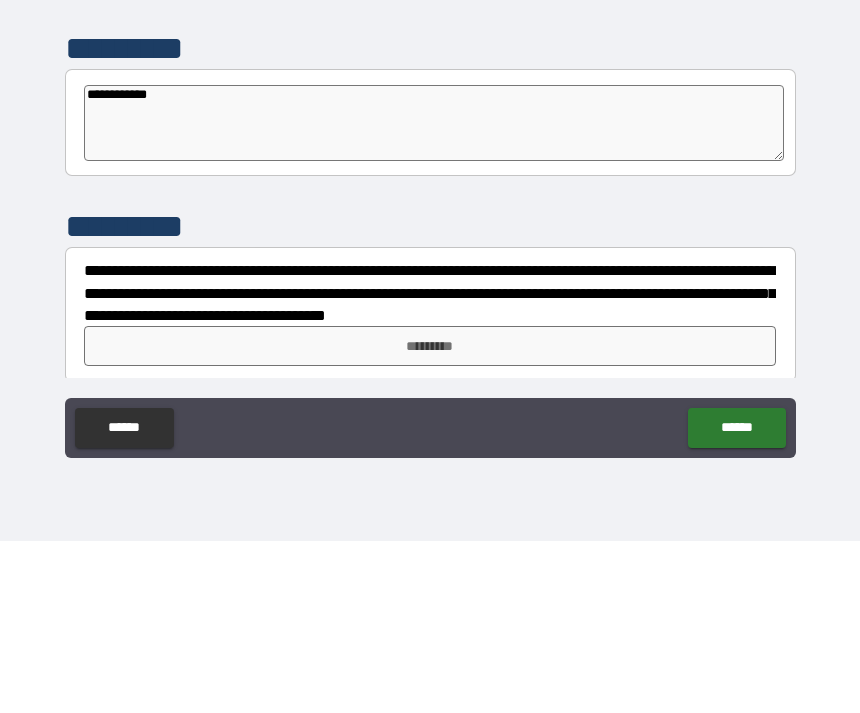 type on "*" 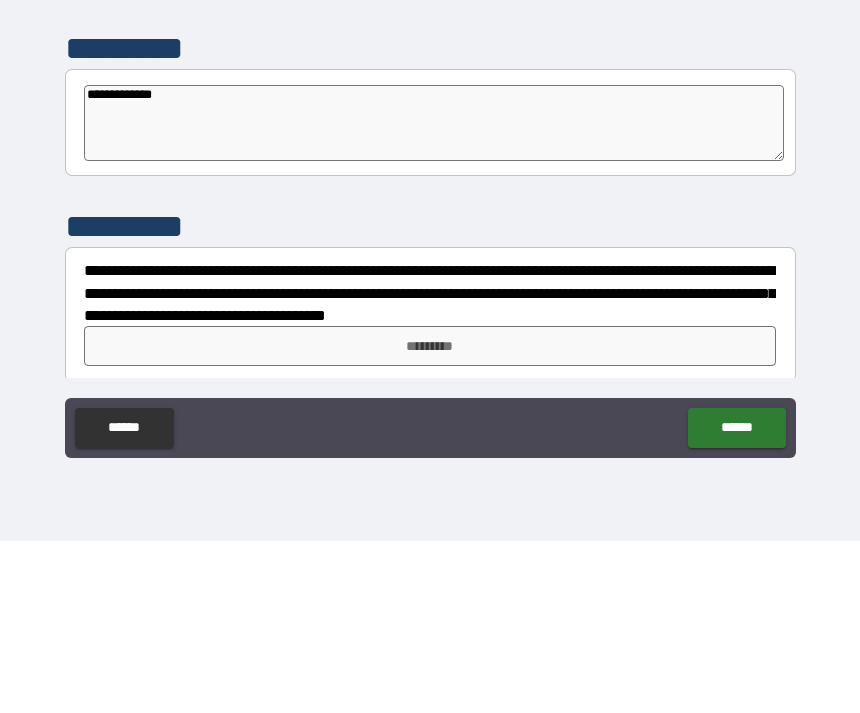type on "*" 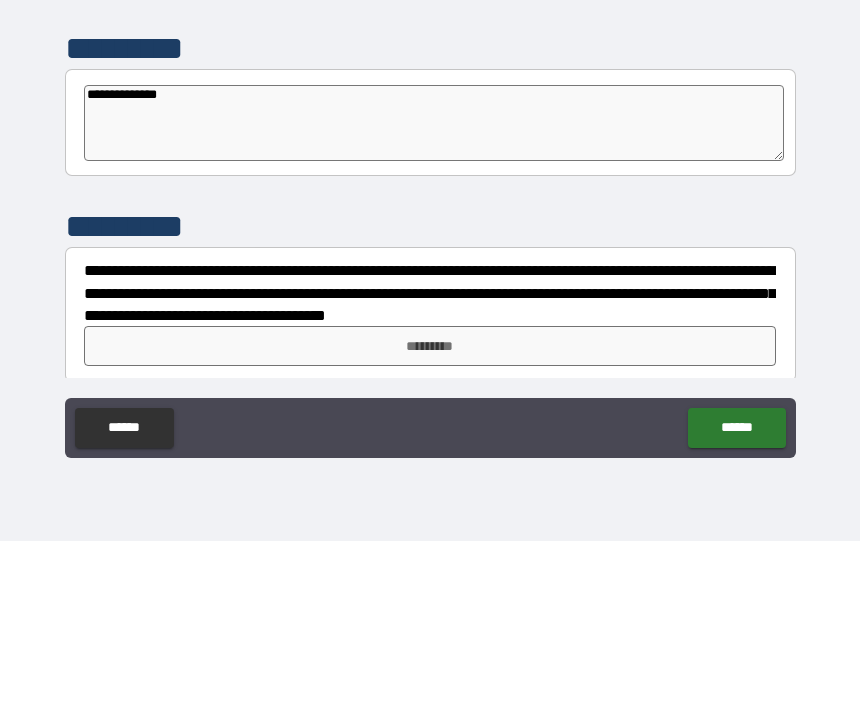 type on "*" 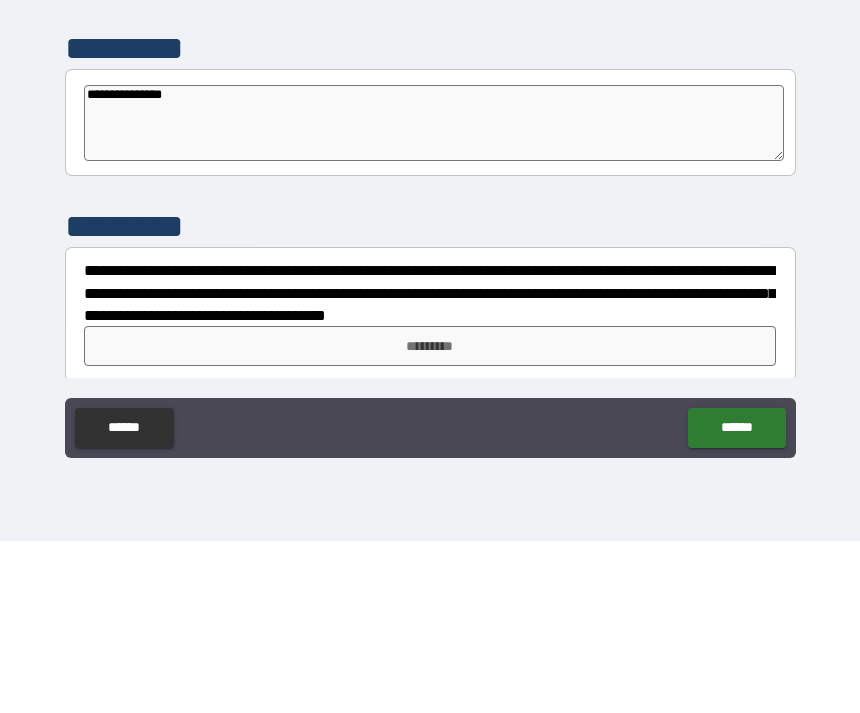 type on "*" 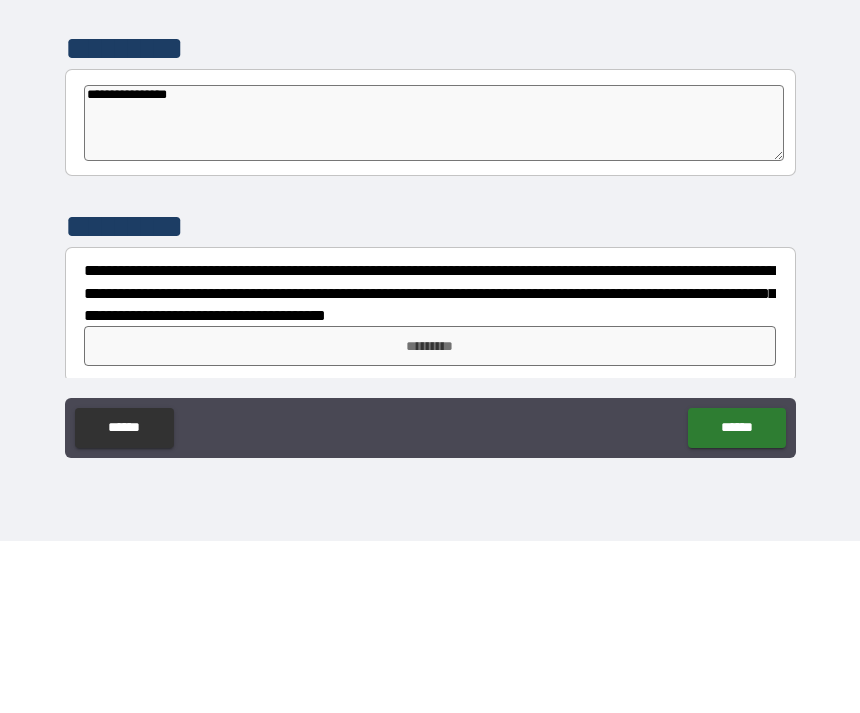 type on "*" 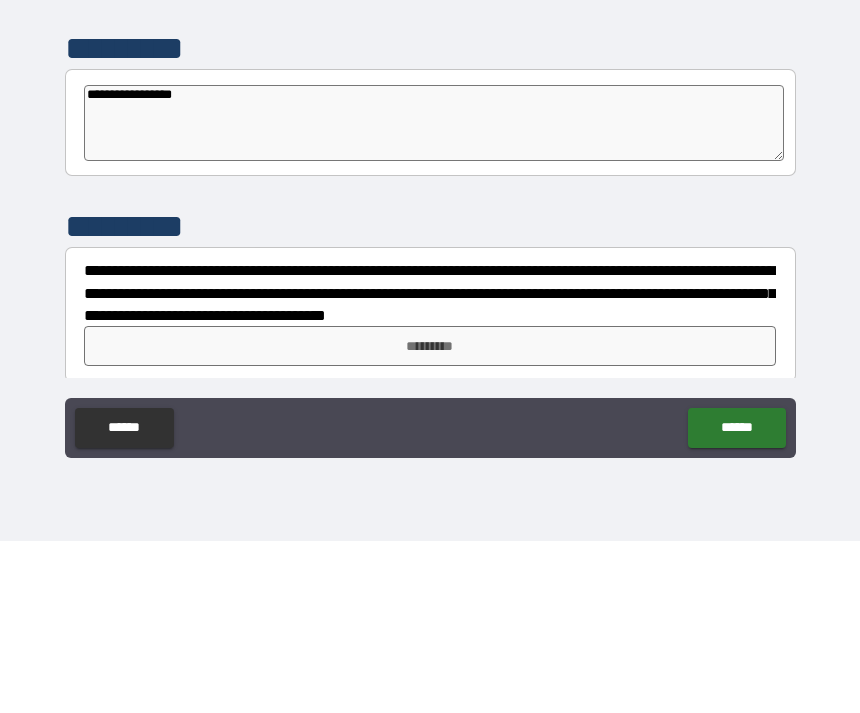 type on "*" 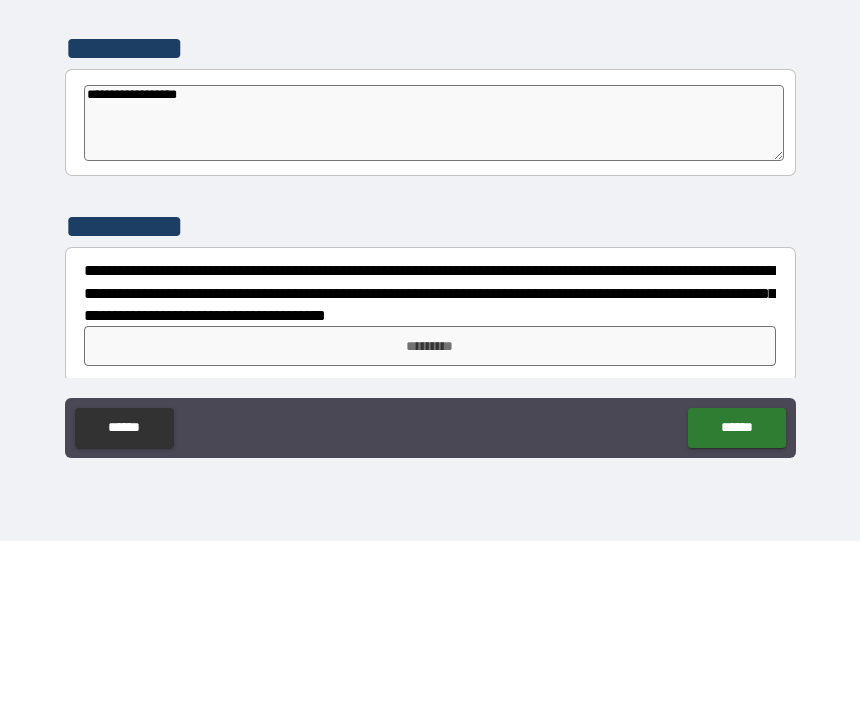 type on "*" 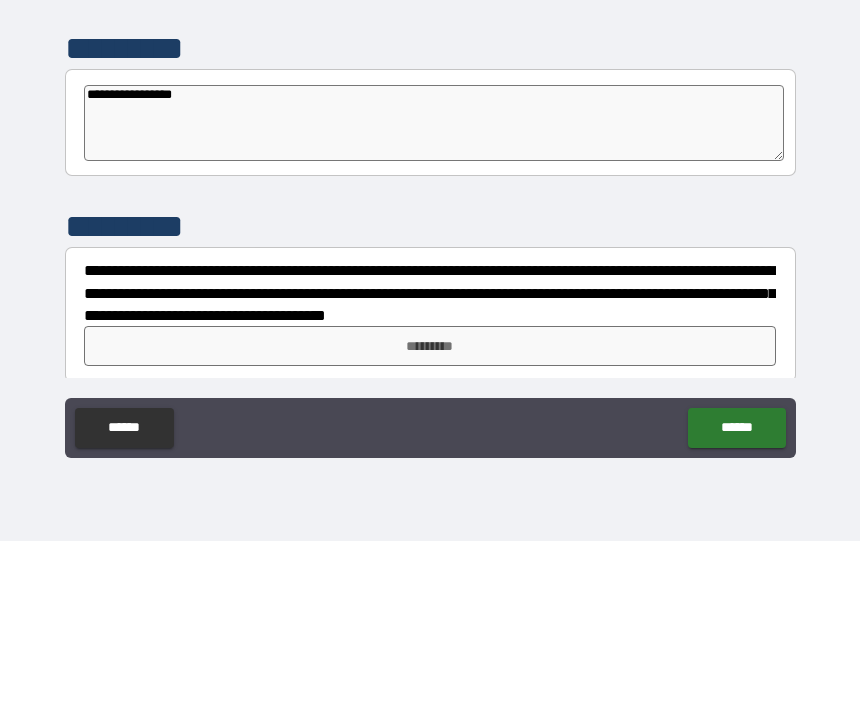 type on "*" 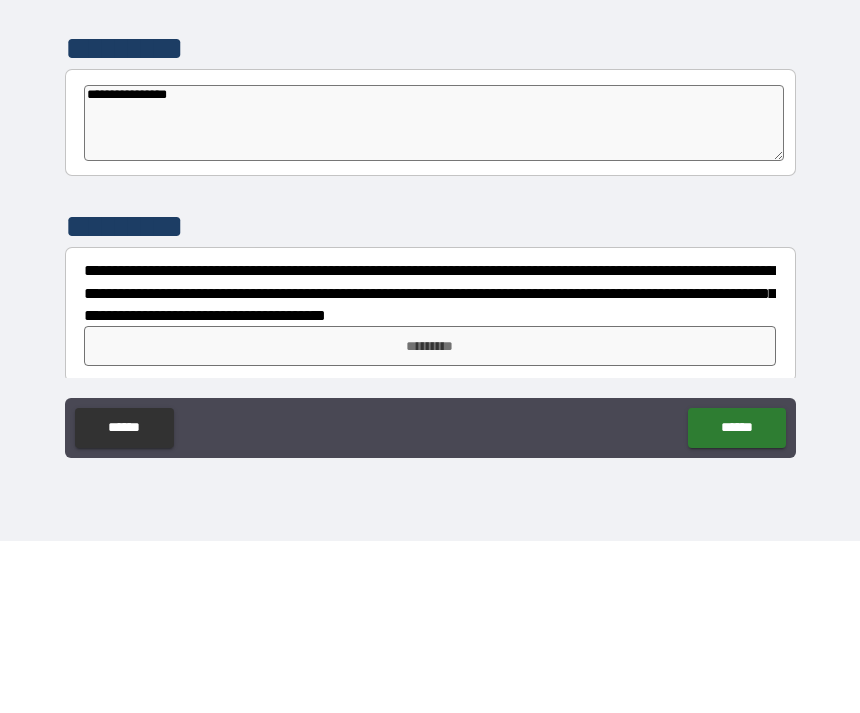 type on "*" 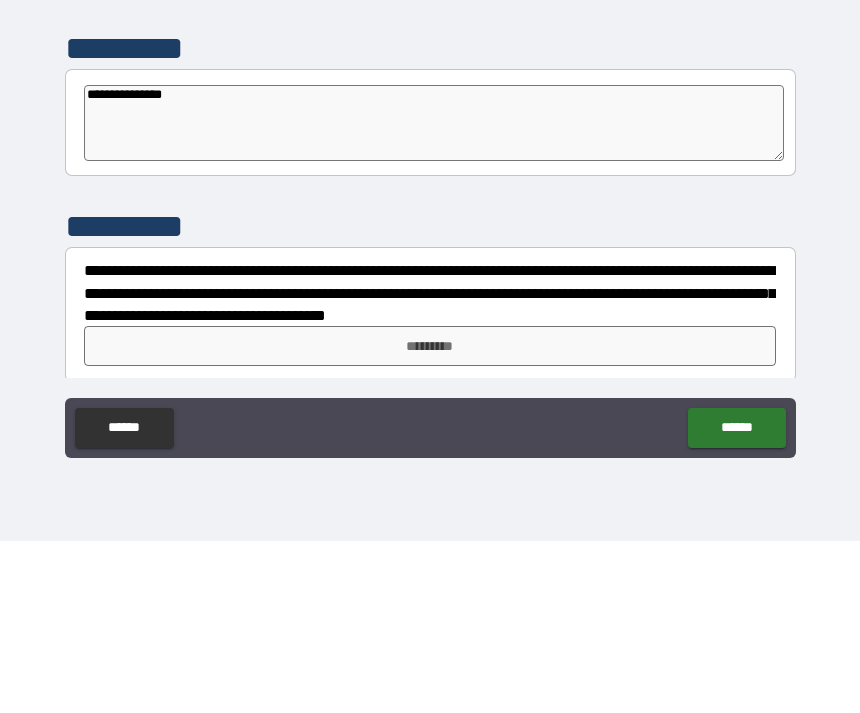 type on "*" 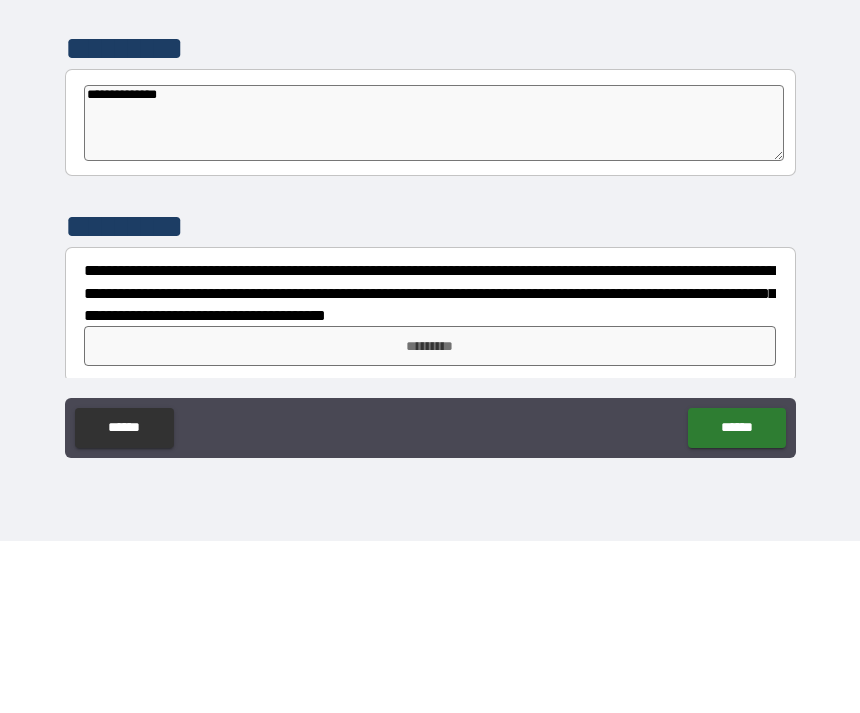type on "*" 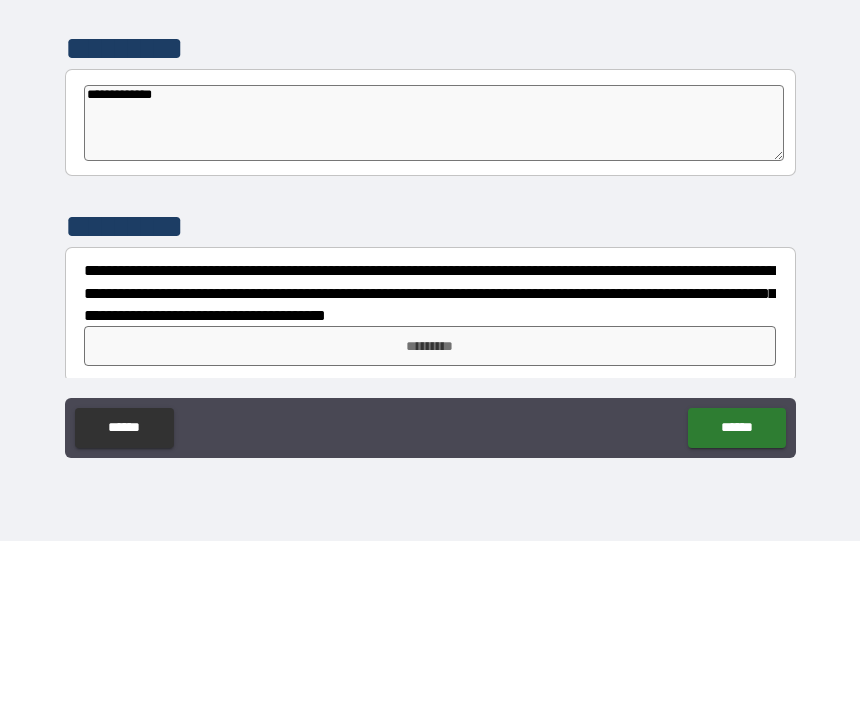 type on "*" 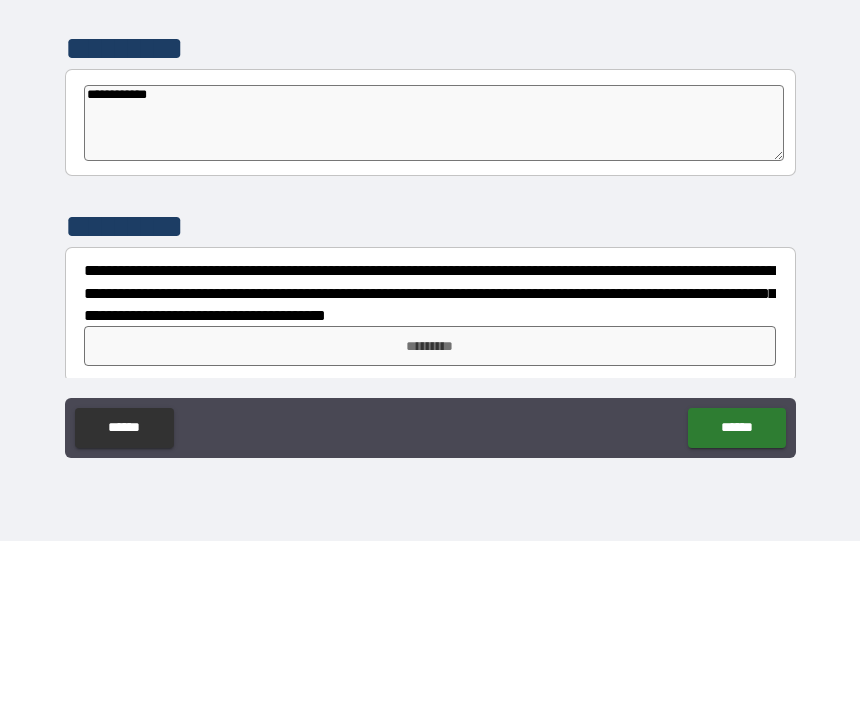 type on "*" 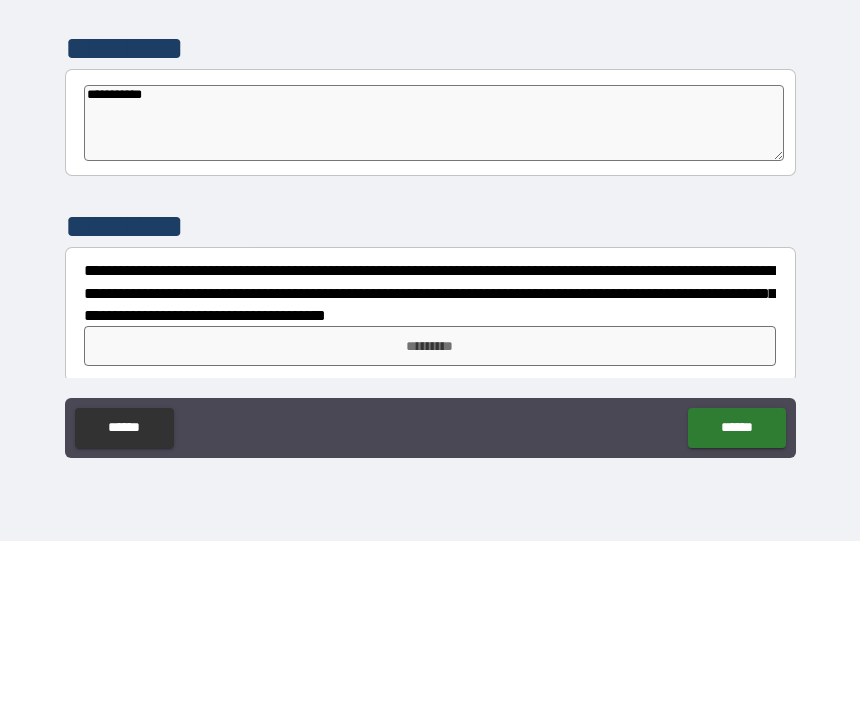 type on "*" 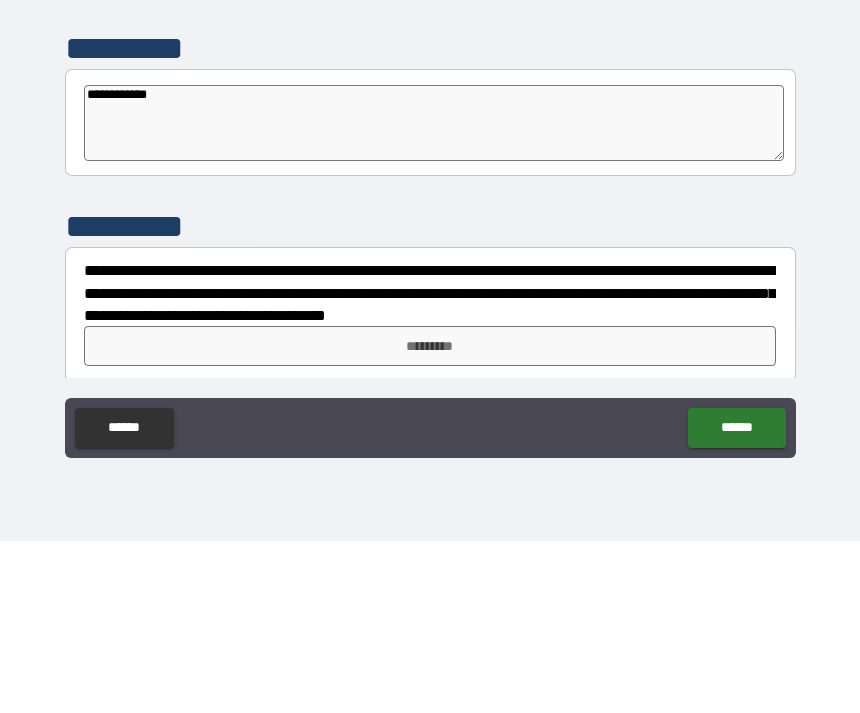 type on "*" 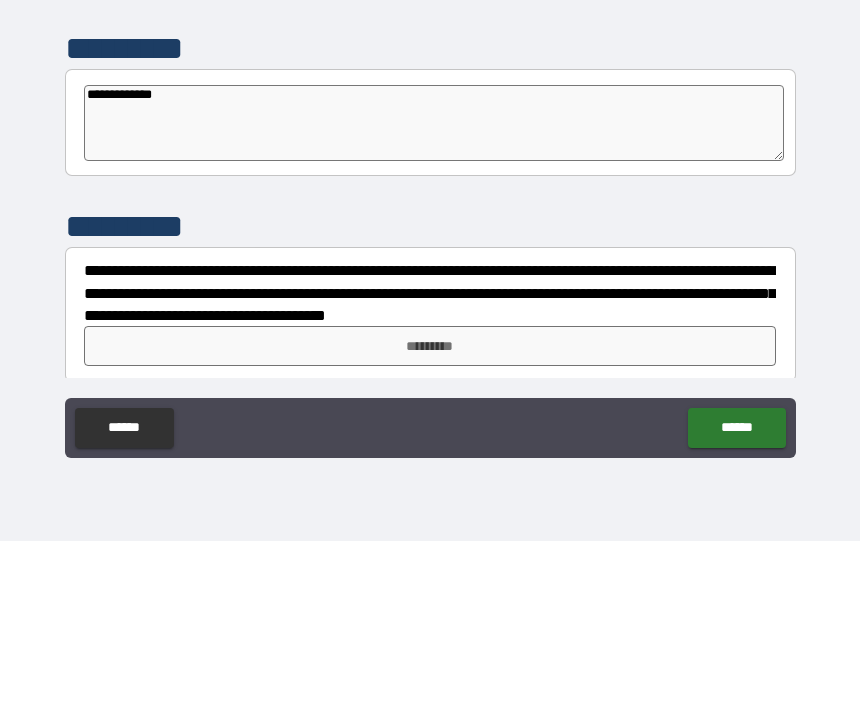 type on "*" 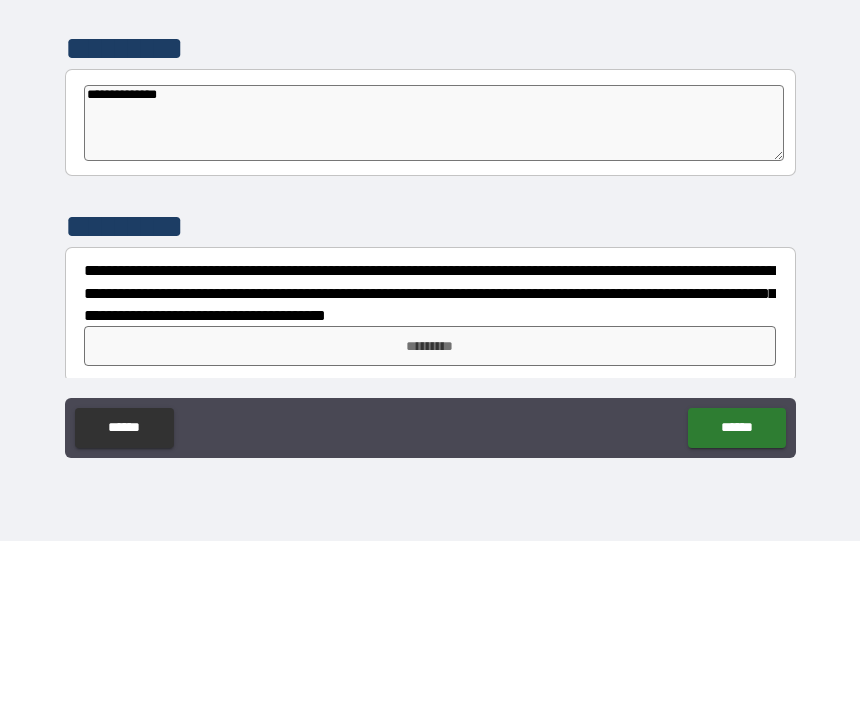 type on "*" 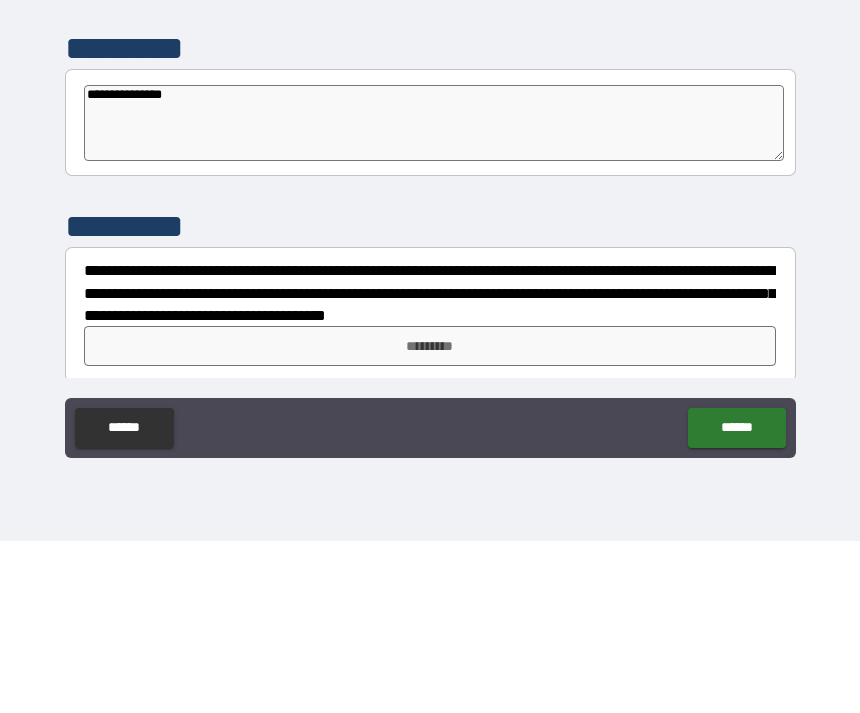 type on "*" 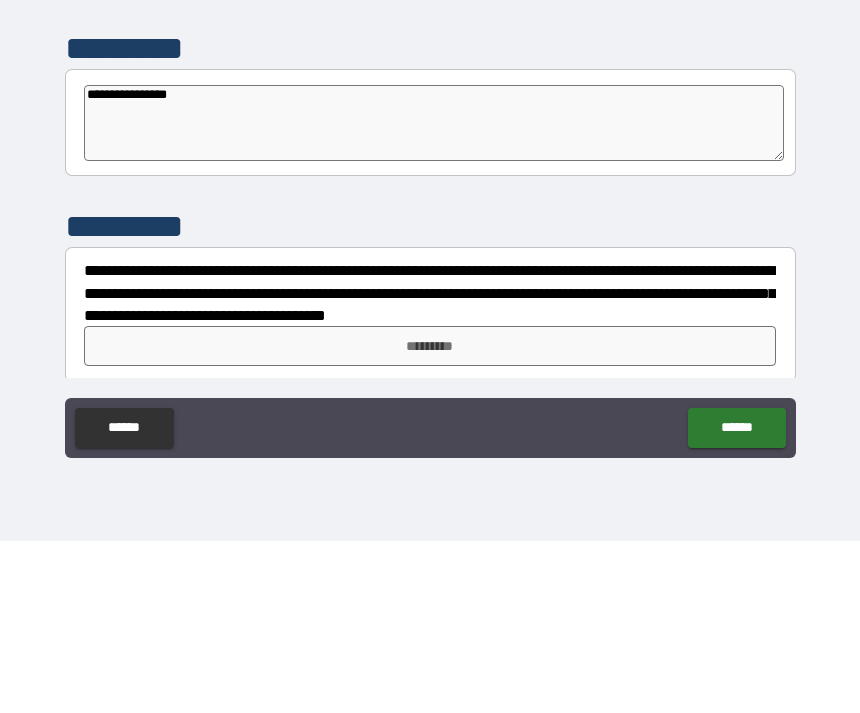 type on "*" 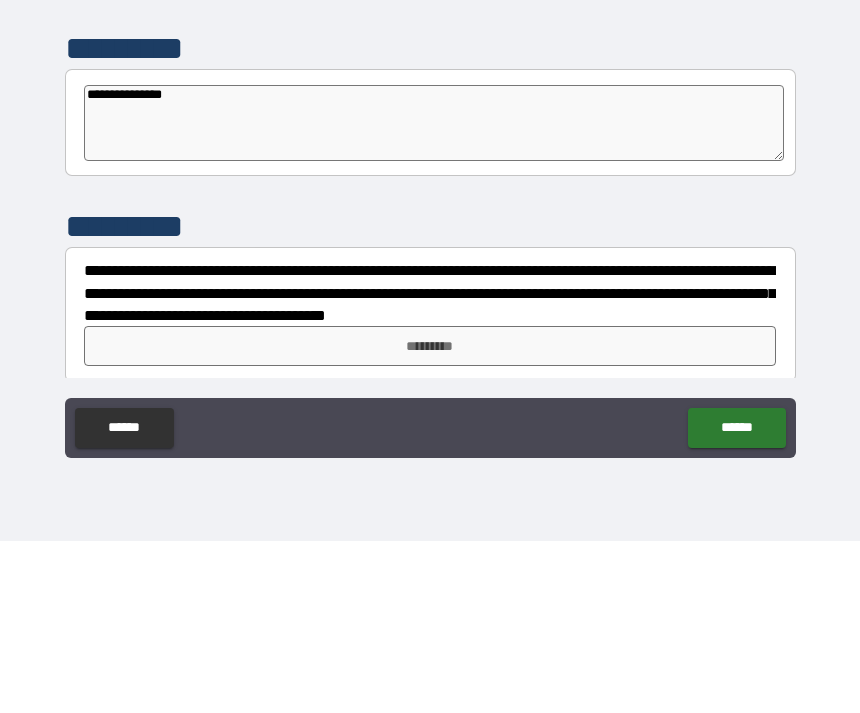 type on "**********" 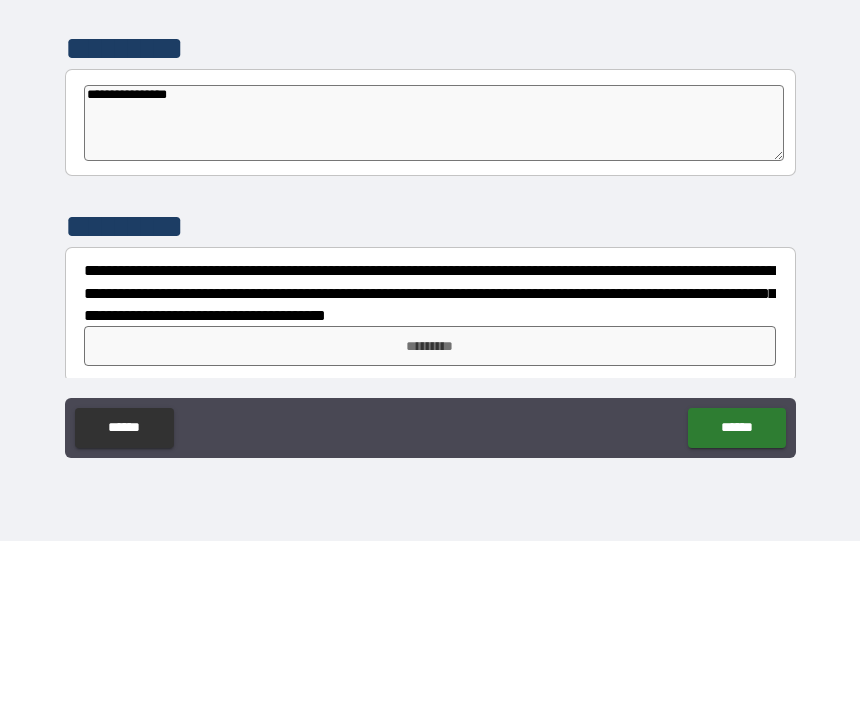 type on "*" 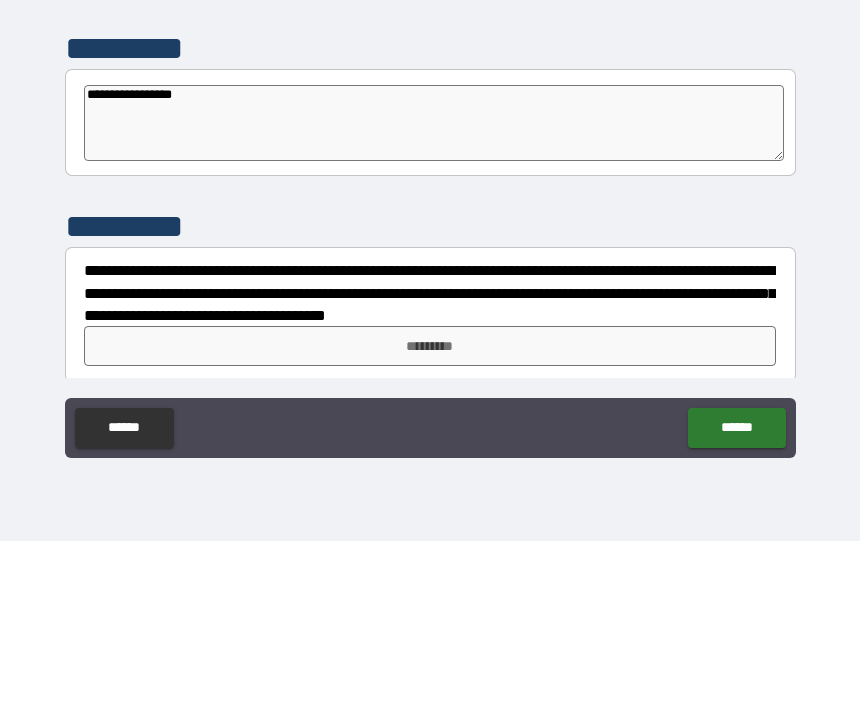 type on "*" 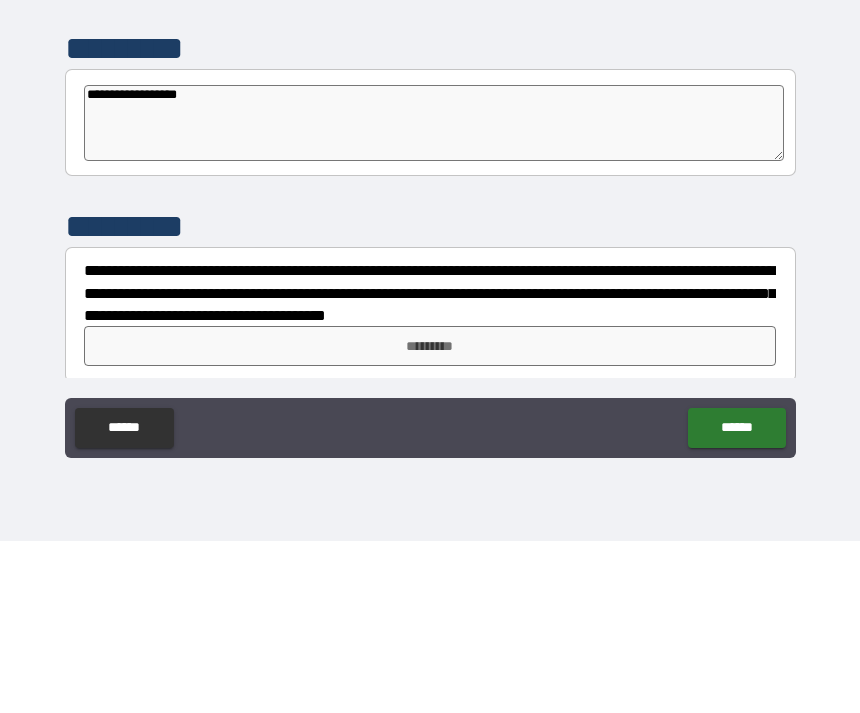 type on "*" 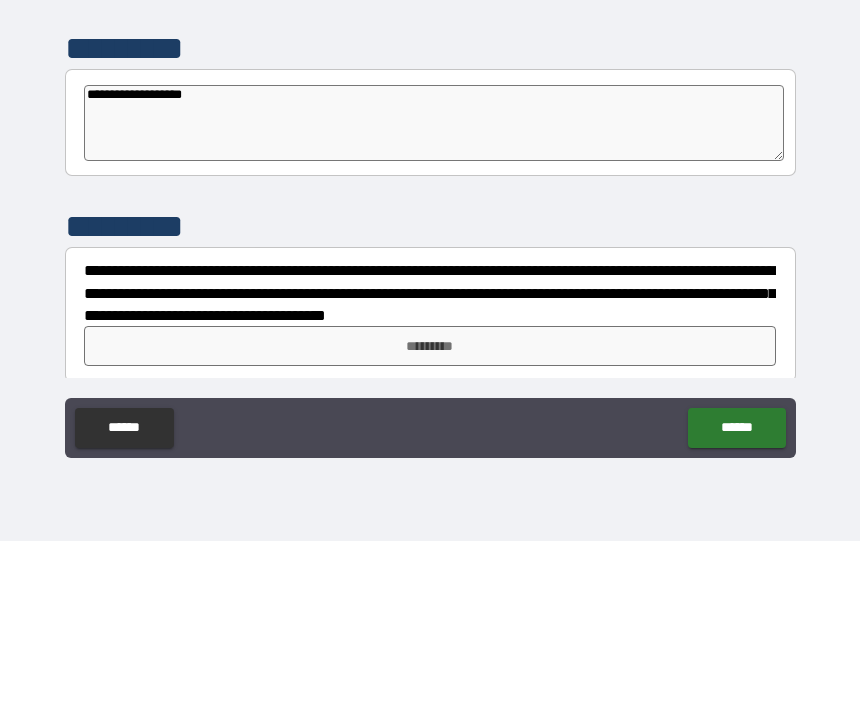 type on "*" 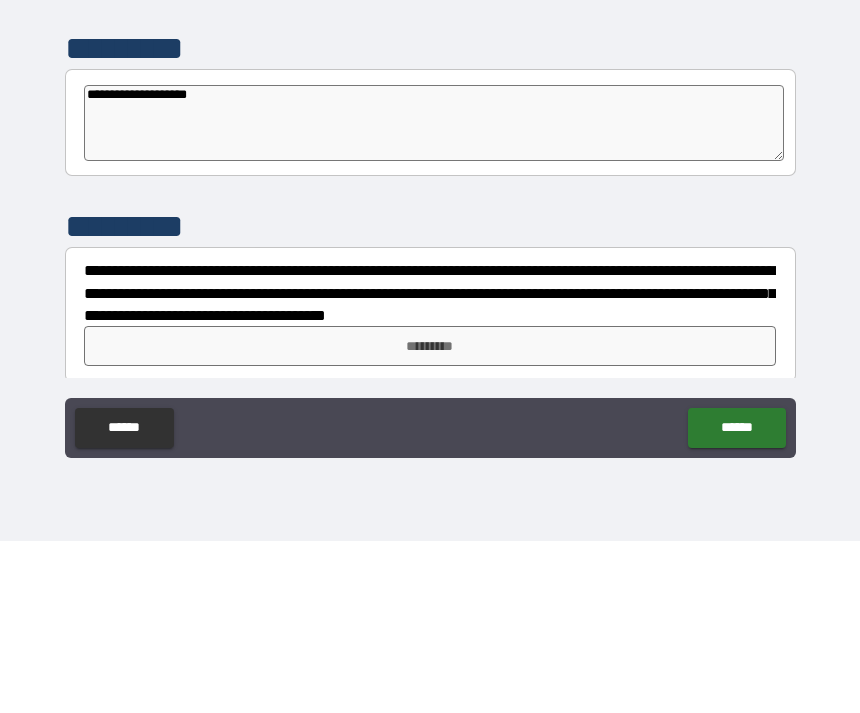 type on "*" 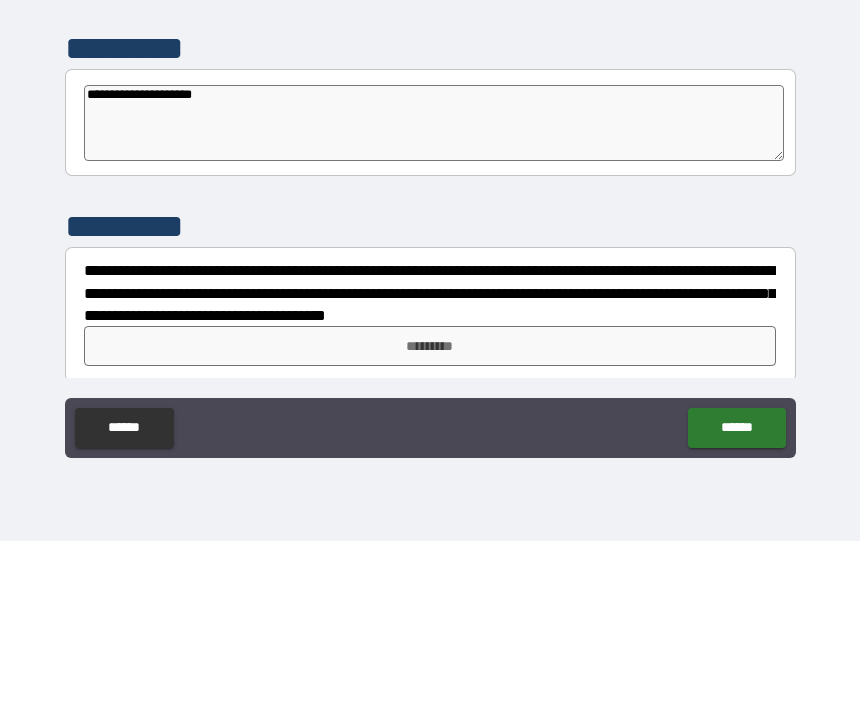 type on "*" 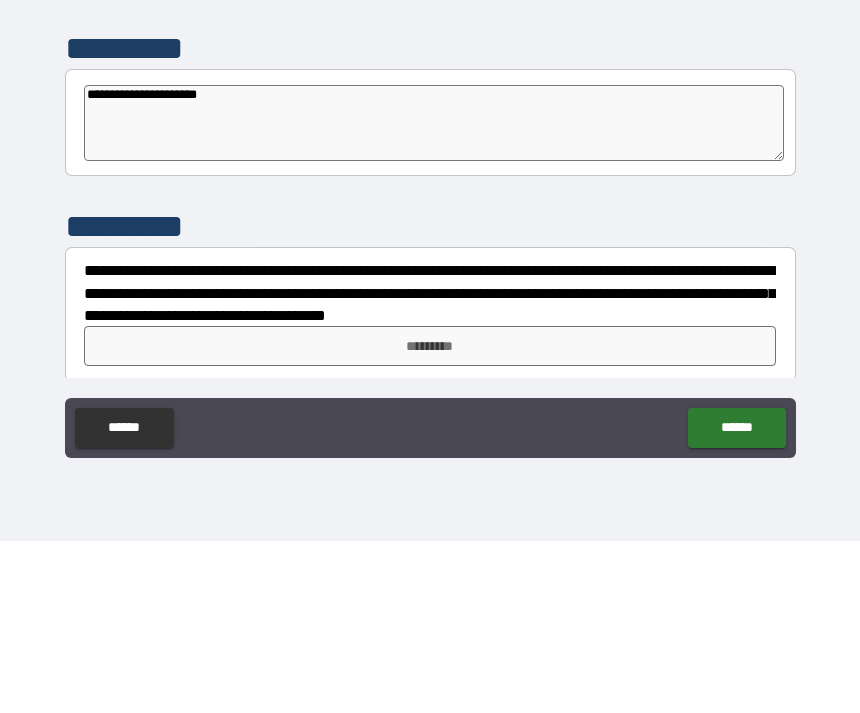 type on "*" 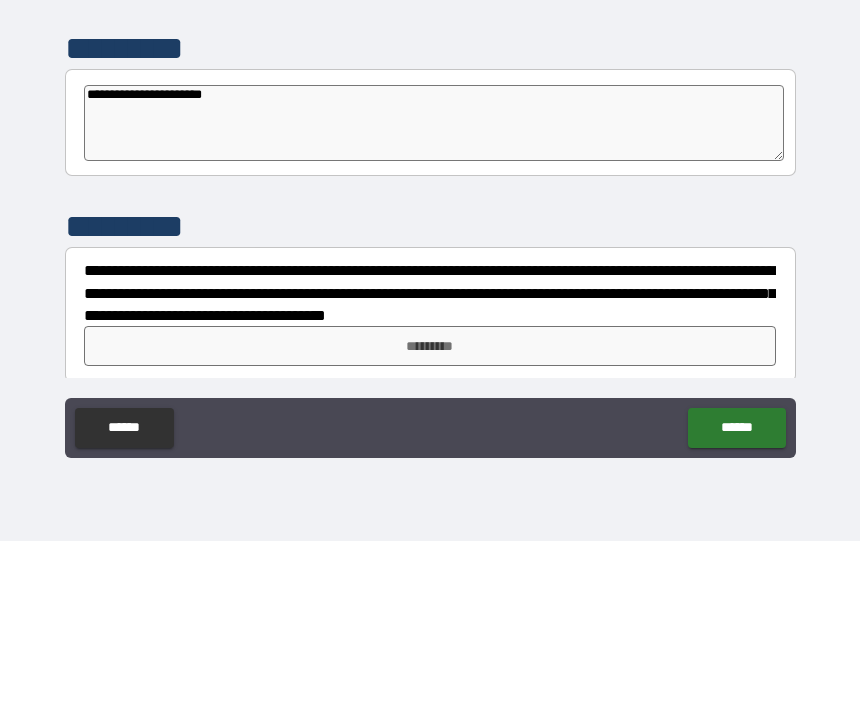 type on "*" 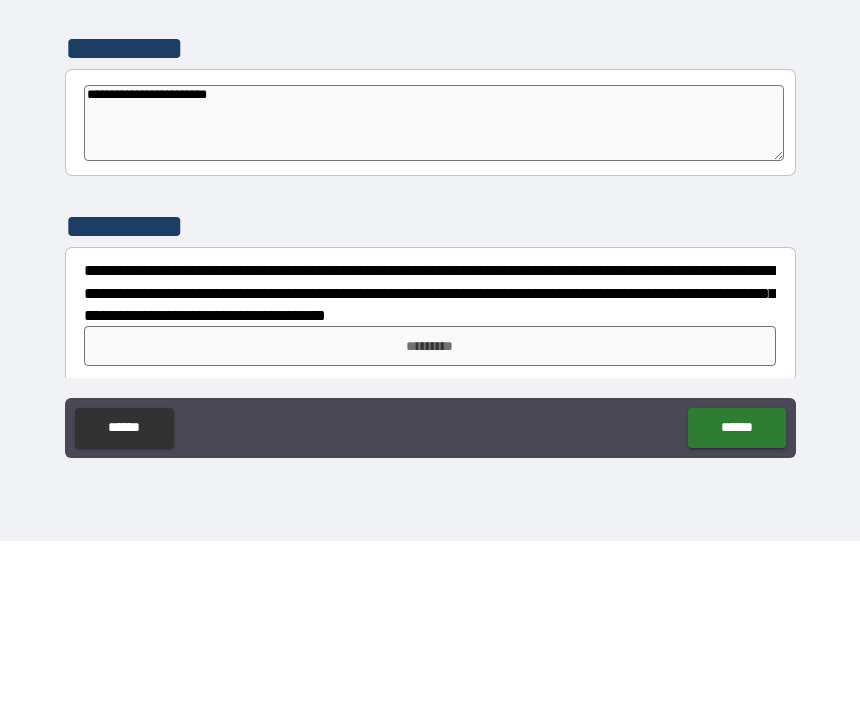 type on "*" 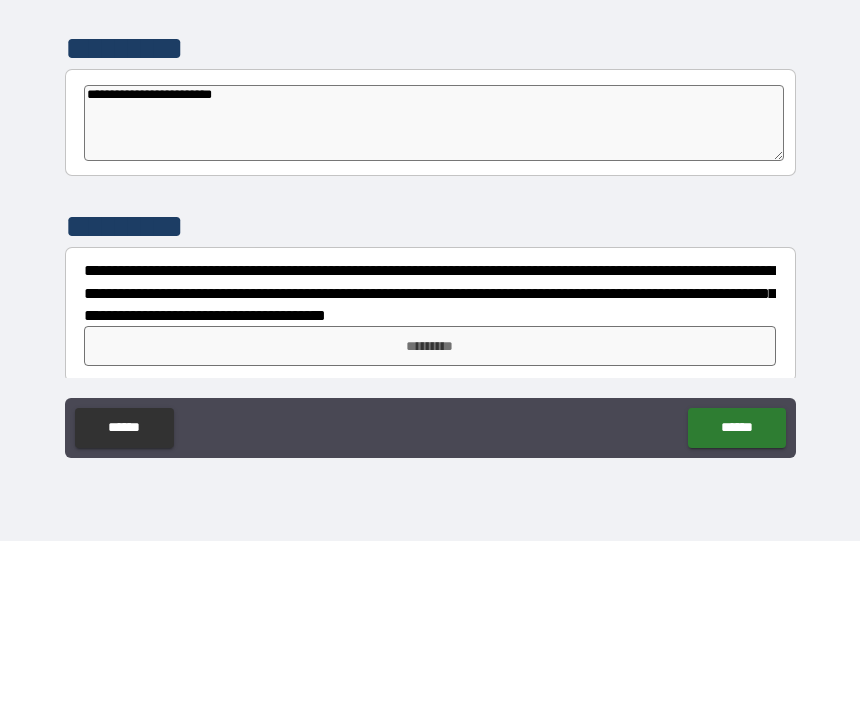 type on "*" 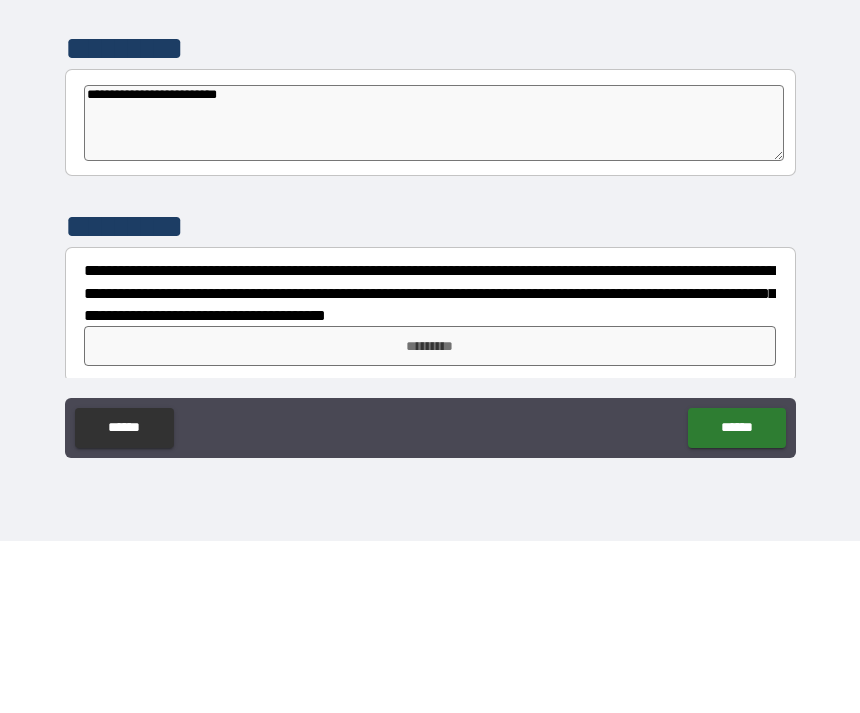 type on "*" 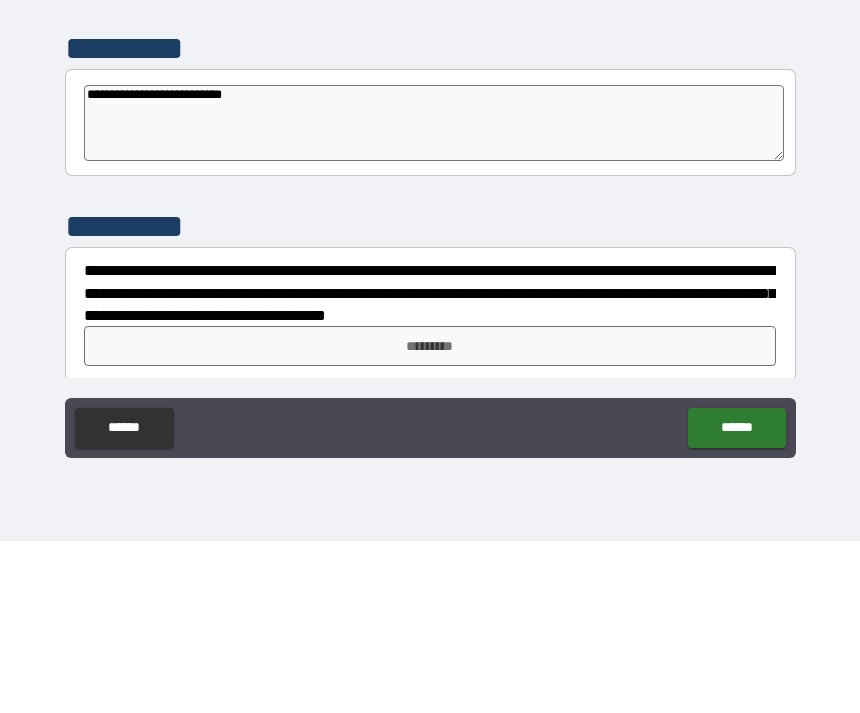 type on "*" 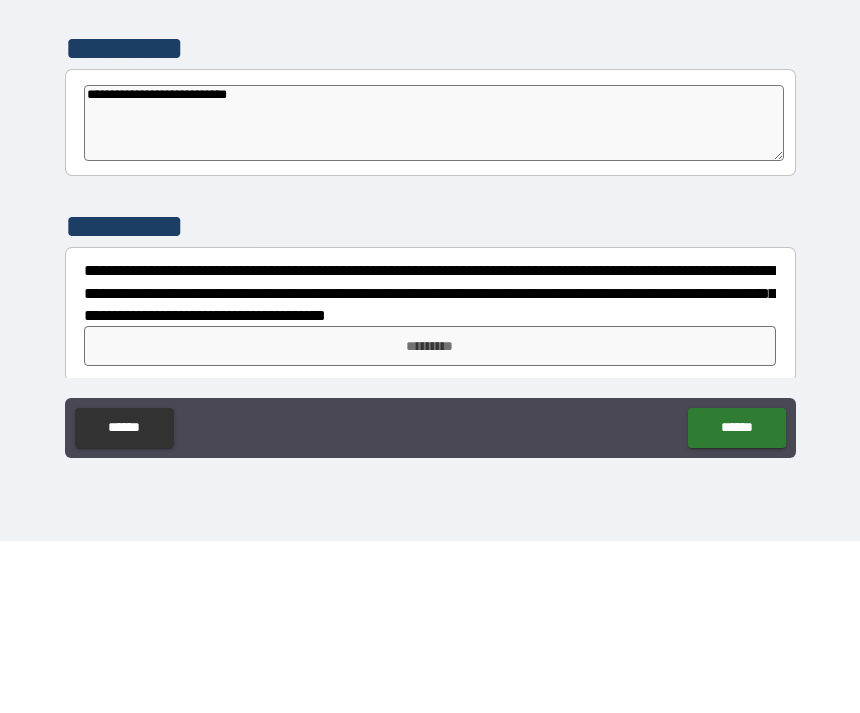 type on "*" 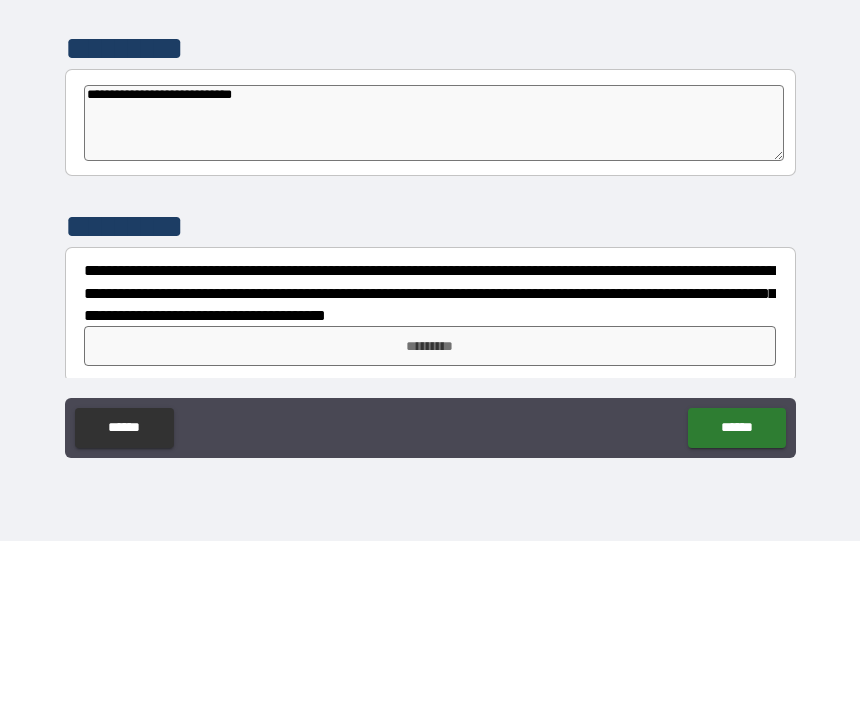 type on "*" 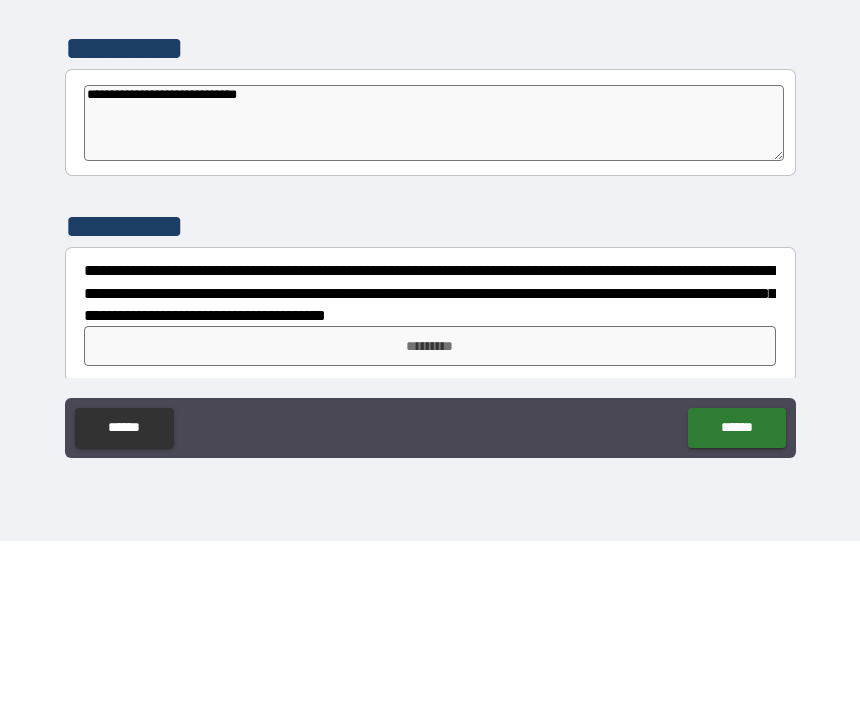 type on "*" 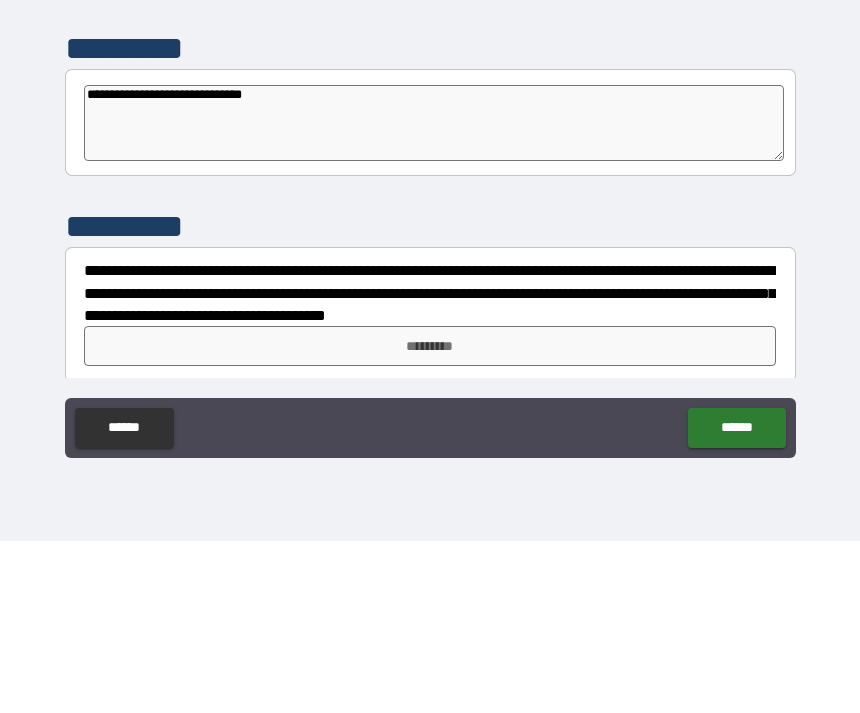 type on "*" 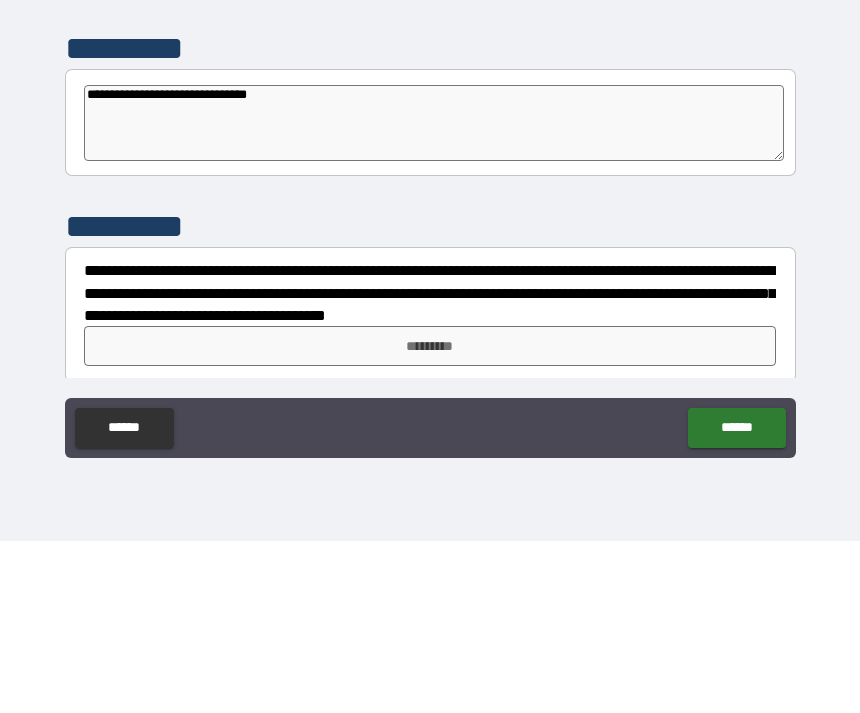 type on "*" 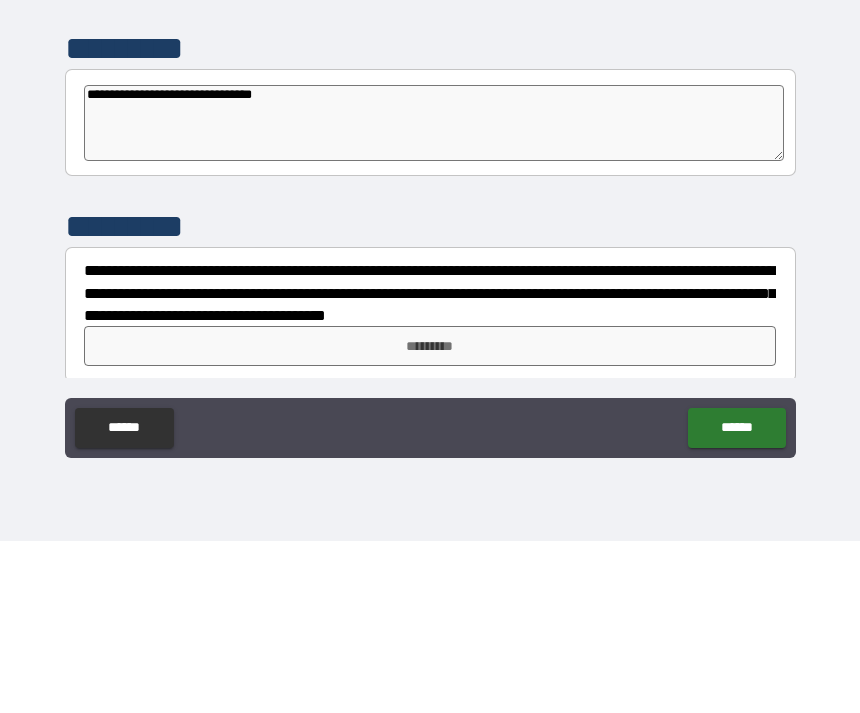 type on "*" 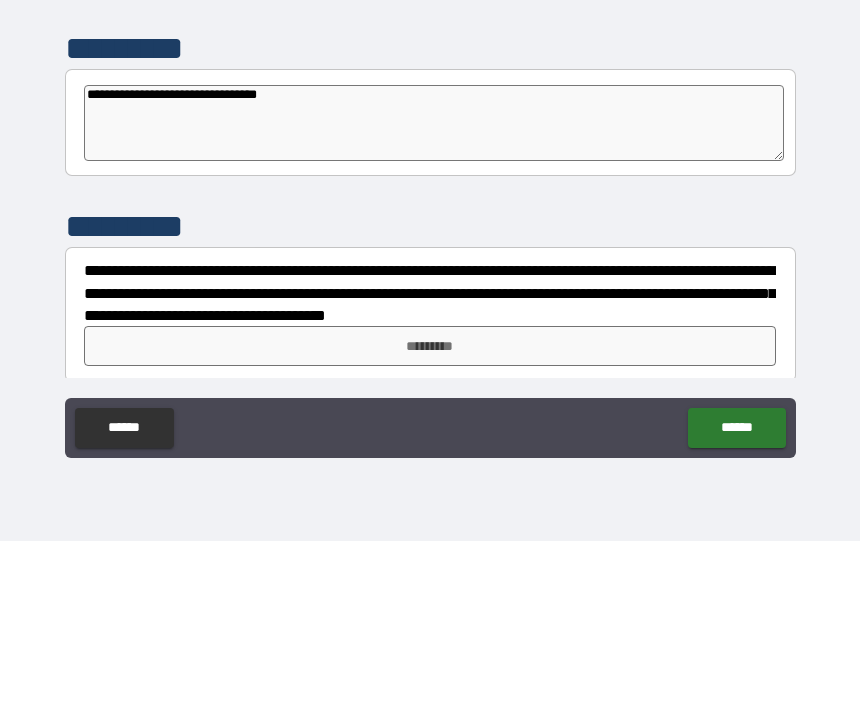 type on "*" 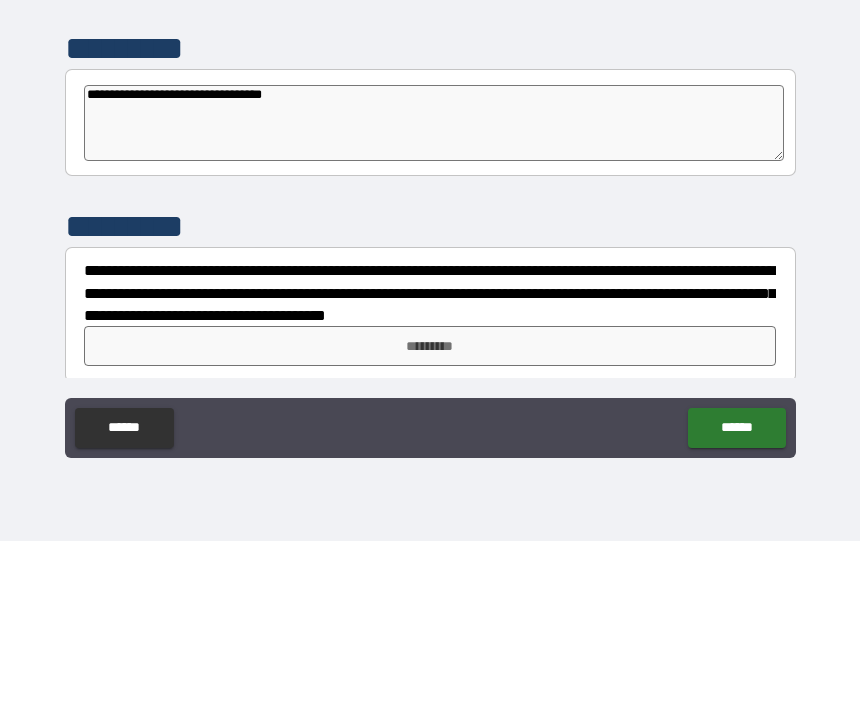 type on "*" 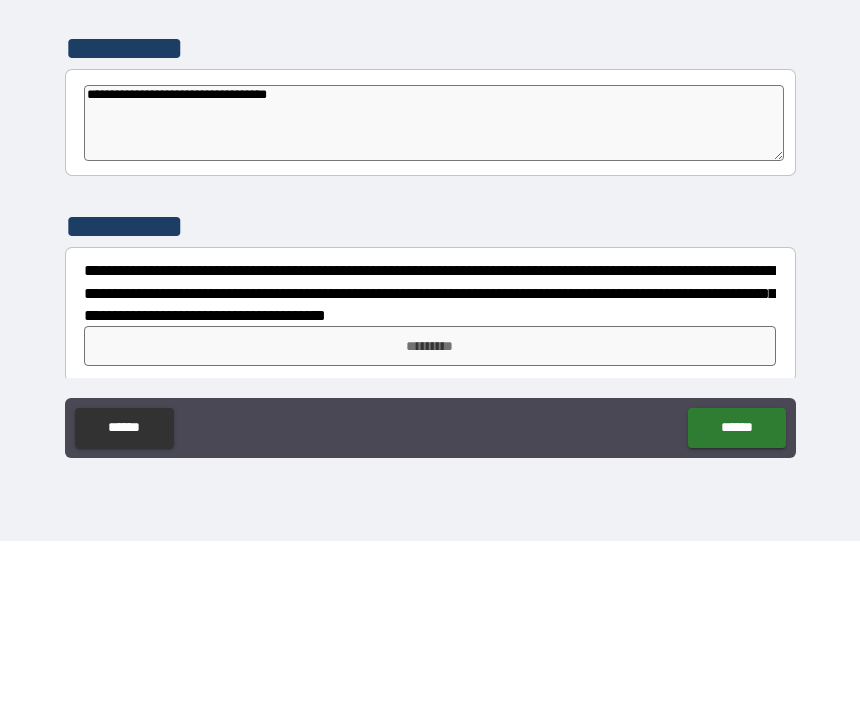type on "*" 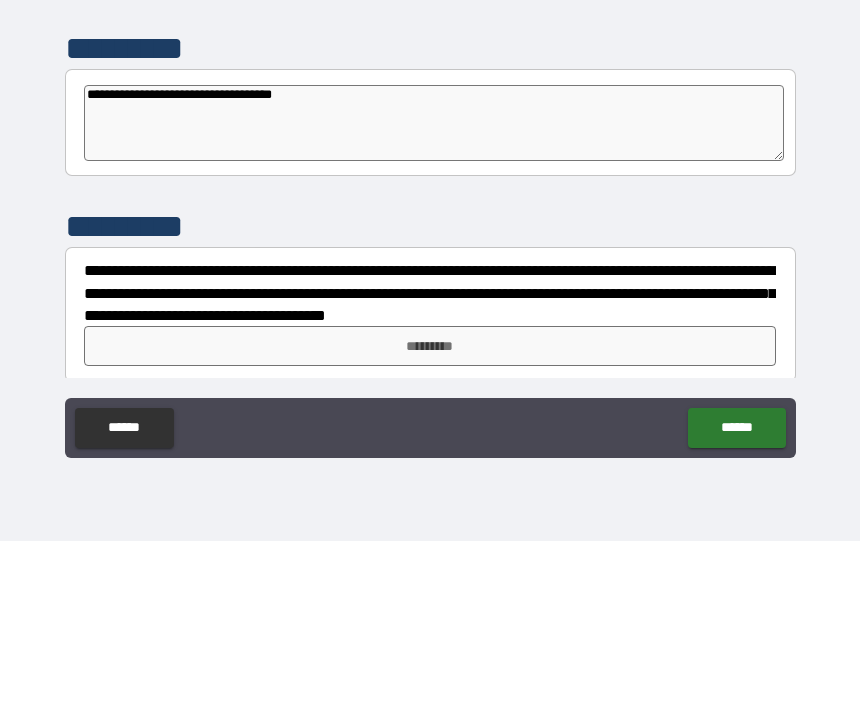 type on "*" 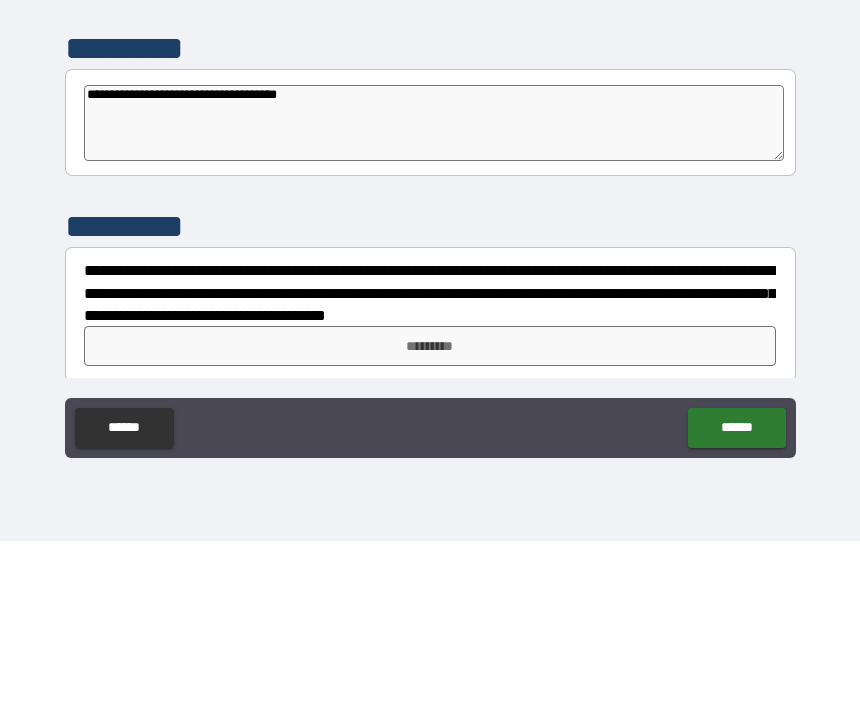 type on "*" 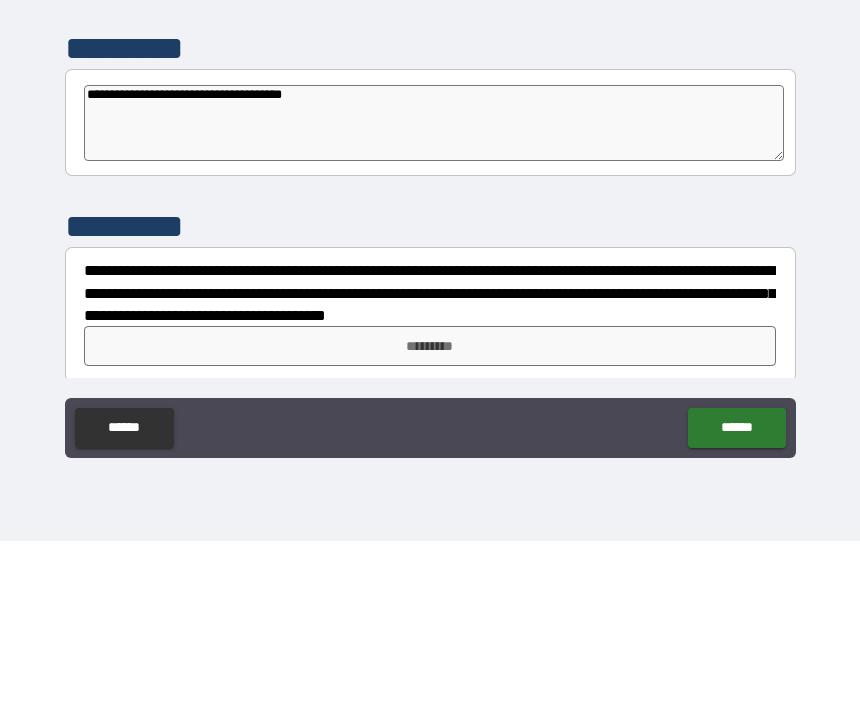 type on "*" 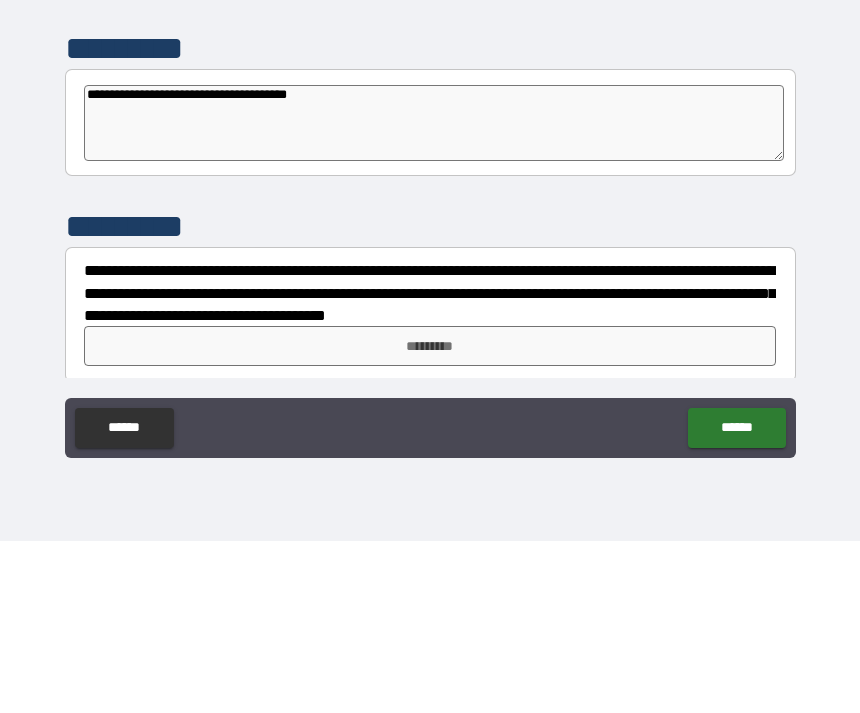 type on "*" 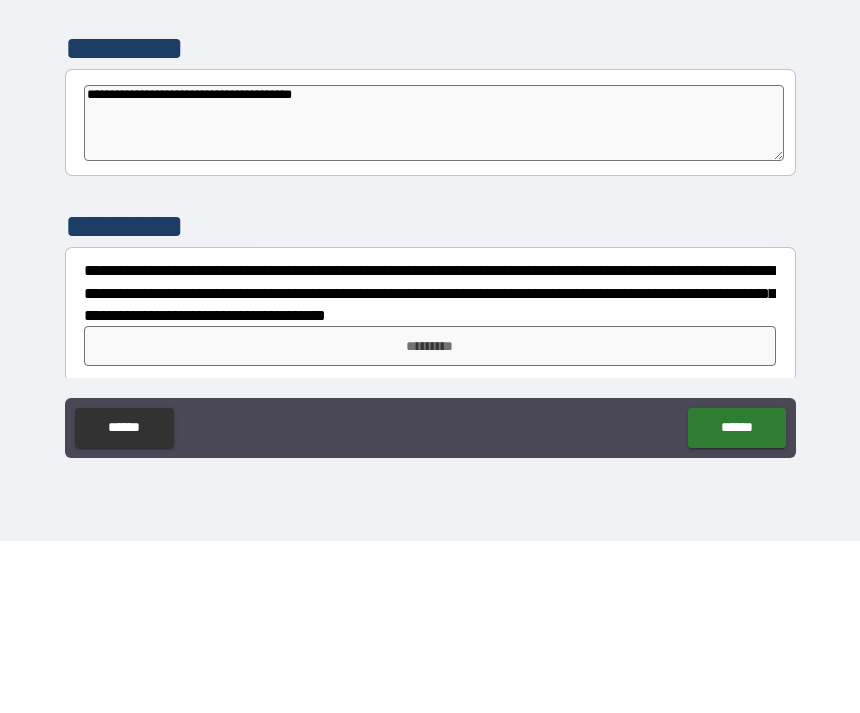 type on "*" 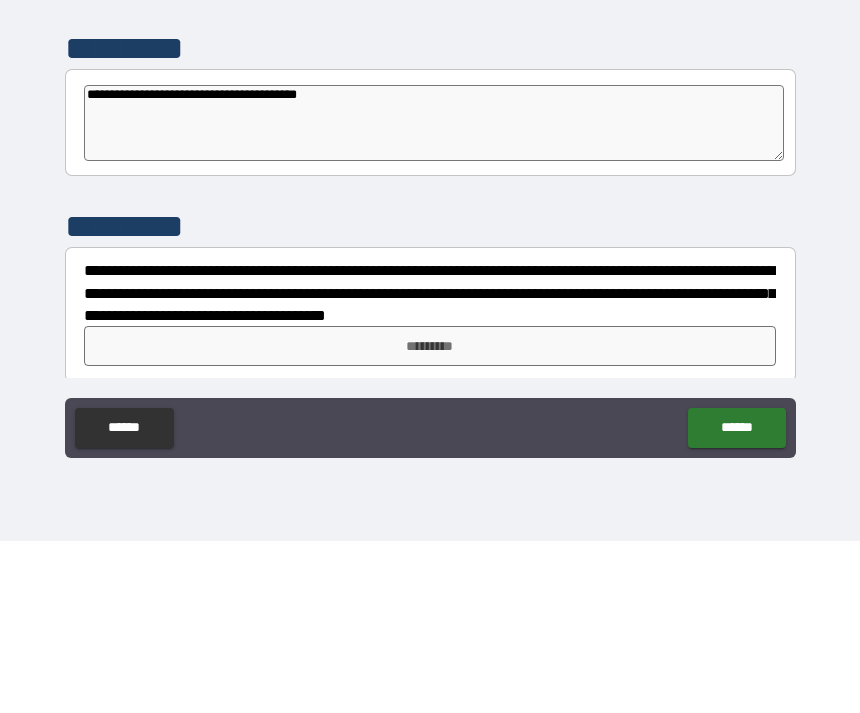 type on "*" 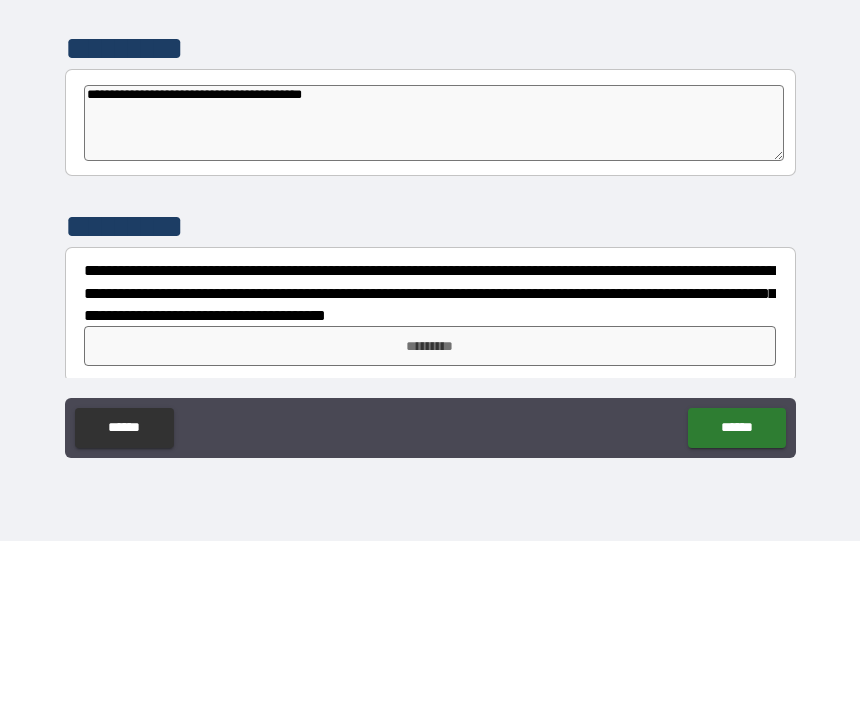 type on "*" 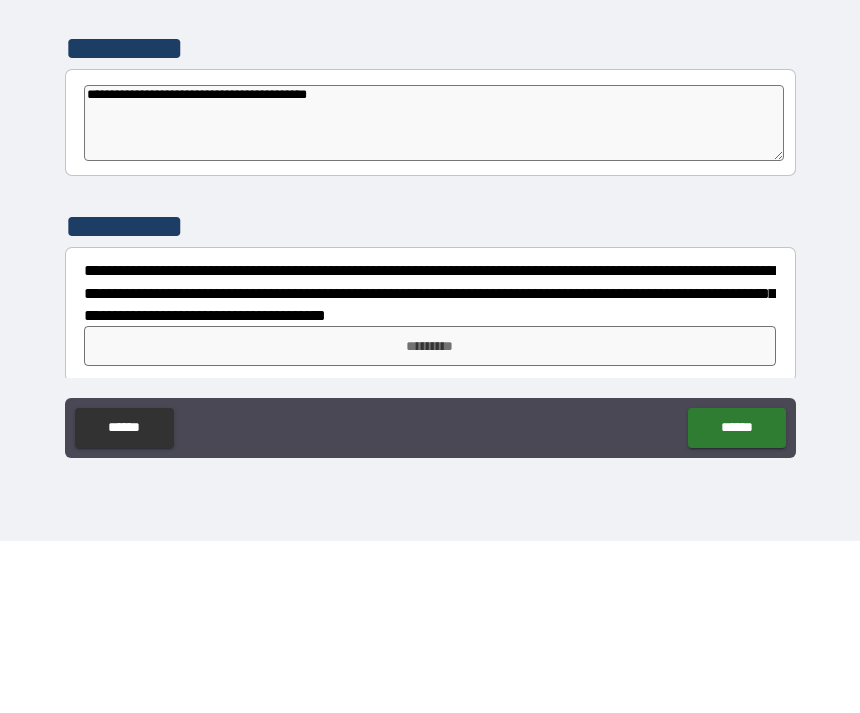 type on "*" 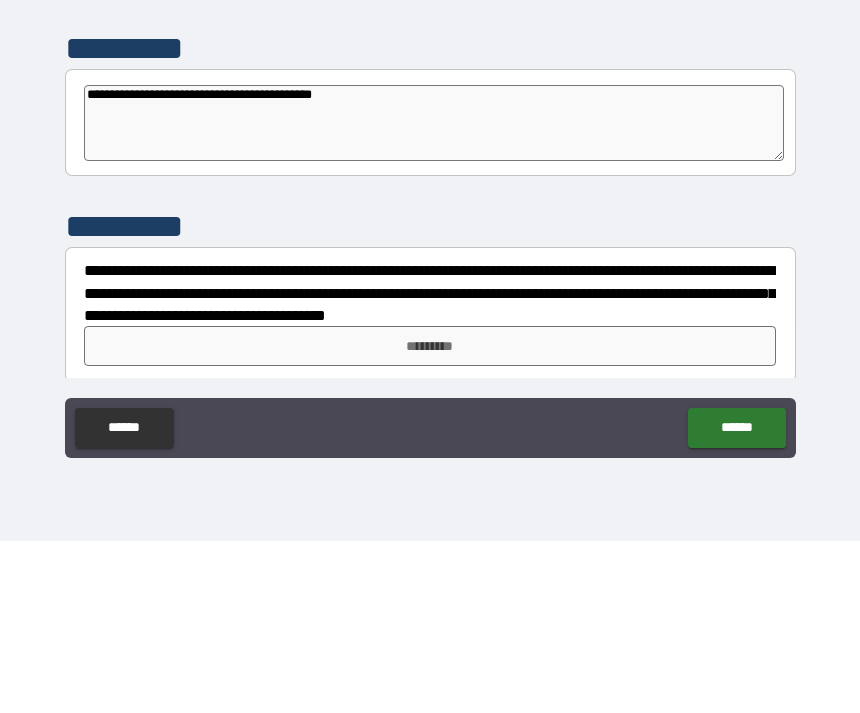 type on "*" 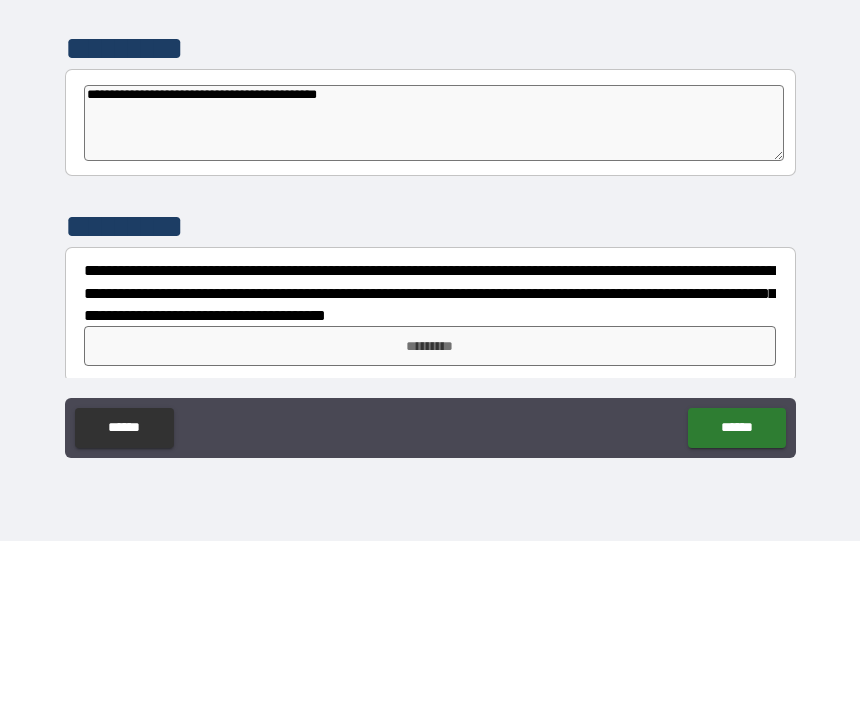 type on "*" 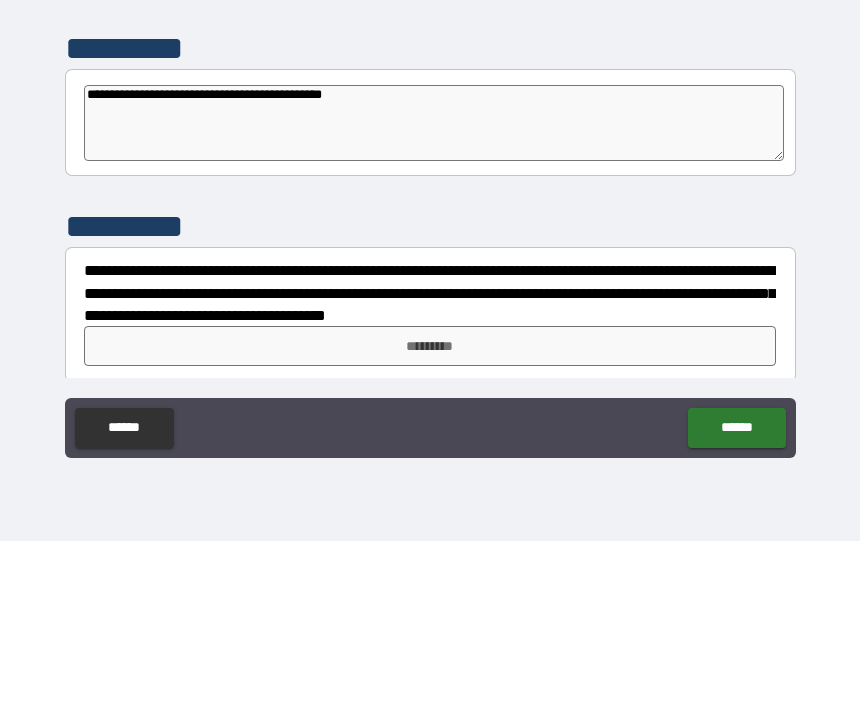type on "*" 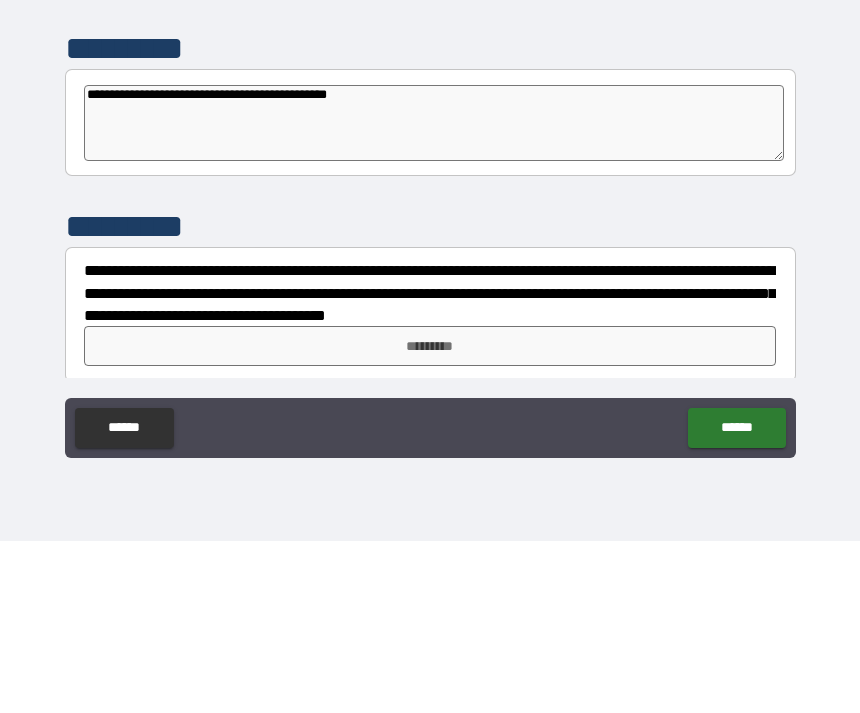 type on "*" 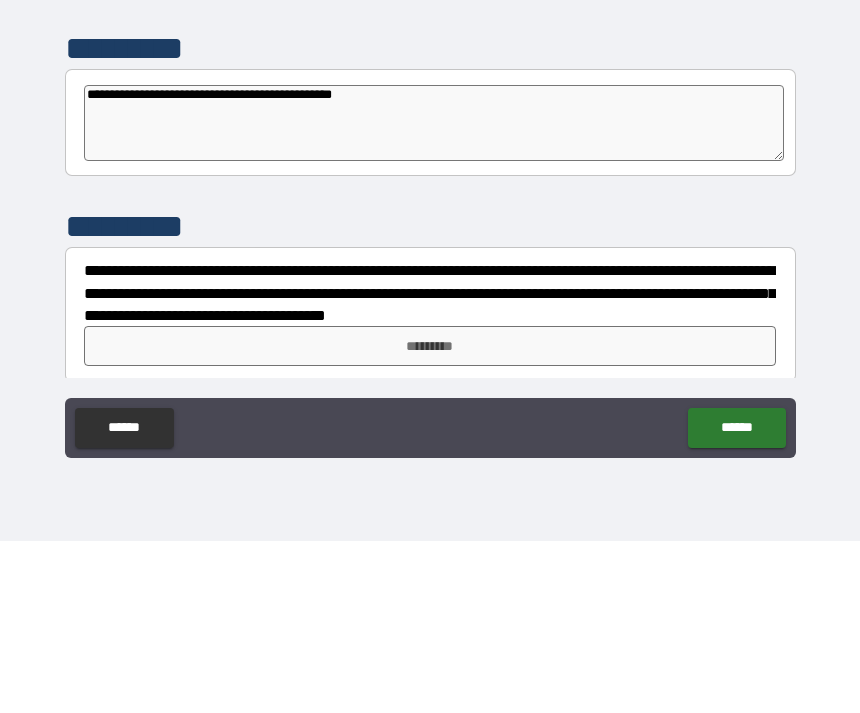 type on "*" 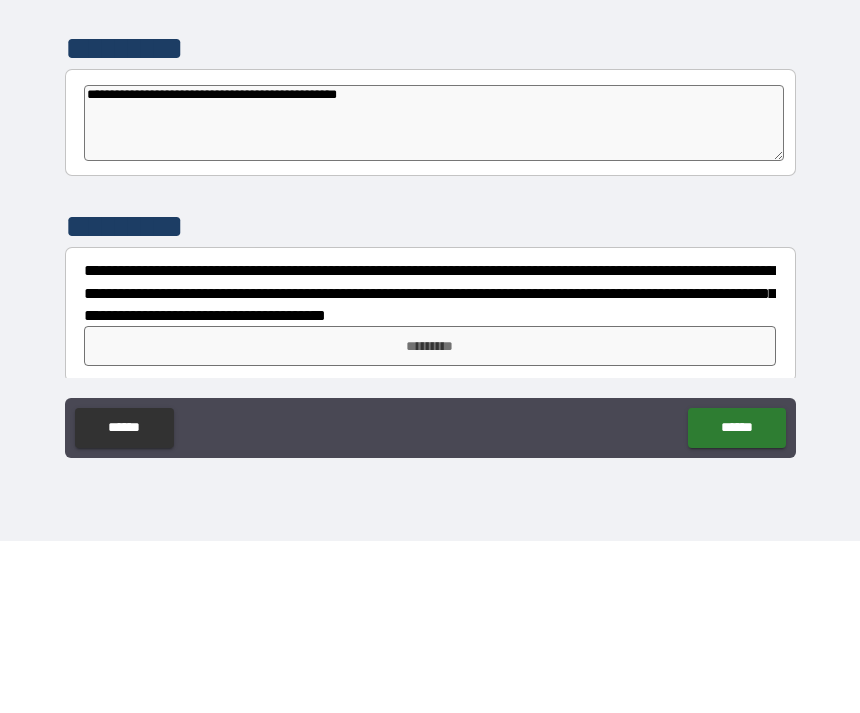 type on "*" 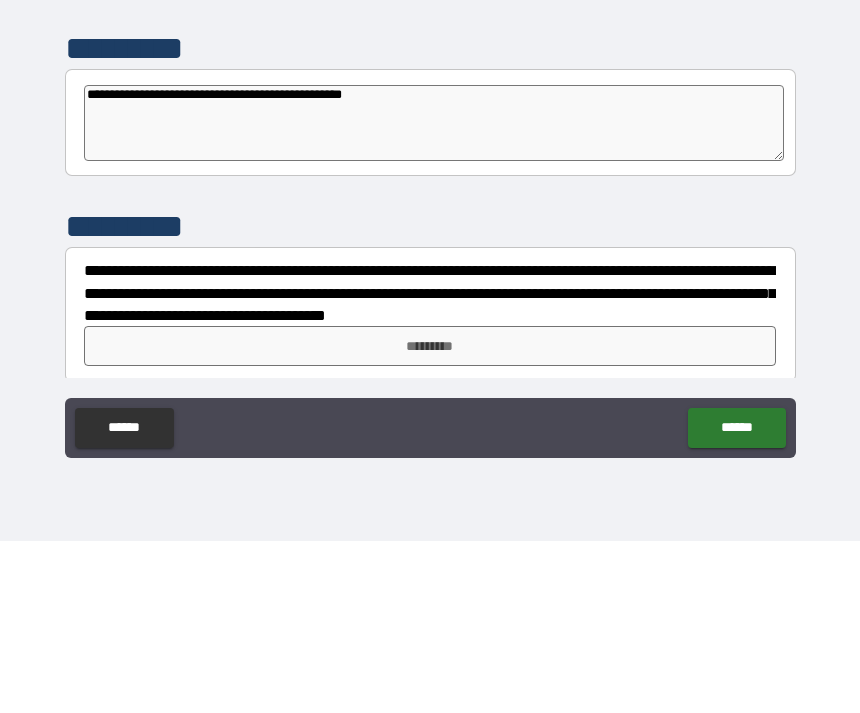 type on "*" 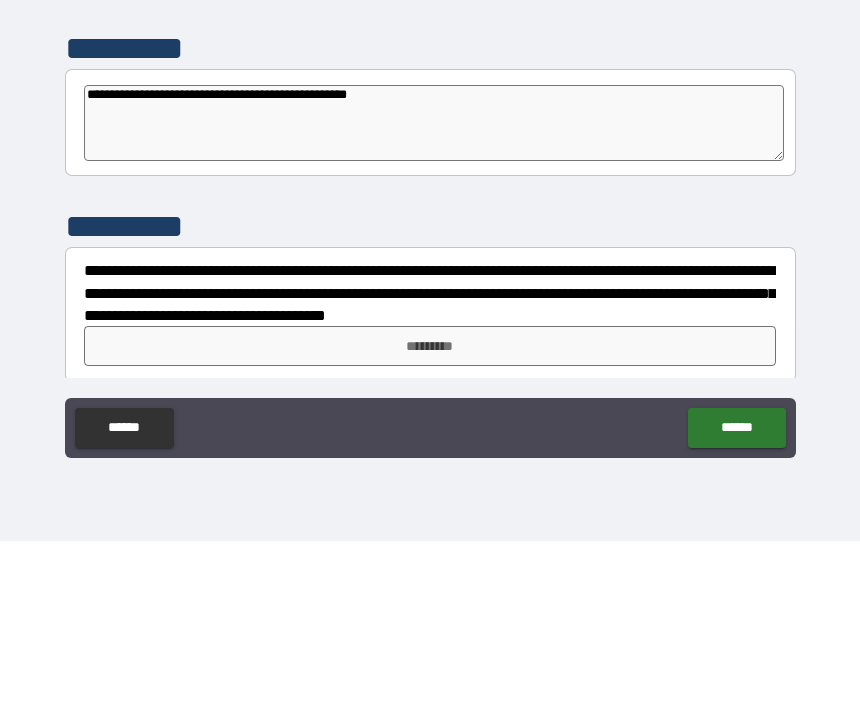 type on "*" 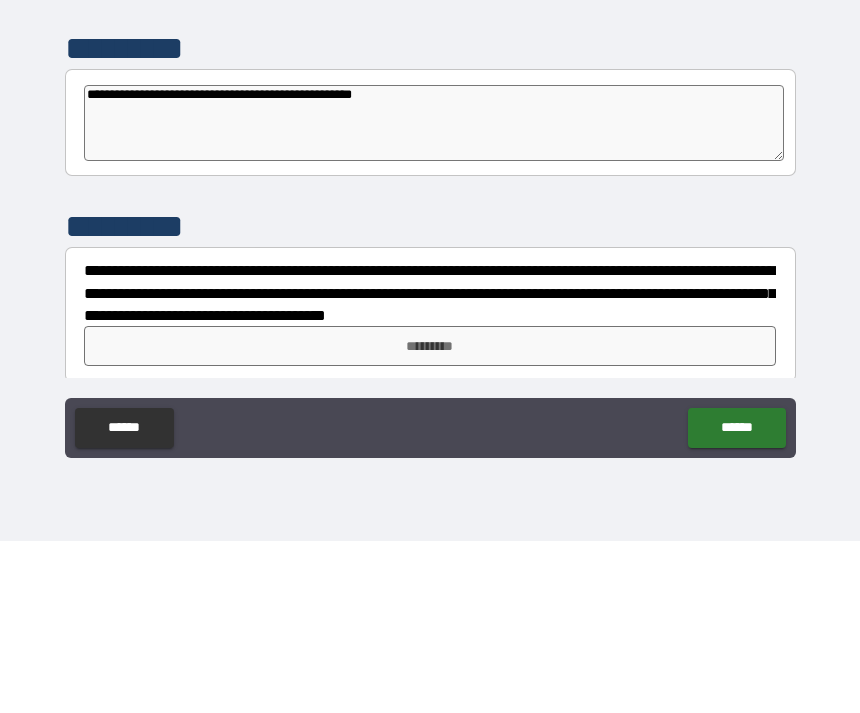 type on "*" 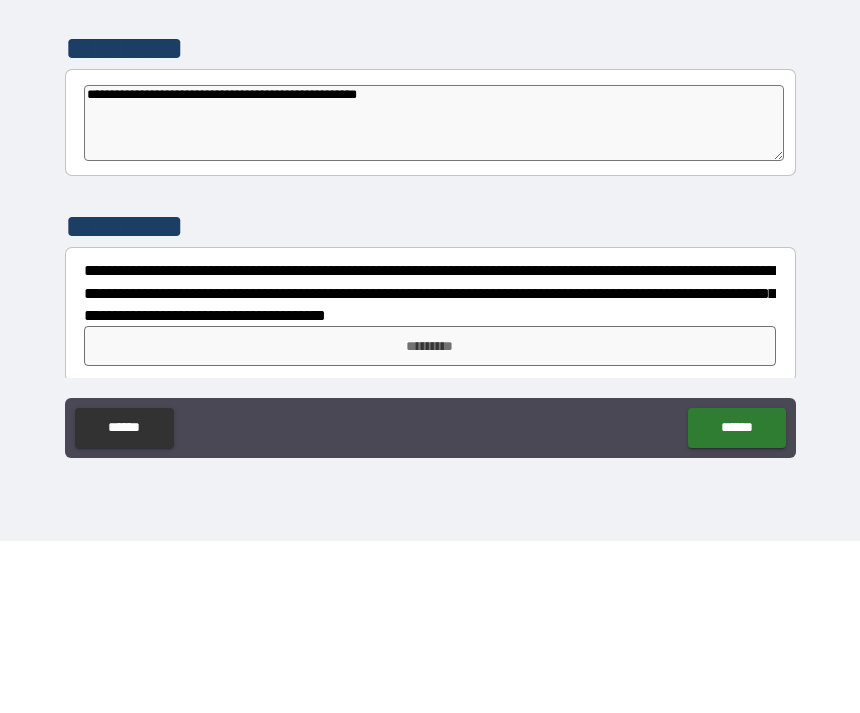 type on "*" 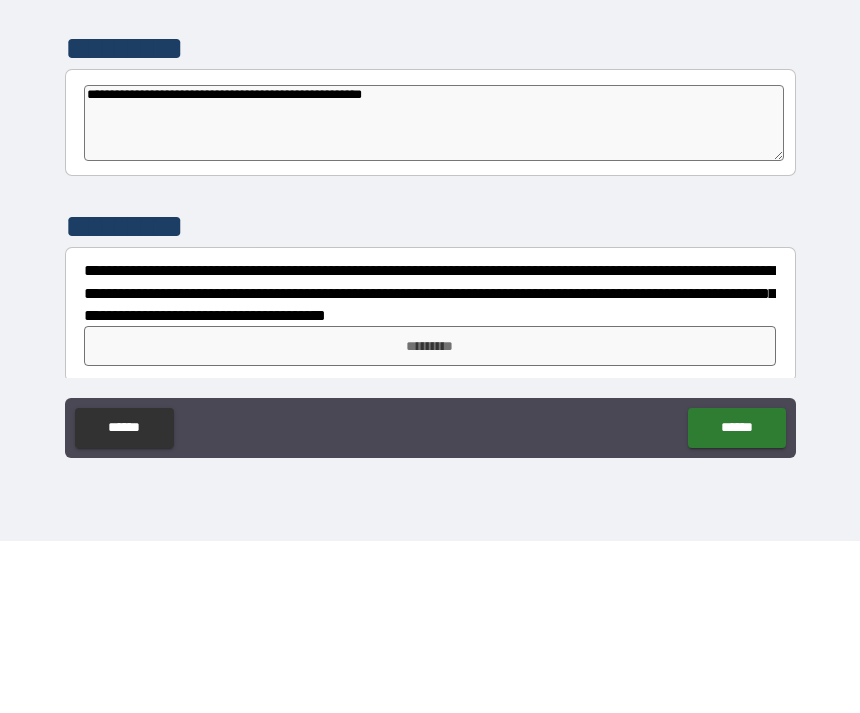type on "*" 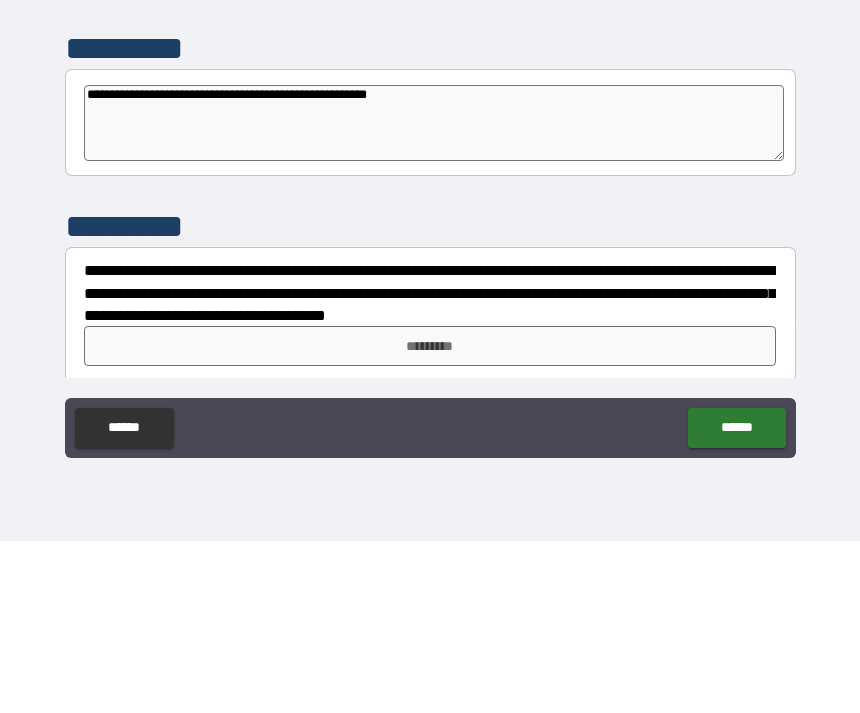 type on "*" 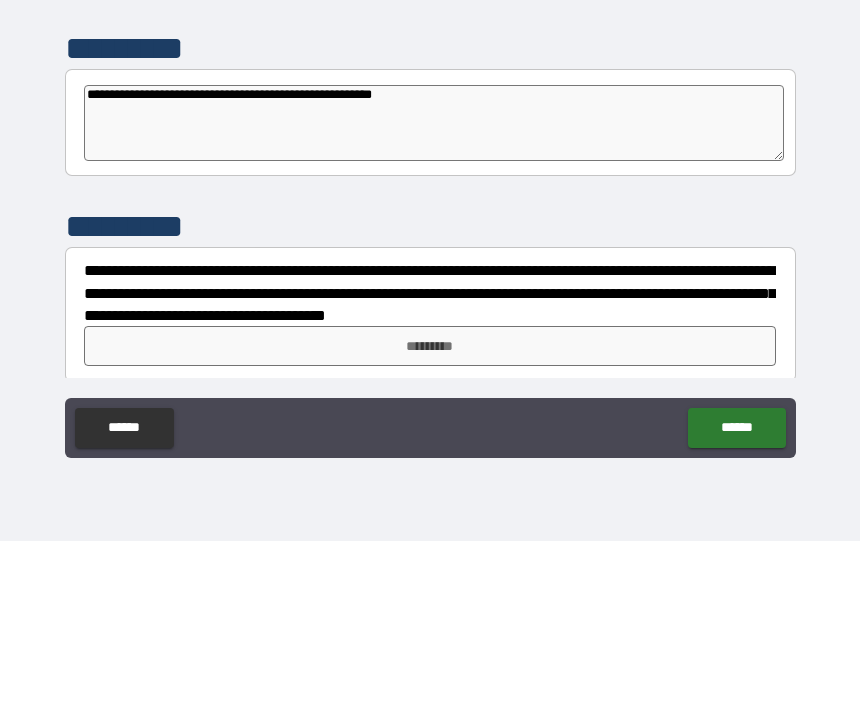 type on "*" 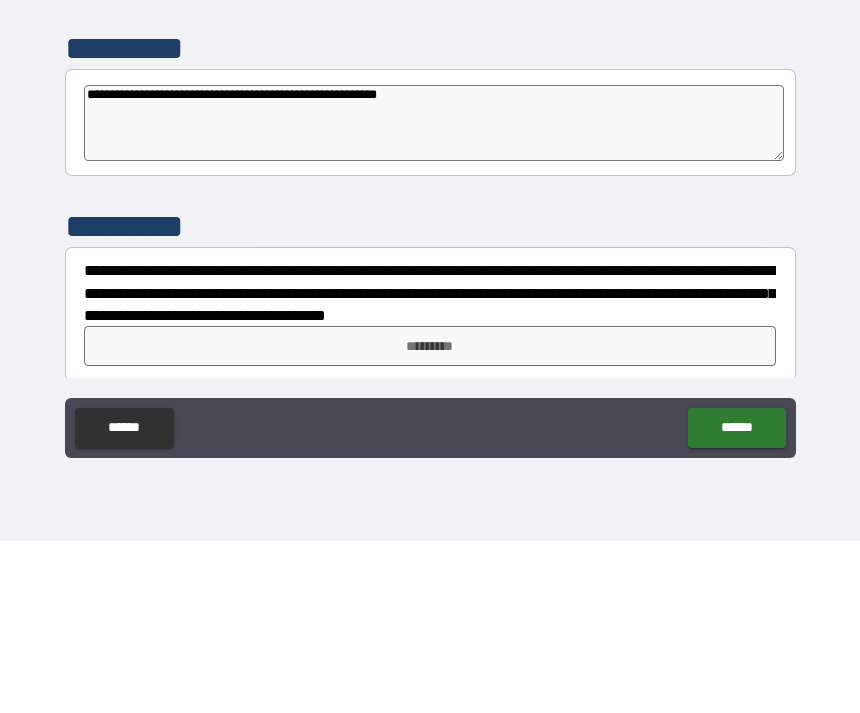 type on "*" 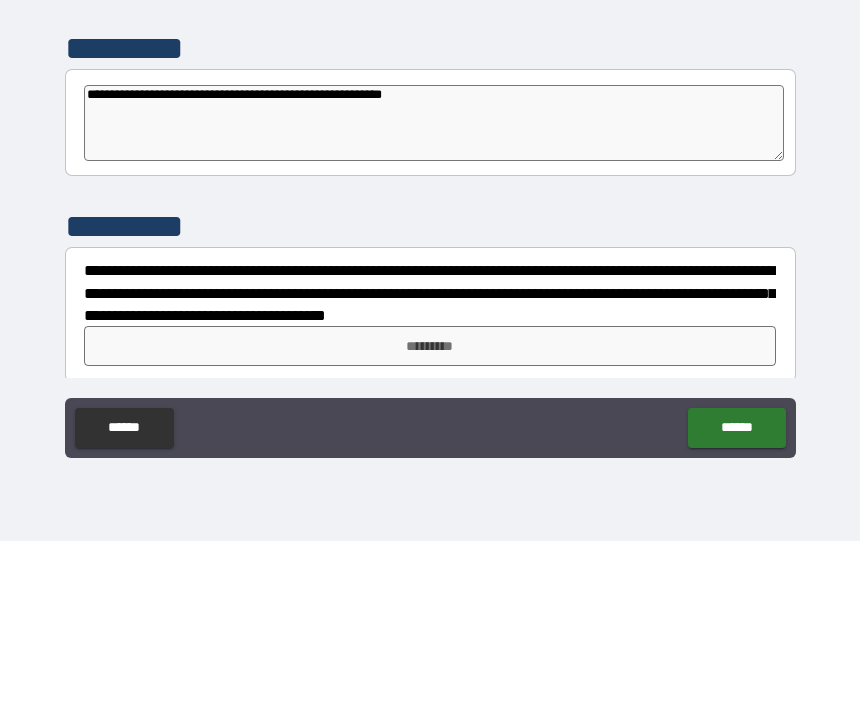 type on "*" 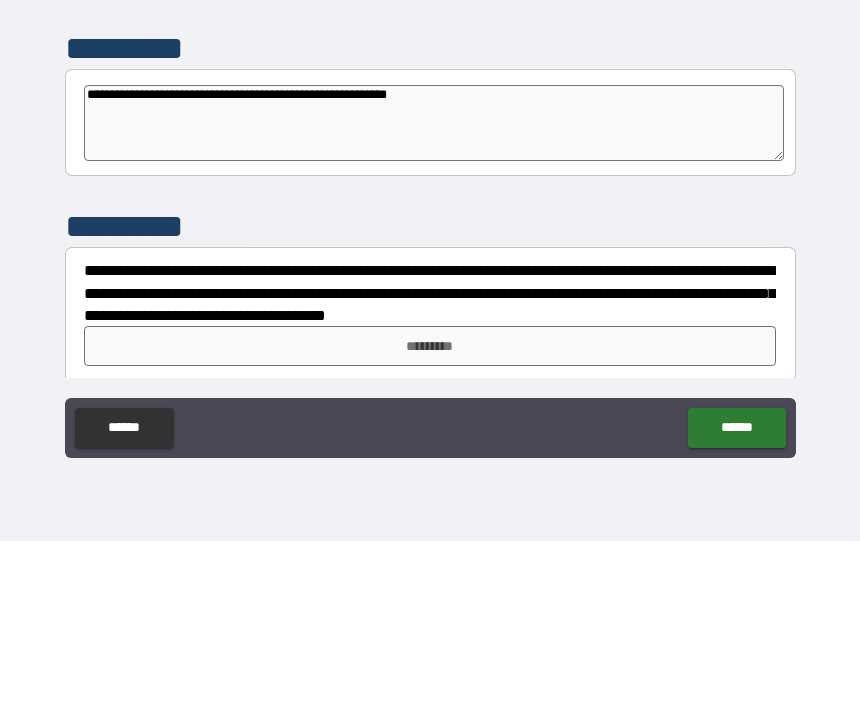 type on "*" 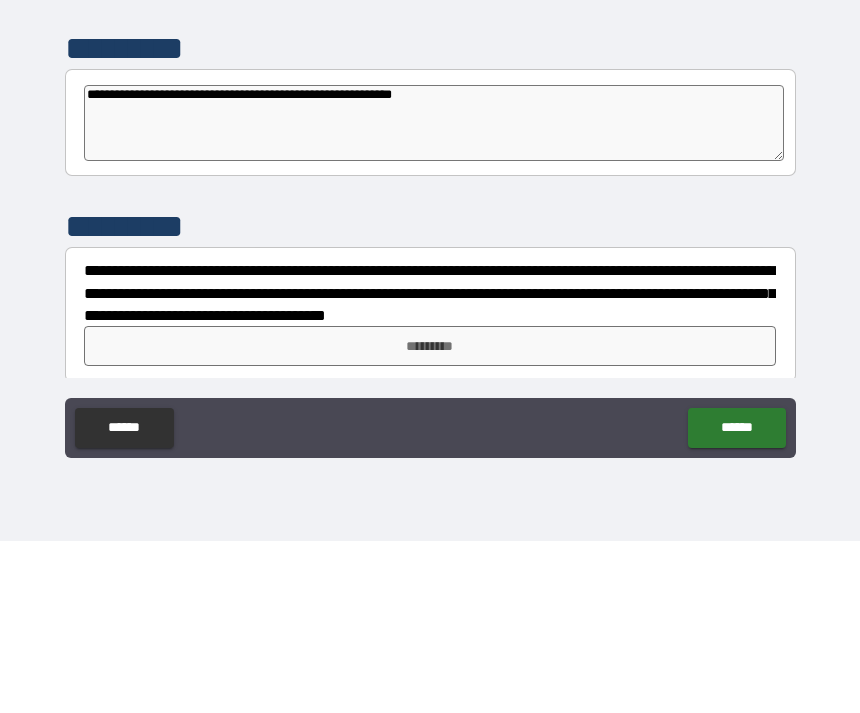 type on "*" 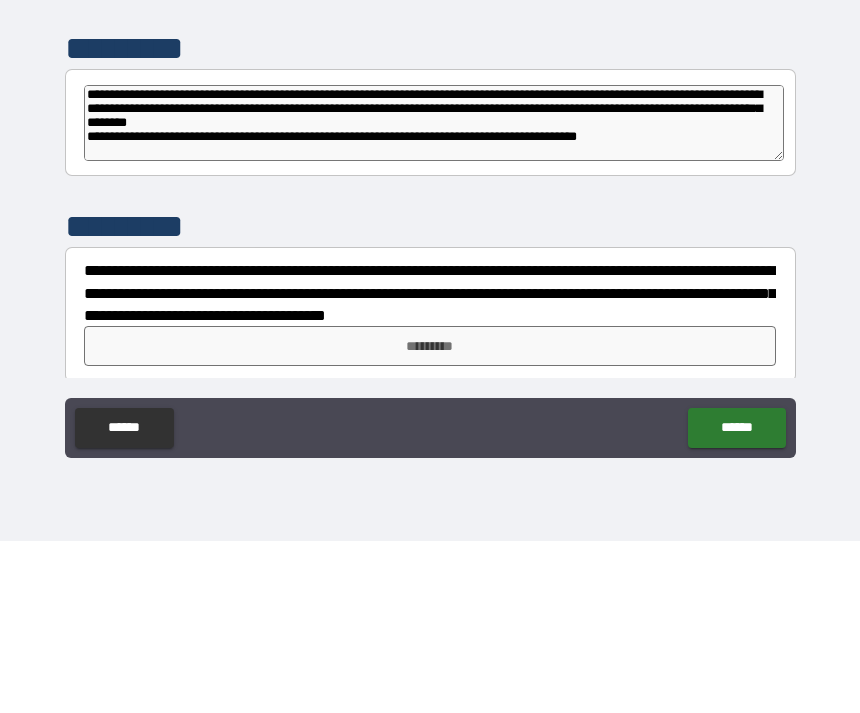 scroll, scrollTop: 12, scrollLeft: 0, axis: vertical 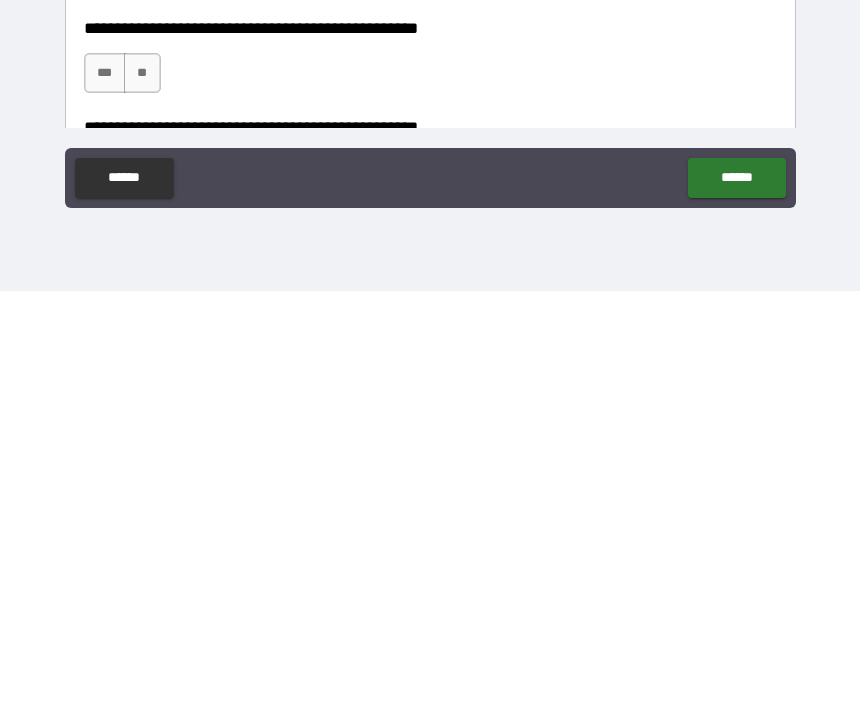 click on "**" at bounding box center [142, 495] 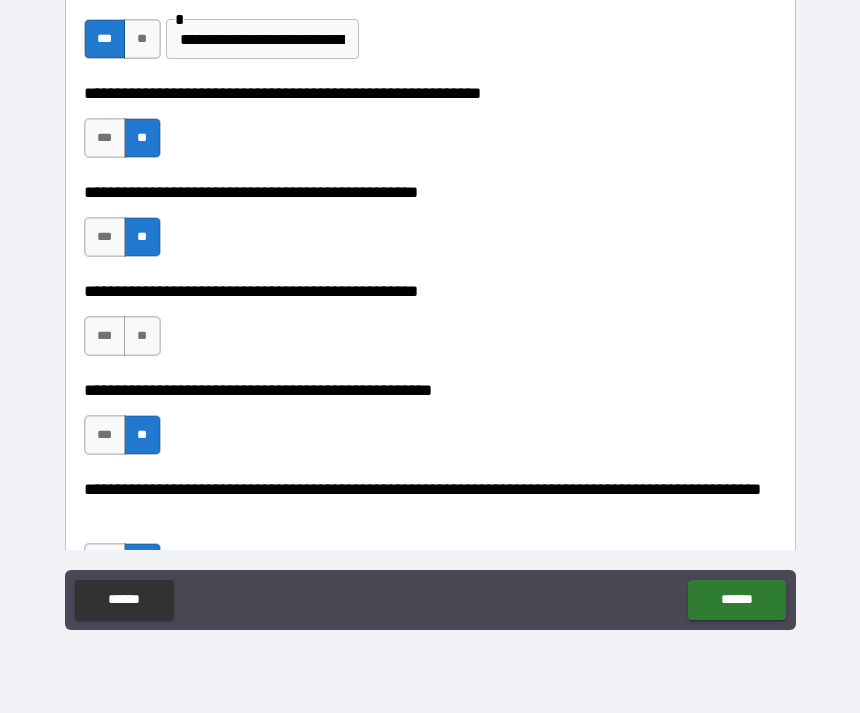 scroll, scrollTop: 503, scrollLeft: 0, axis: vertical 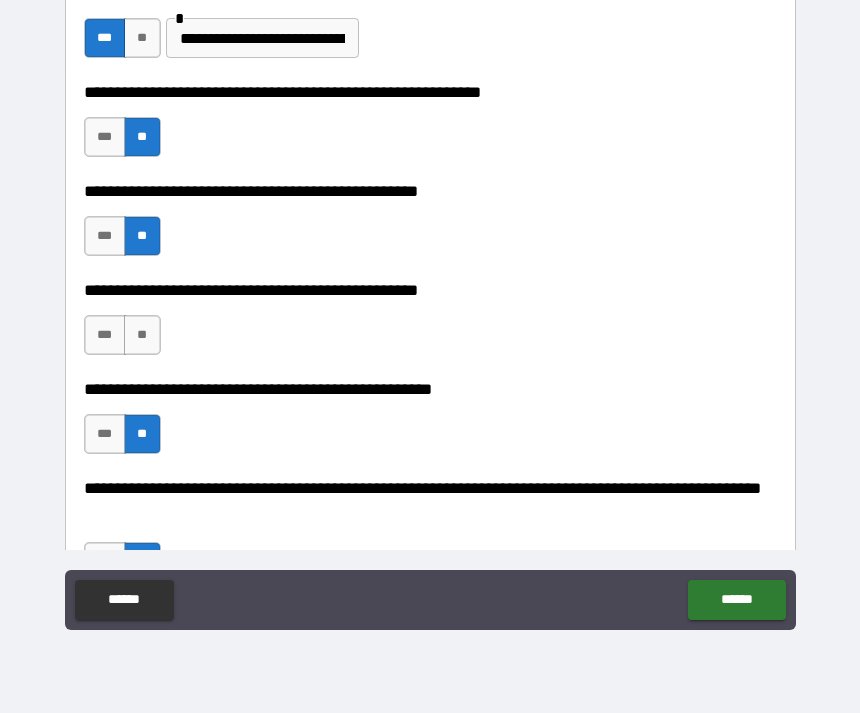 click on "***" at bounding box center (105, 335) 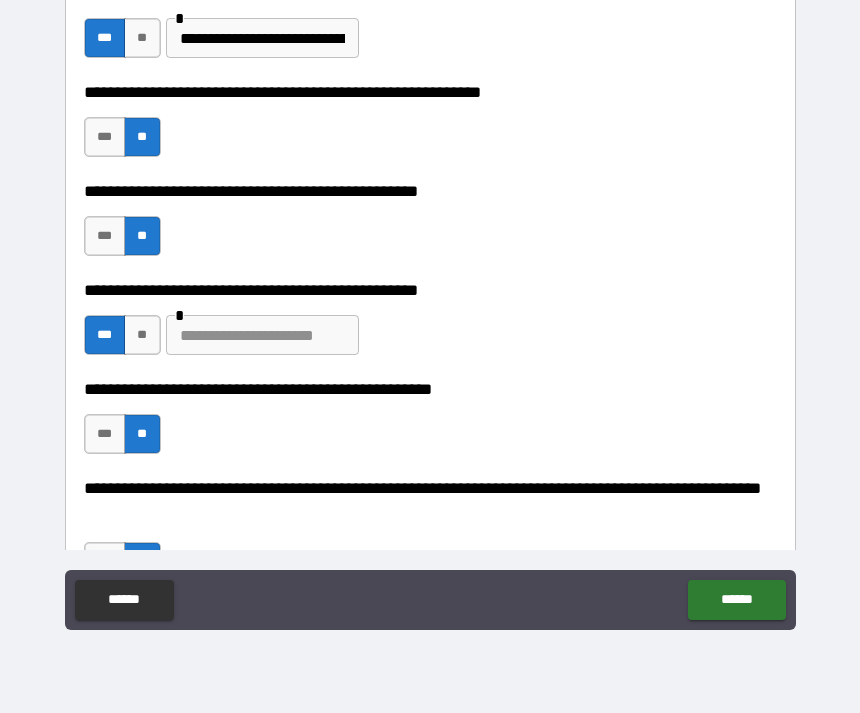 click at bounding box center [262, 335] 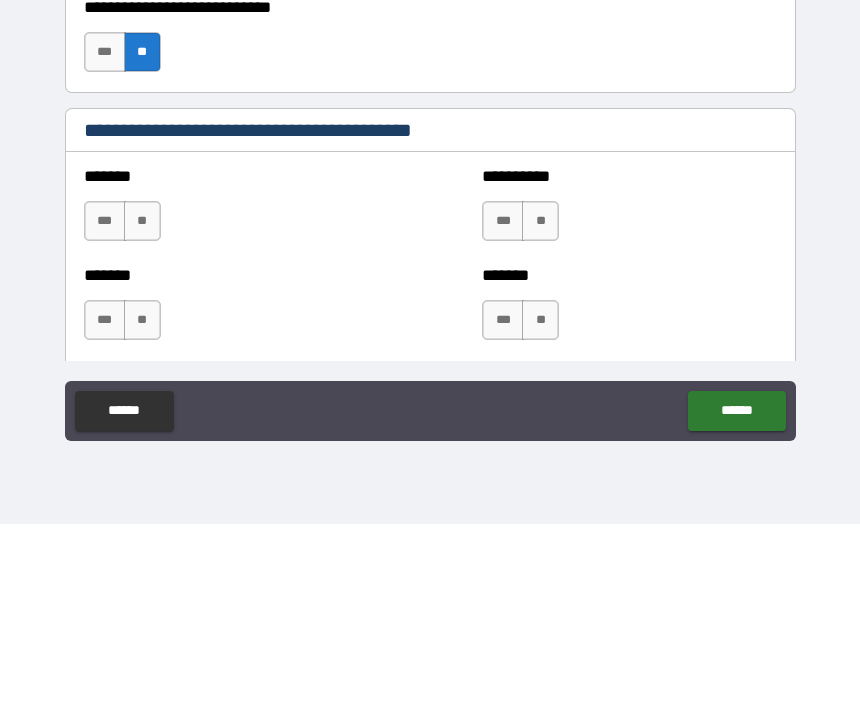 scroll, scrollTop: 1463, scrollLeft: 0, axis: vertical 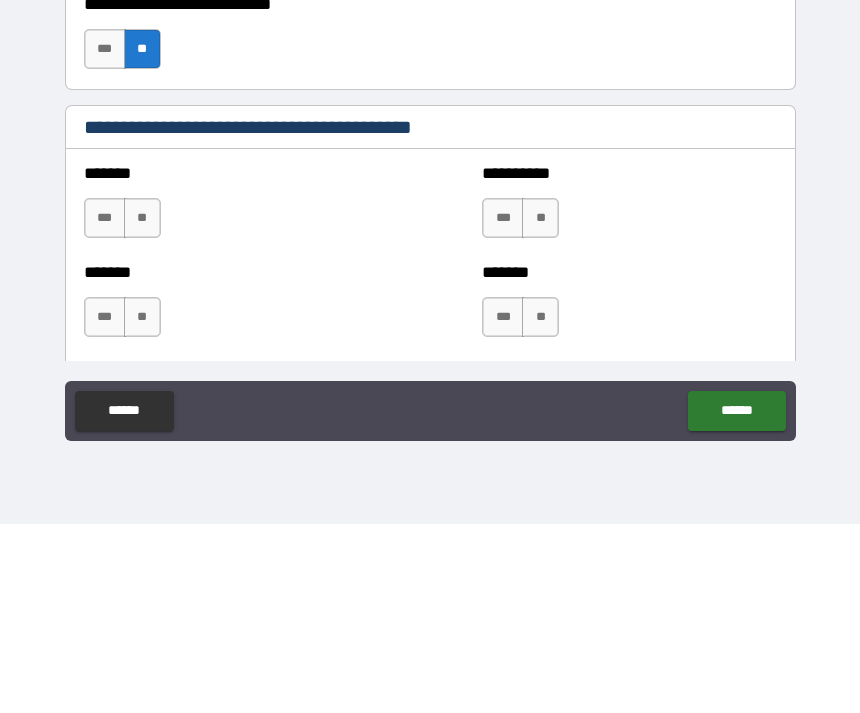 click on "**" at bounding box center (142, 407) 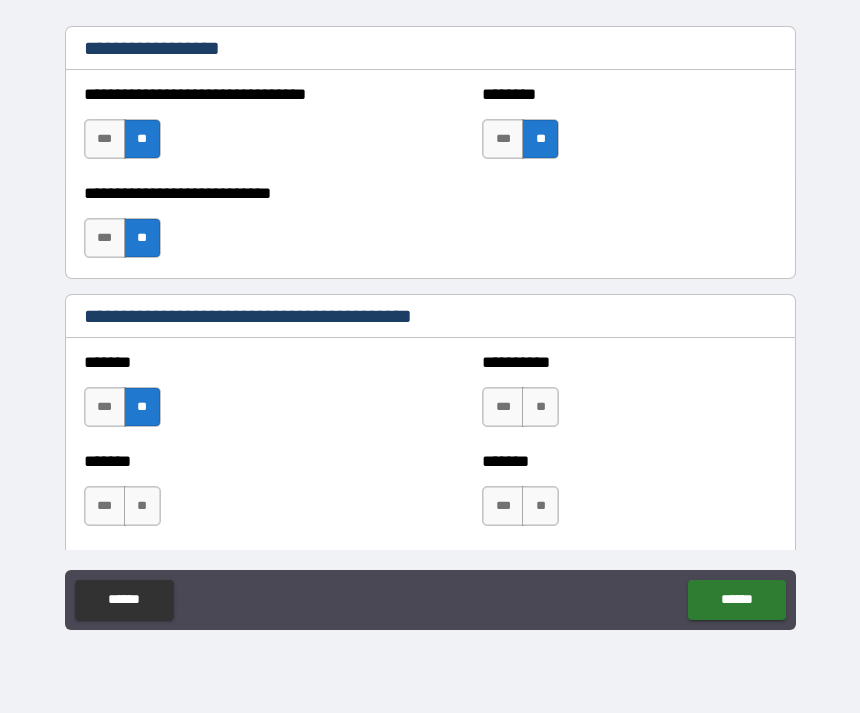 click on "**" at bounding box center (540, 407) 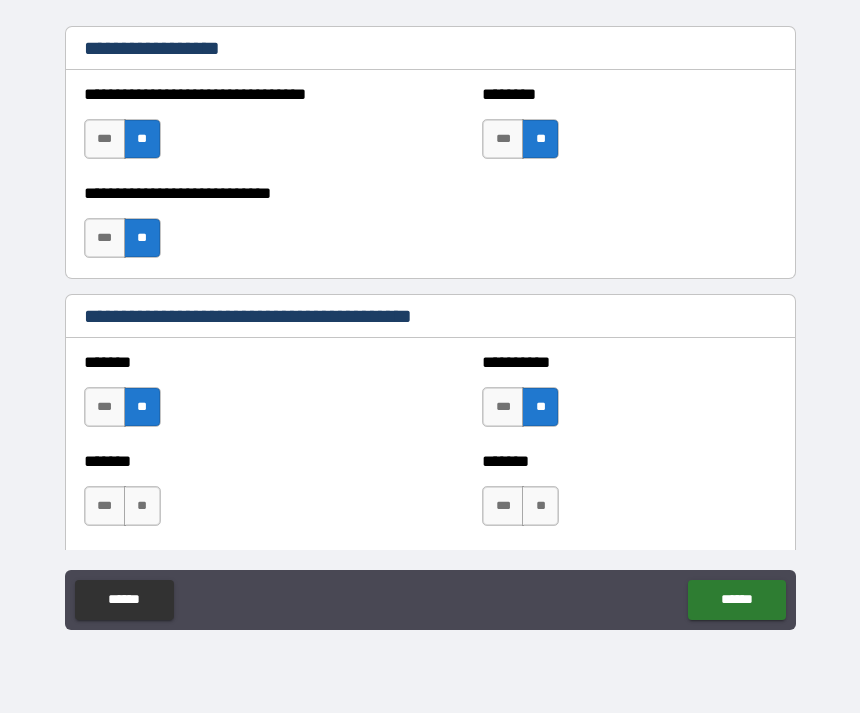 click on "**" at bounding box center [540, 506] 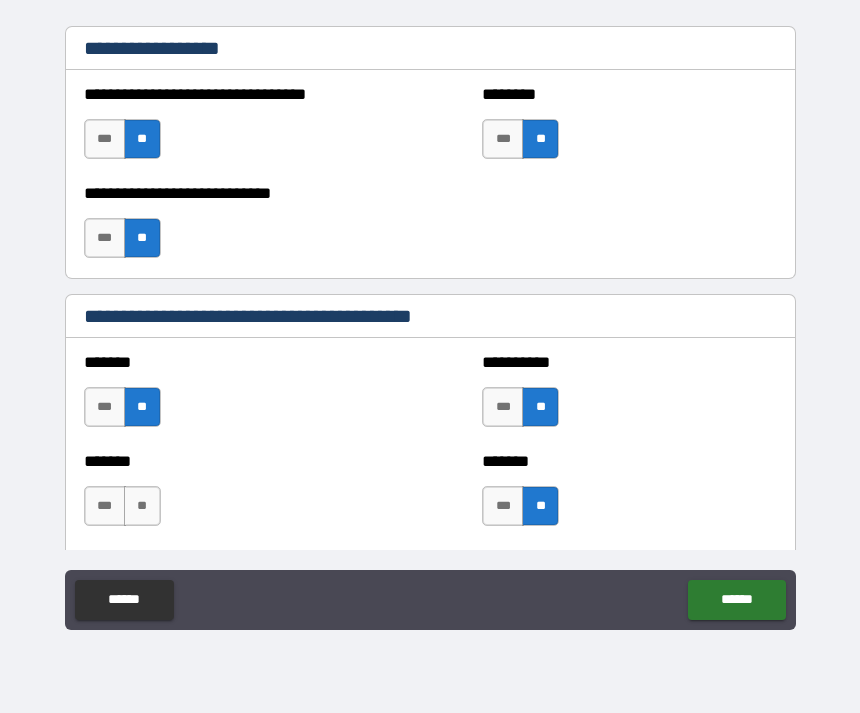 click on "**" at bounding box center [142, 506] 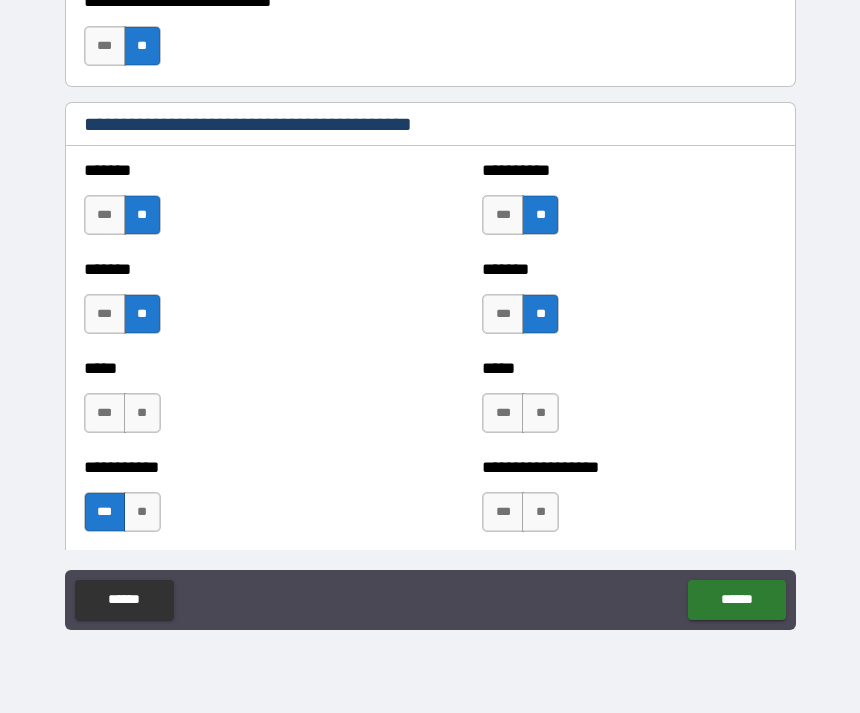 scroll, scrollTop: 1660, scrollLeft: 0, axis: vertical 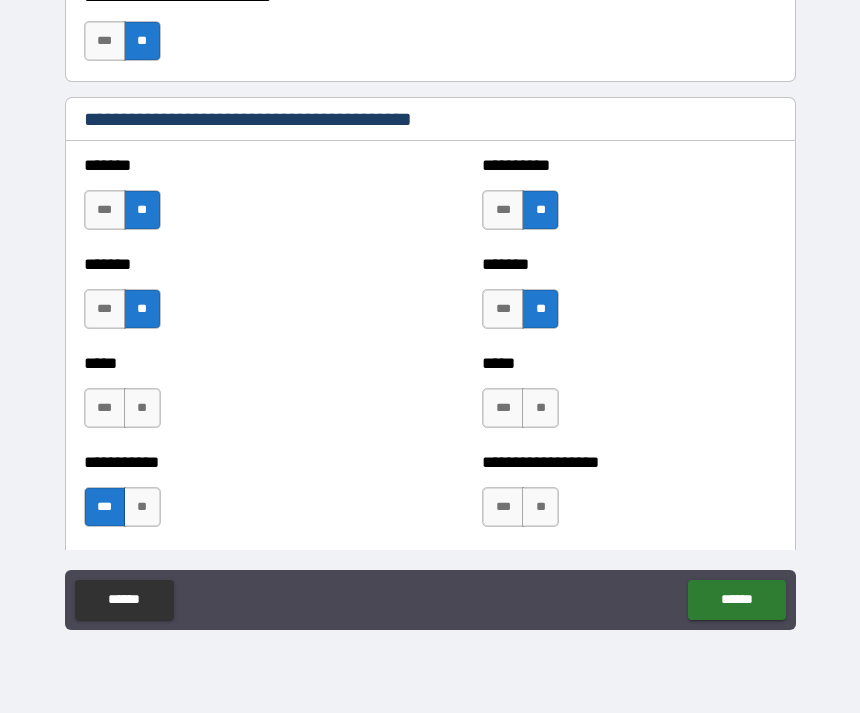 click on "**" at bounding box center (540, 408) 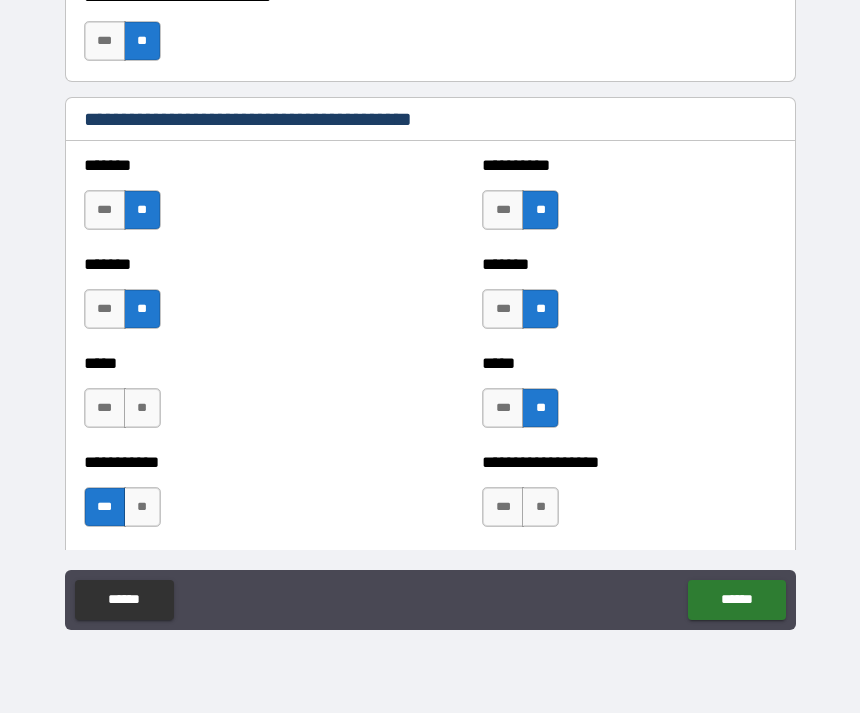 click on "**" at bounding box center [142, 408] 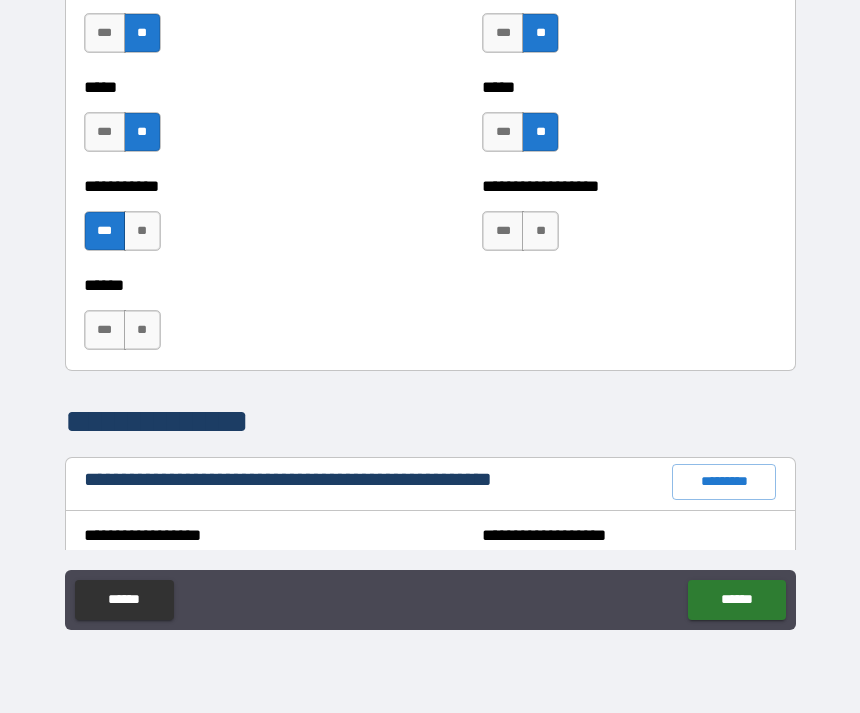 scroll, scrollTop: 1942, scrollLeft: 0, axis: vertical 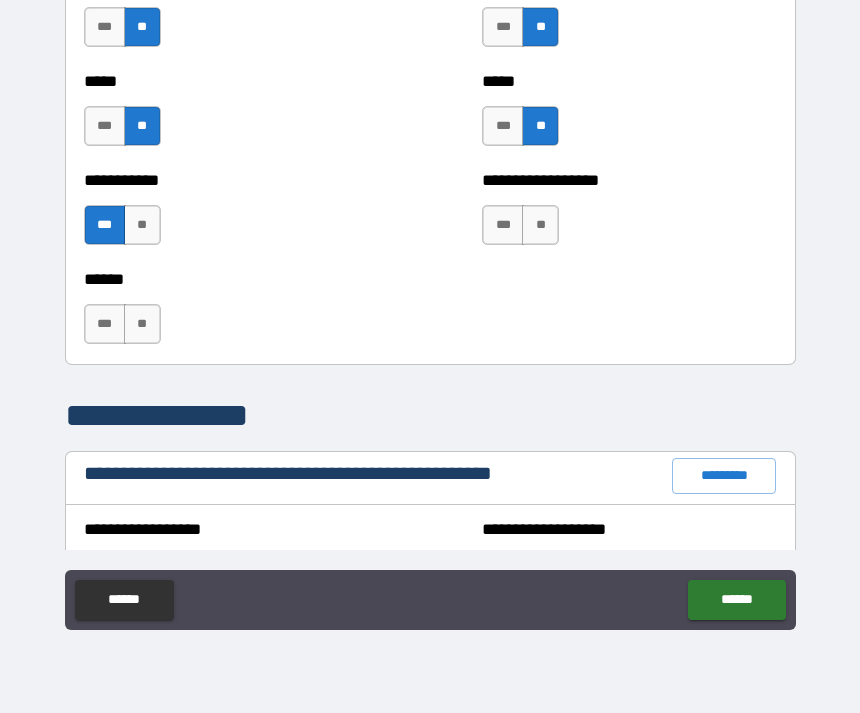 click on "**" at bounding box center (142, 324) 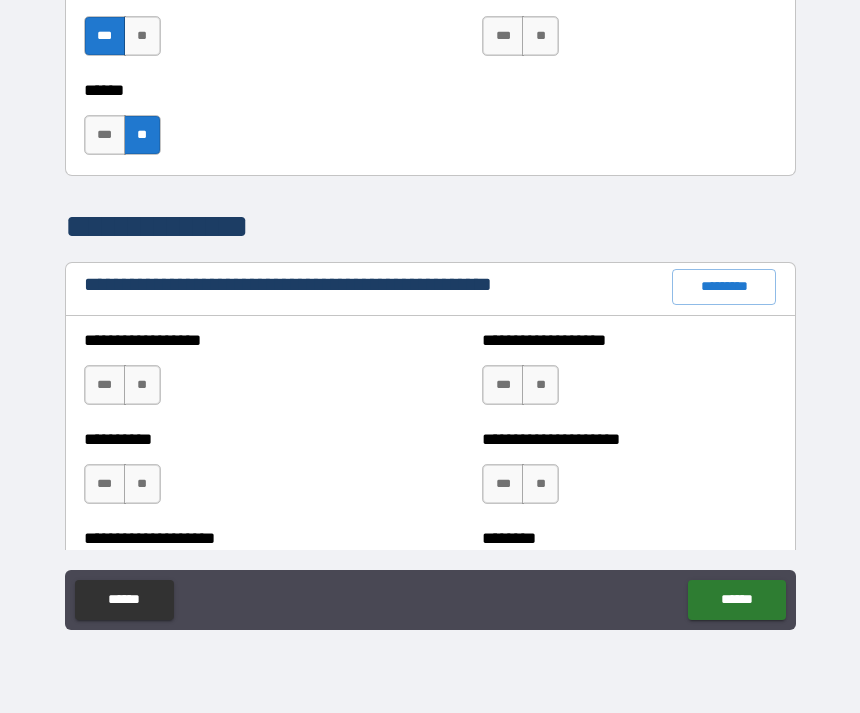 scroll, scrollTop: 2132, scrollLeft: 0, axis: vertical 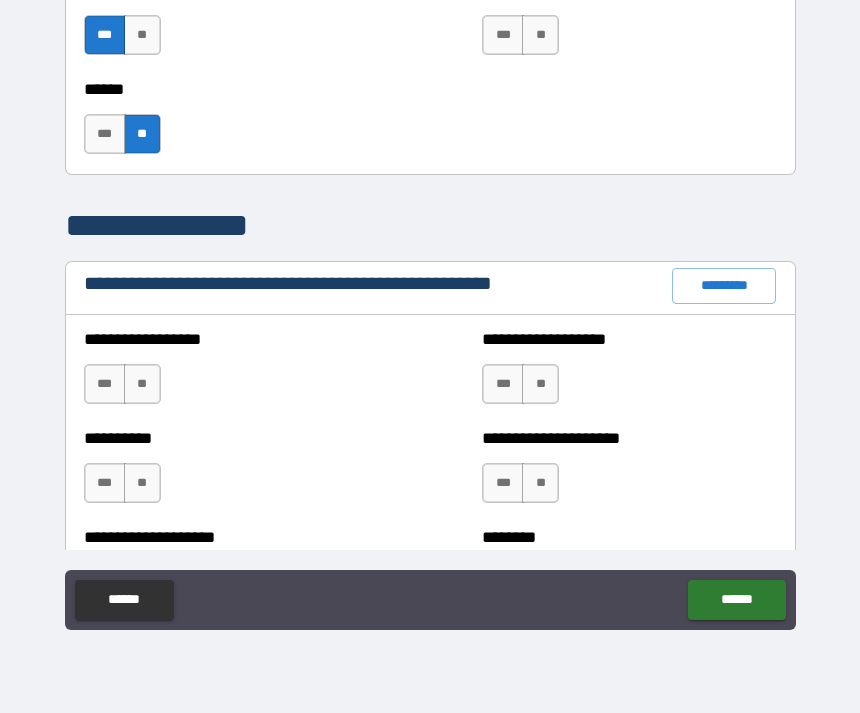 click on "**" at bounding box center [142, 384] 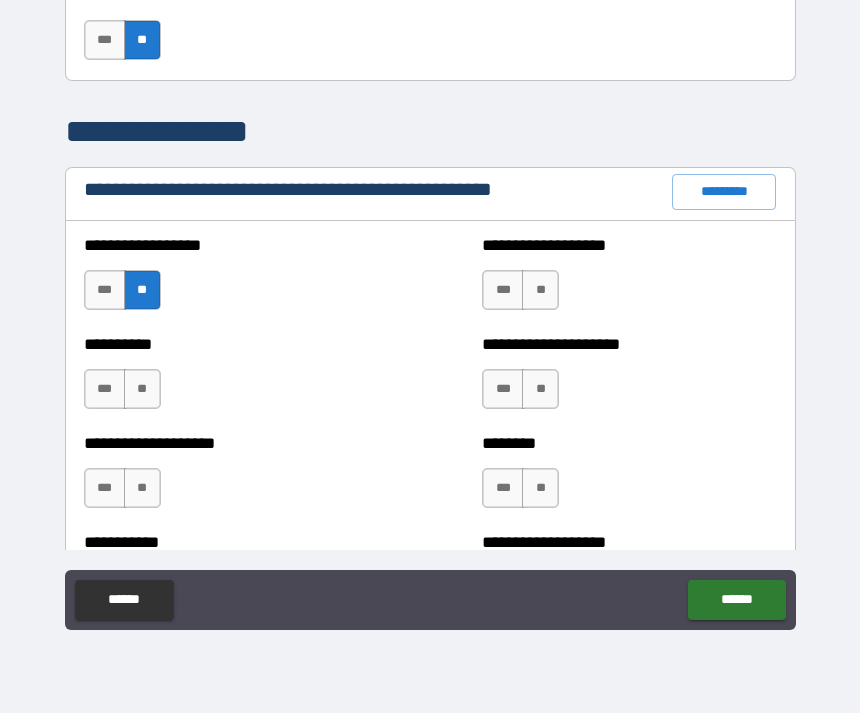scroll, scrollTop: 2233, scrollLeft: 0, axis: vertical 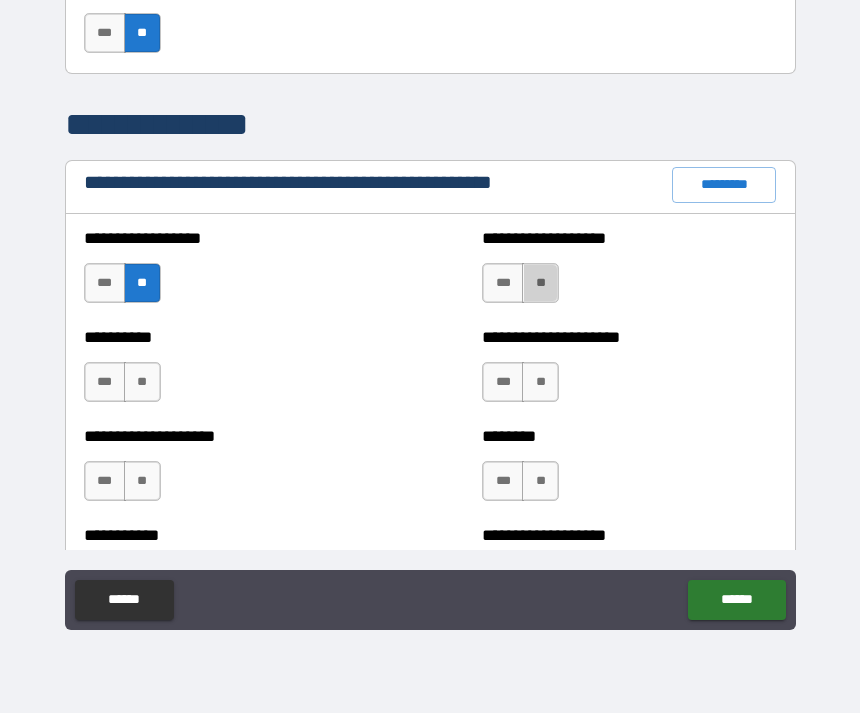 click on "**" at bounding box center [540, 283] 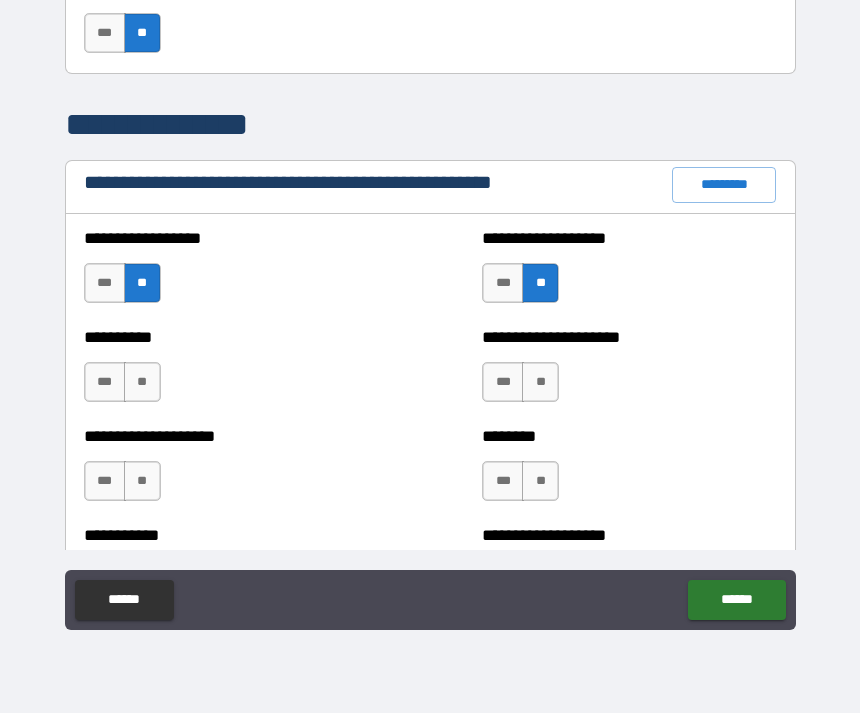 click on "**" at bounding box center [540, 382] 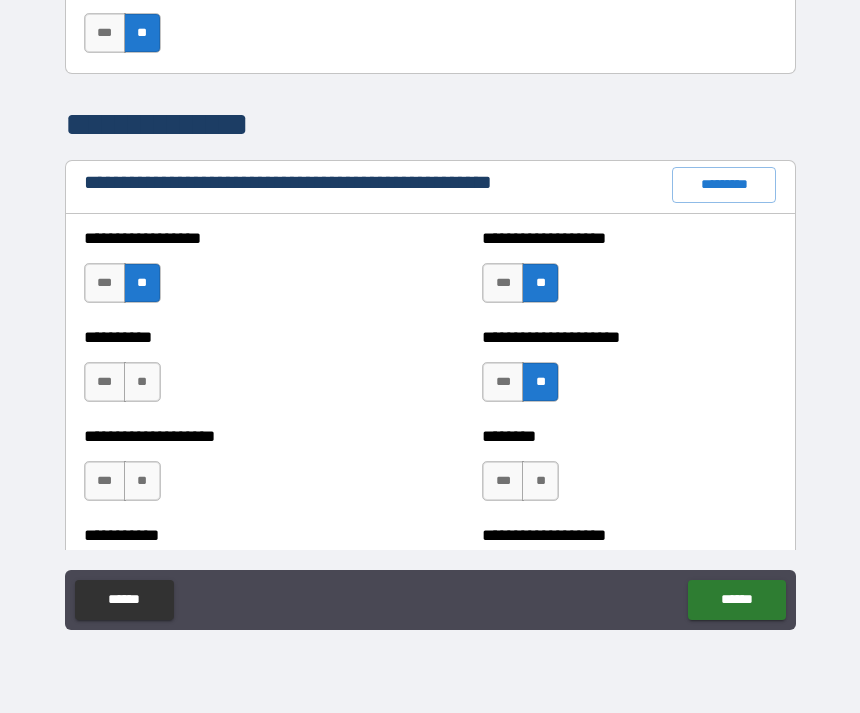 click on "**" at bounding box center (142, 382) 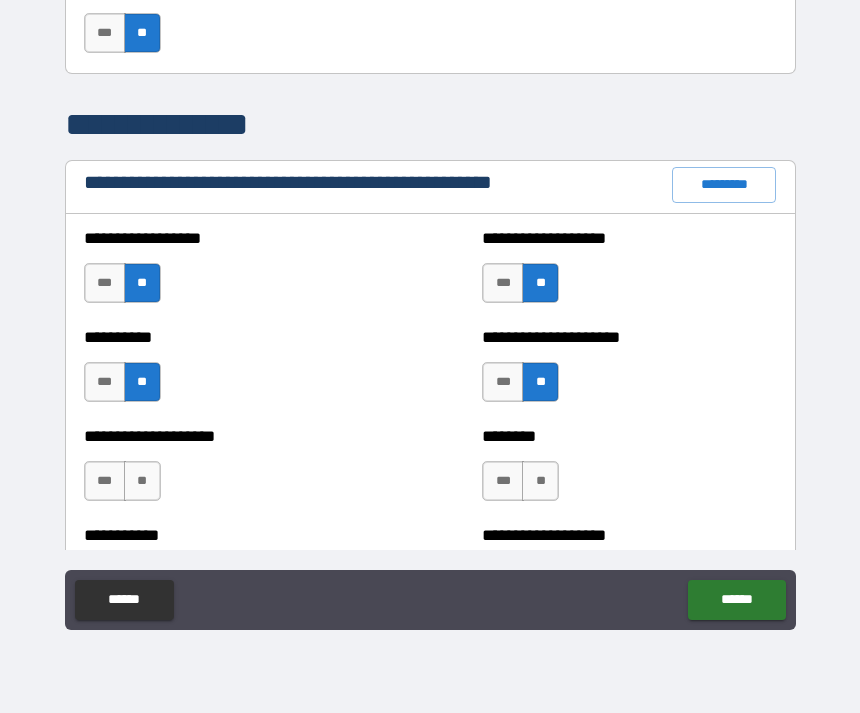 click on "**" at bounding box center (142, 481) 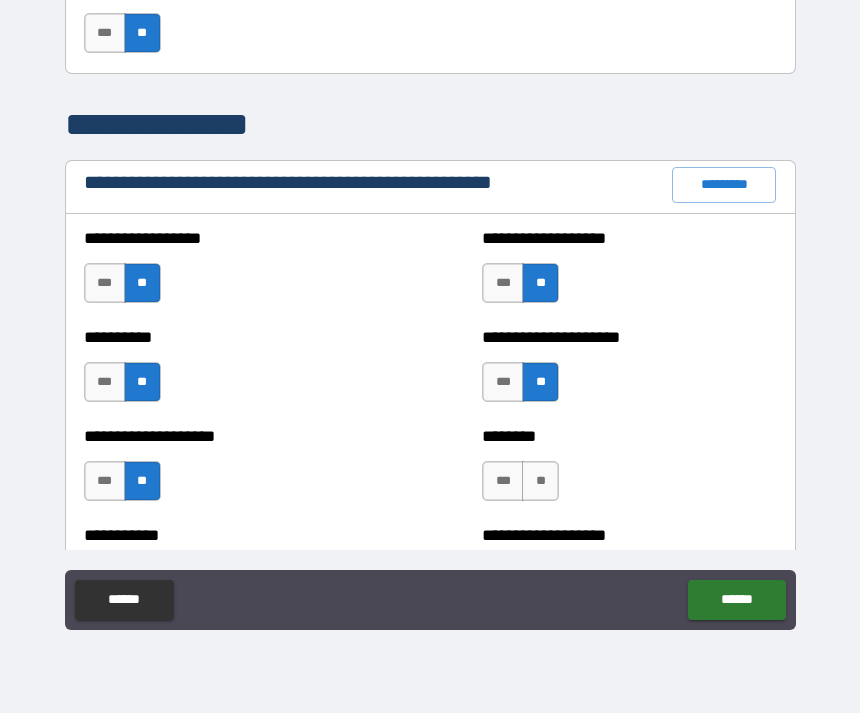 click on "**" at bounding box center [540, 481] 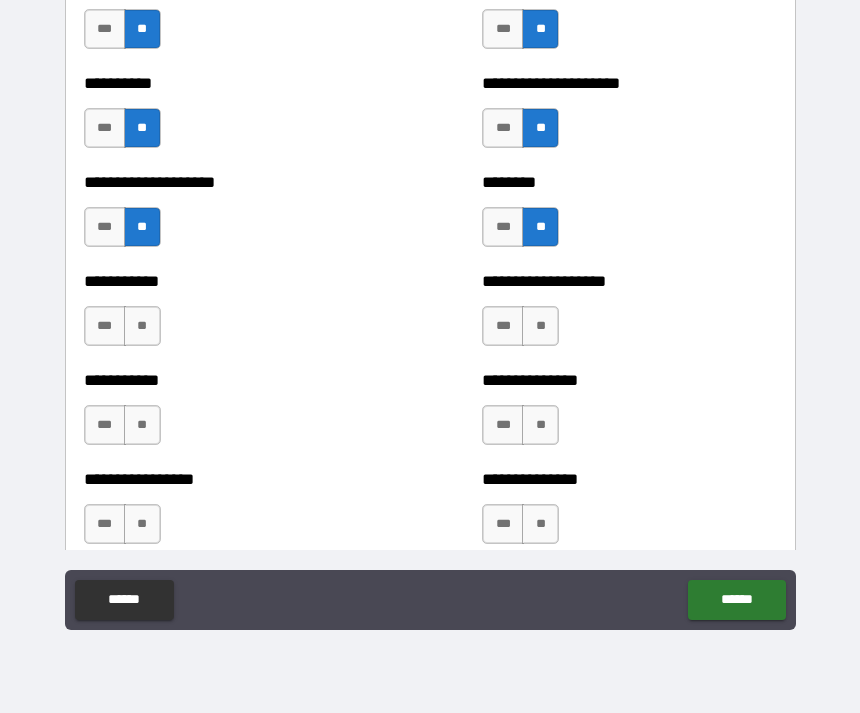scroll, scrollTop: 2489, scrollLeft: 0, axis: vertical 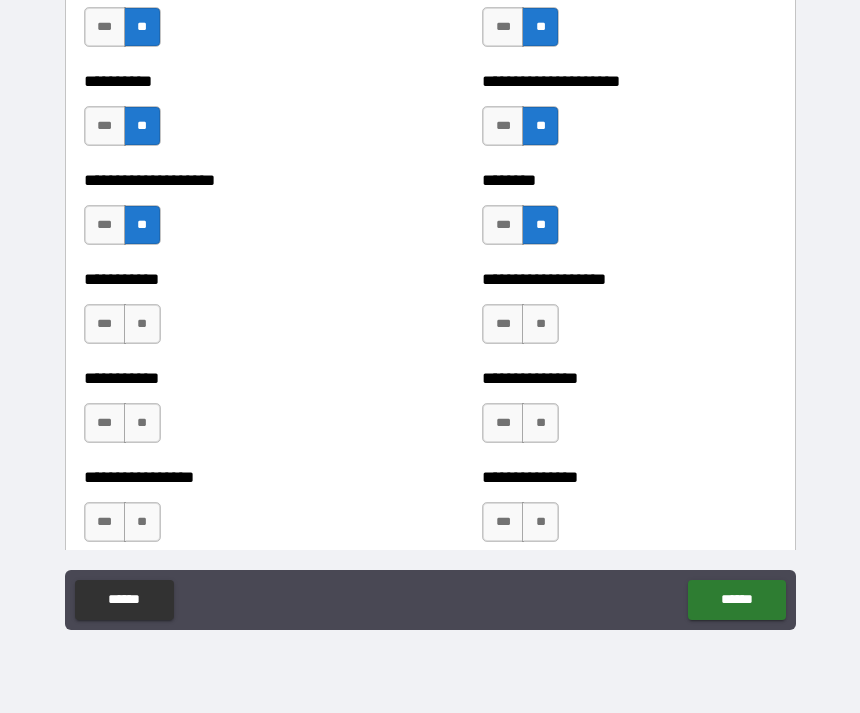 click on "**" at bounding box center (142, 324) 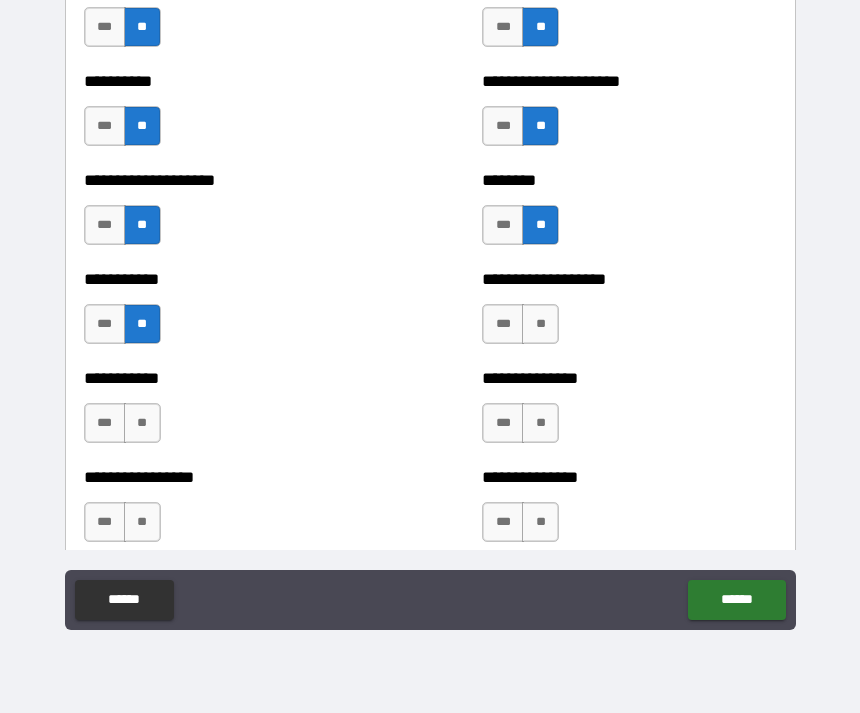 click on "**" at bounding box center [540, 324] 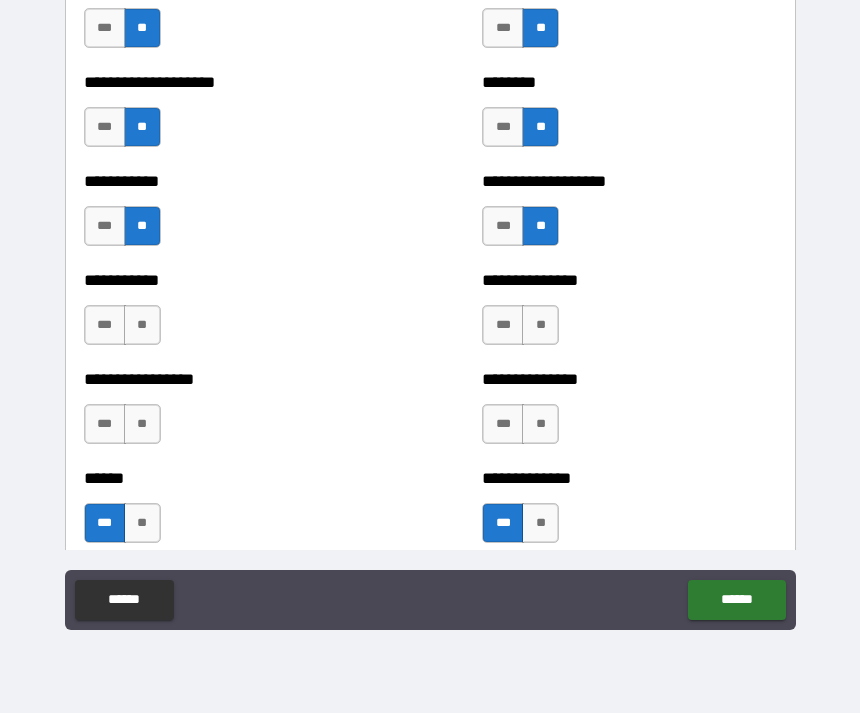 scroll, scrollTop: 2614, scrollLeft: 0, axis: vertical 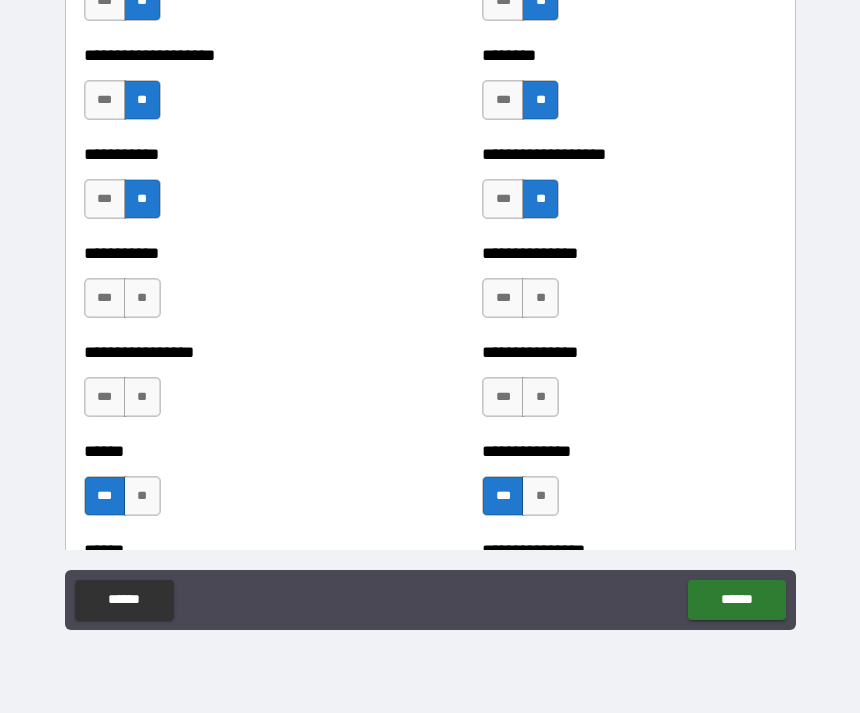 click on "**" at bounding box center [540, 298] 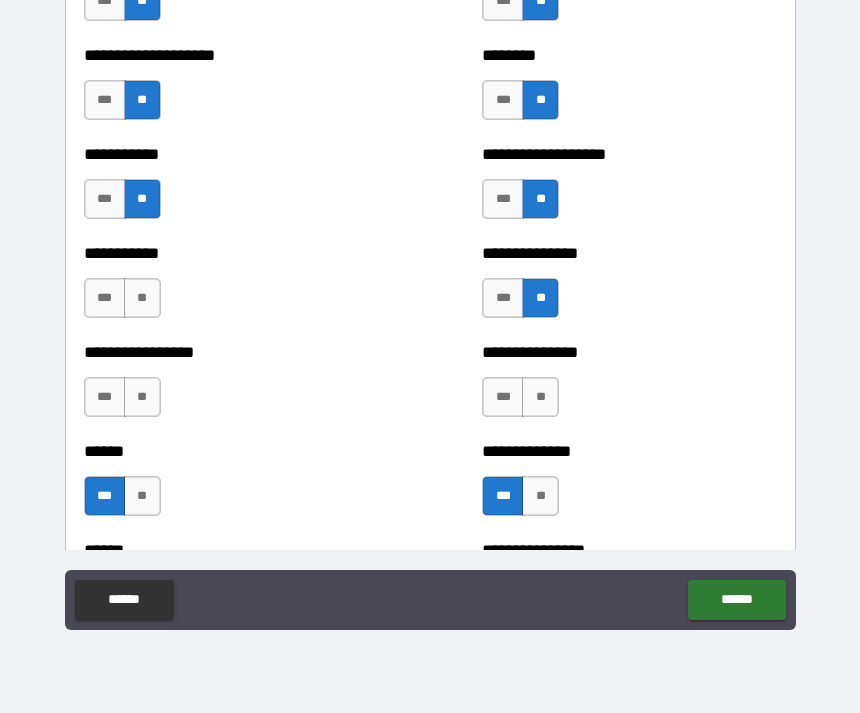 click on "**" at bounding box center (142, 298) 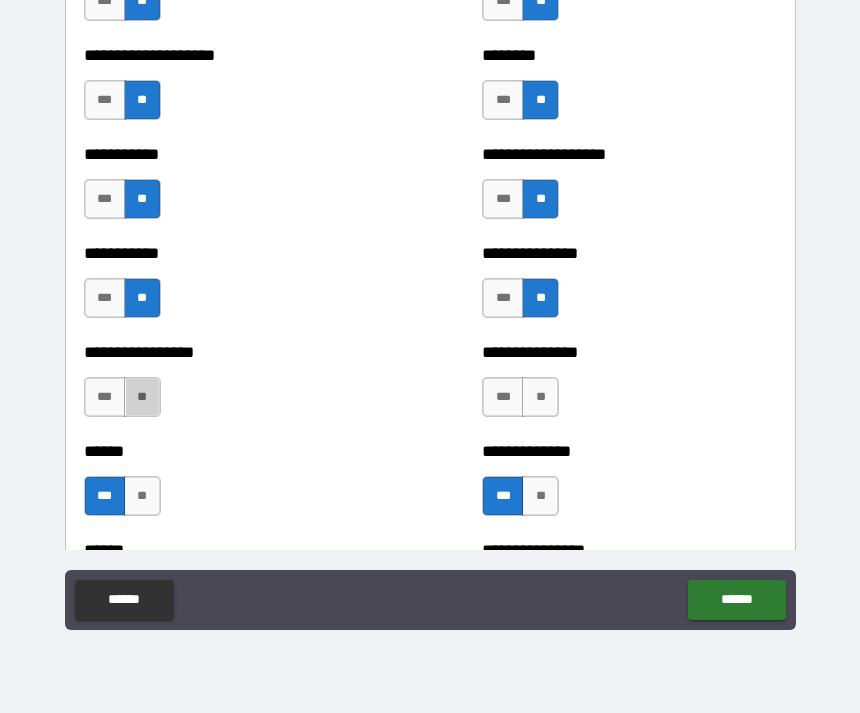 click on "**" at bounding box center [142, 397] 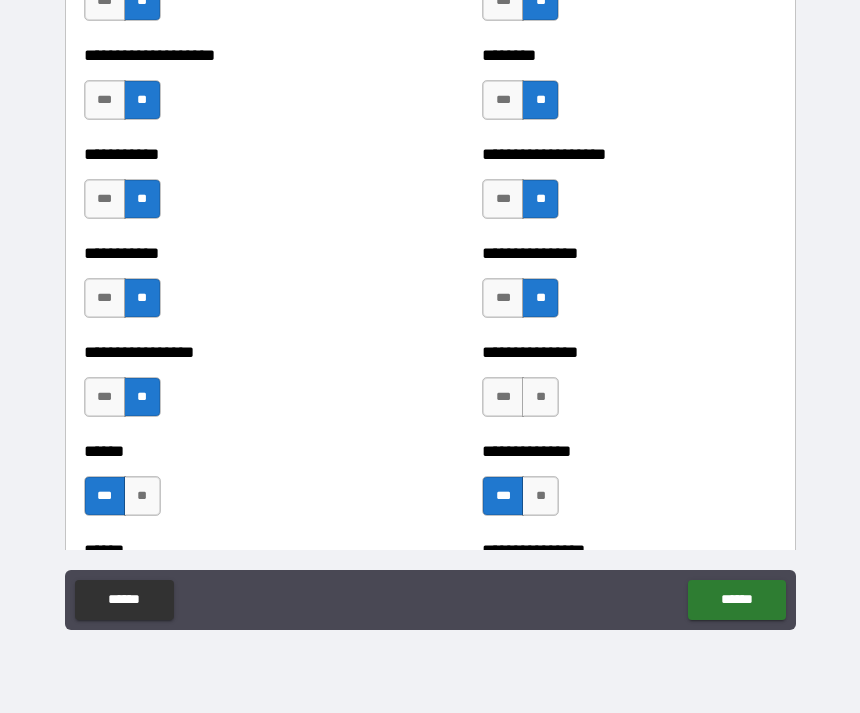 click on "**" at bounding box center (540, 397) 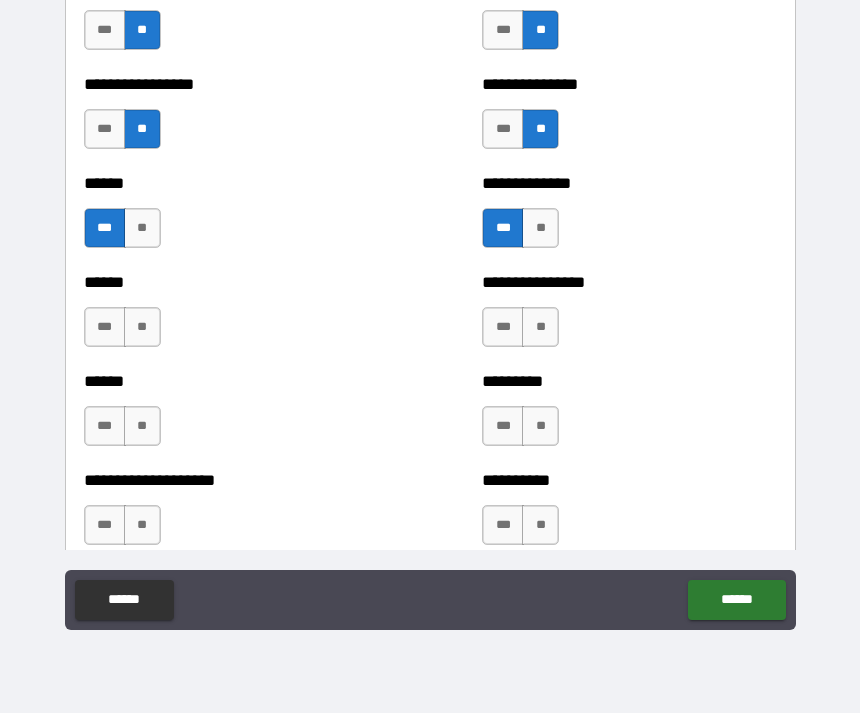 scroll, scrollTop: 2884, scrollLeft: 0, axis: vertical 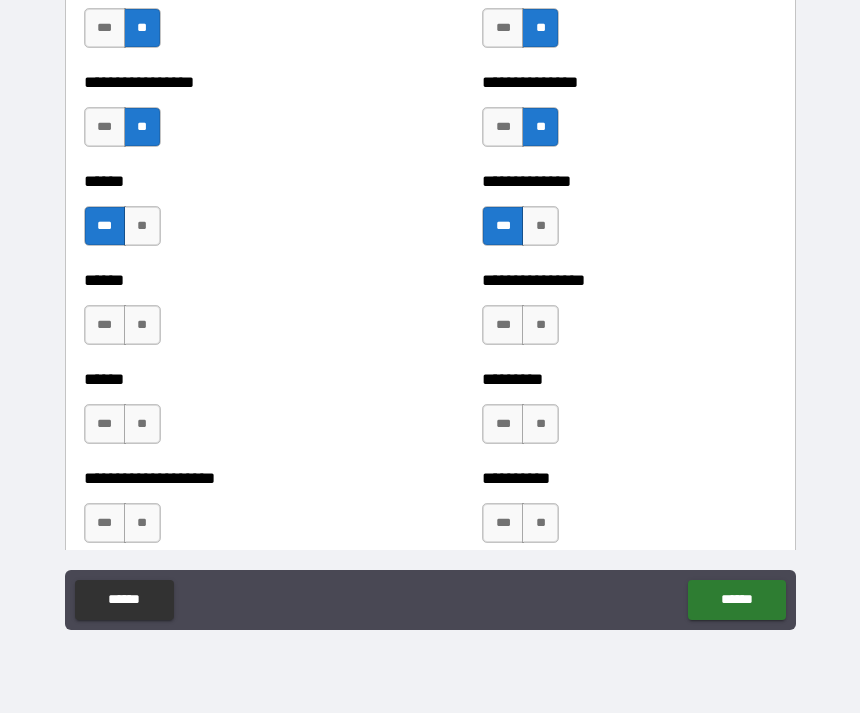 click on "**" at bounding box center (142, 325) 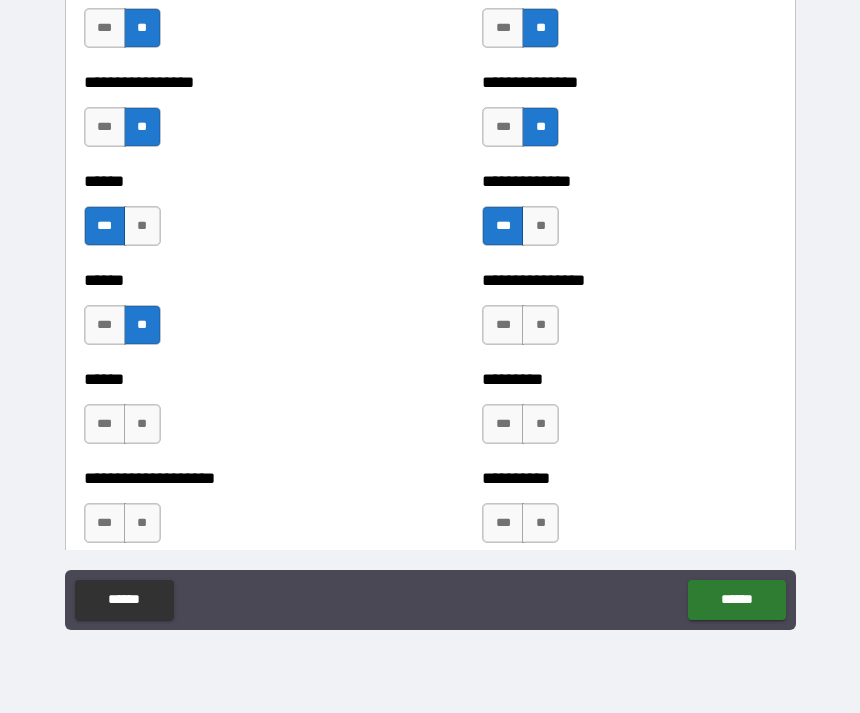 click on "**" at bounding box center (540, 325) 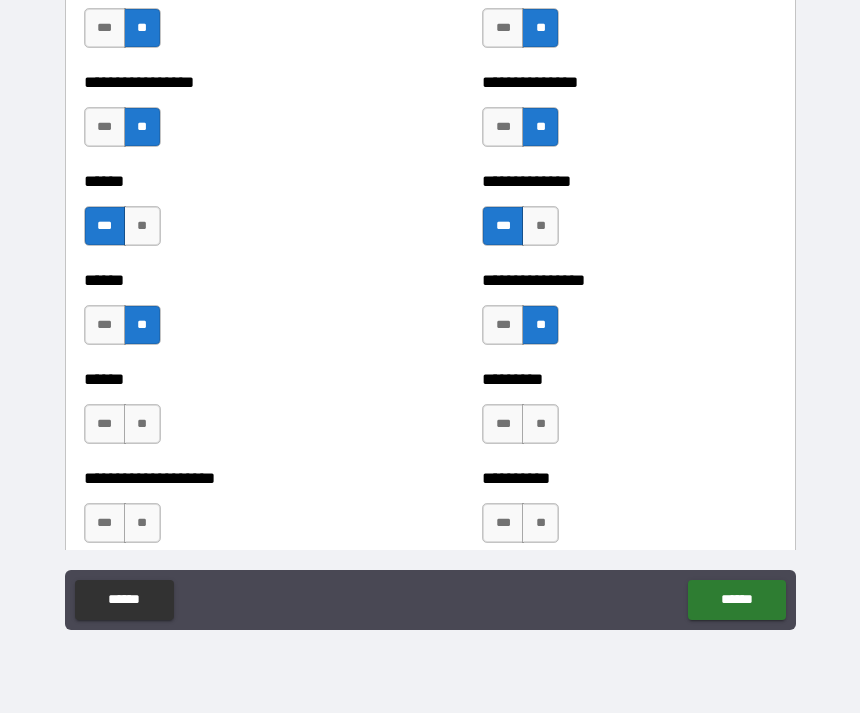click on "**" at bounding box center [142, 424] 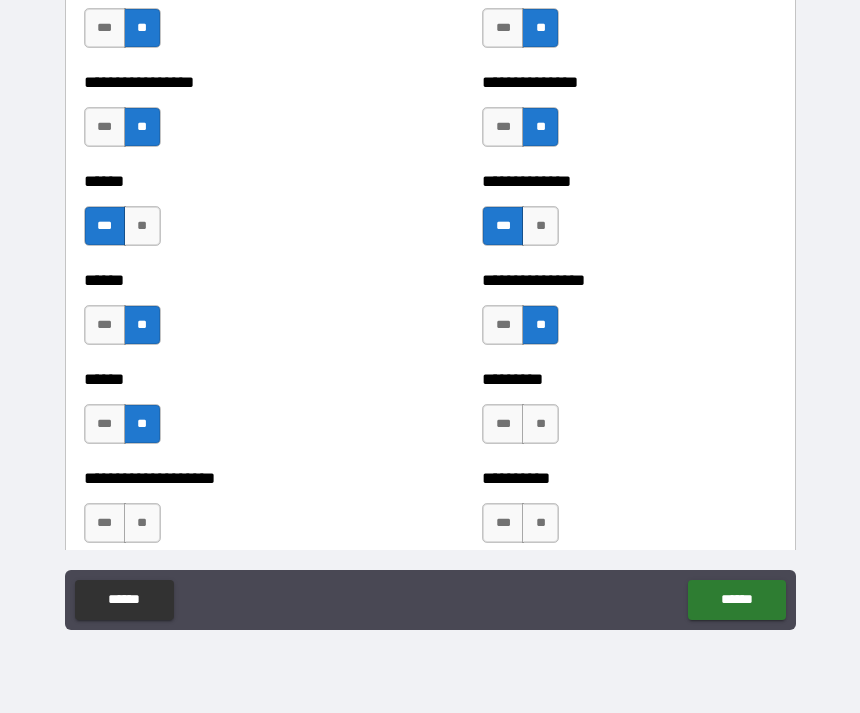 click on "**" at bounding box center (540, 424) 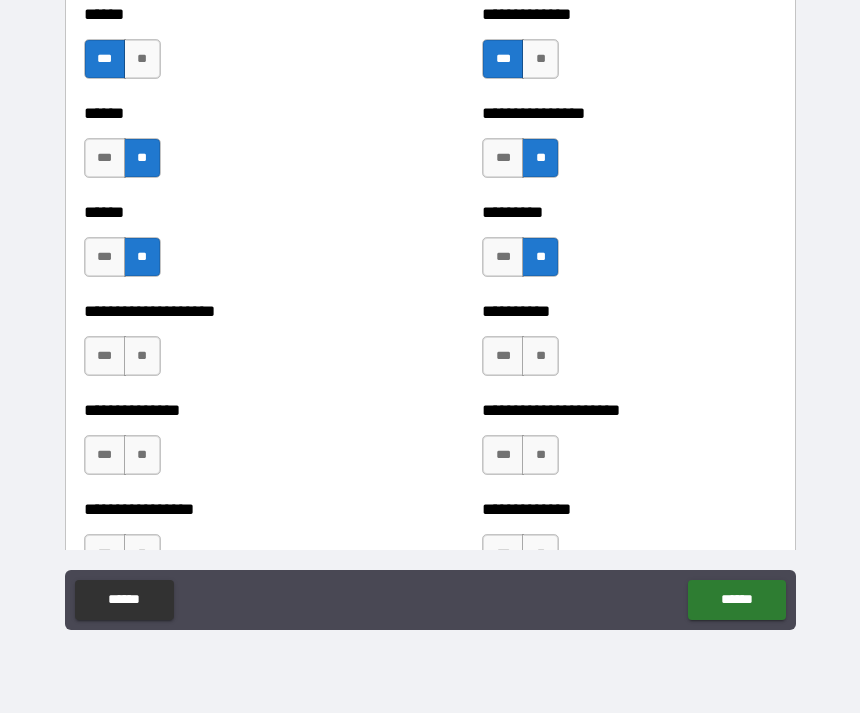 scroll, scrollTop: 3056, scrollLeft: 0, axis: vertical 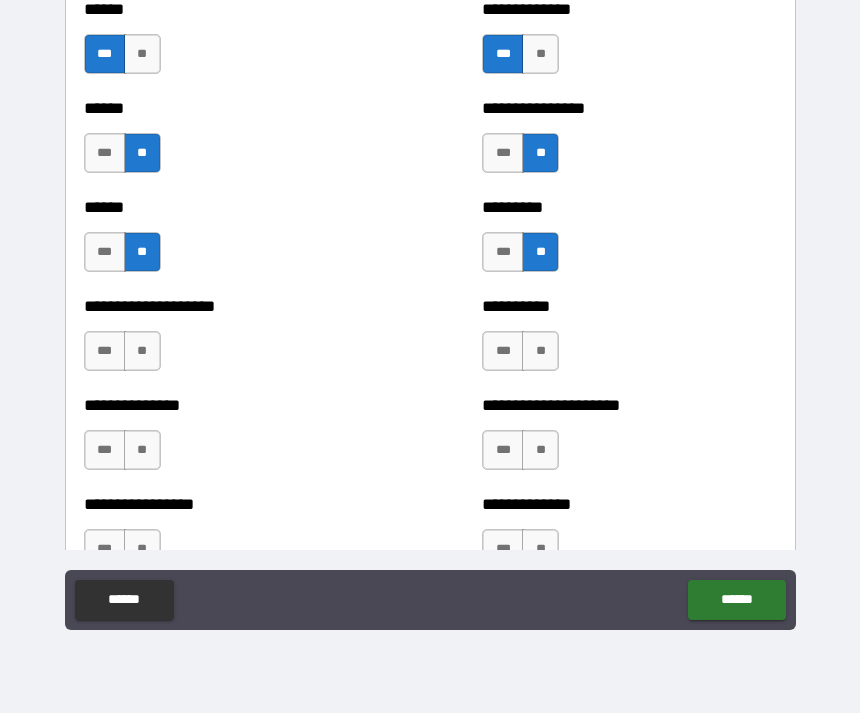 click on "**" at bounding box center [540, 351] 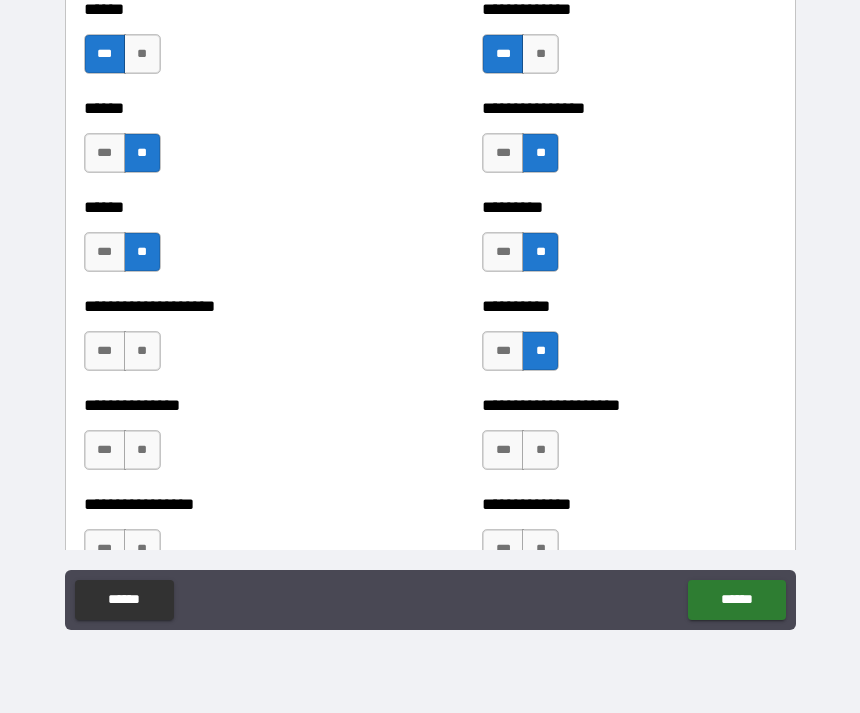 click on "**" at bounding box center (142, 351) 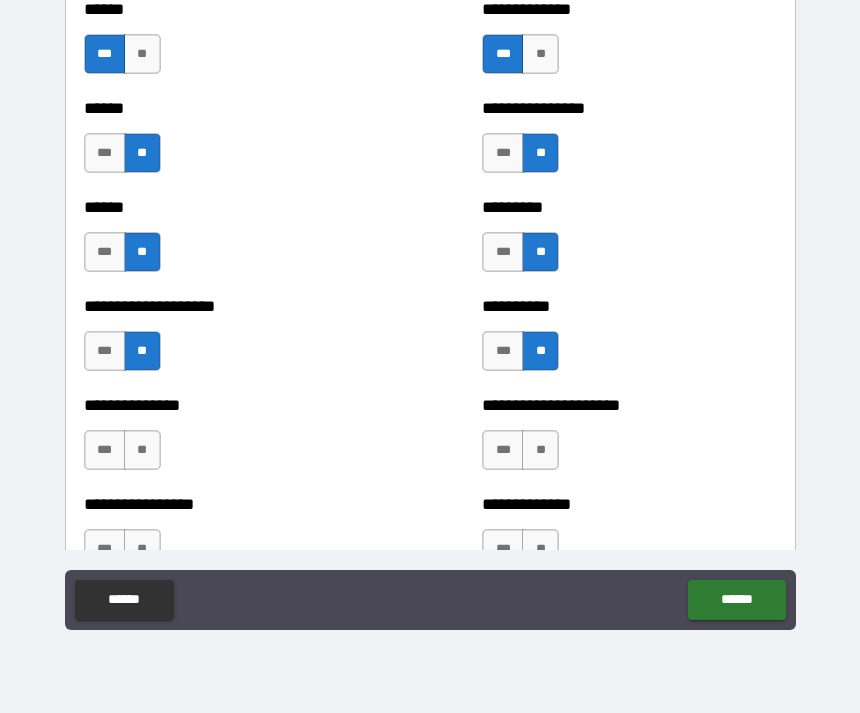 click on "**" at bounding box center [142, 450] 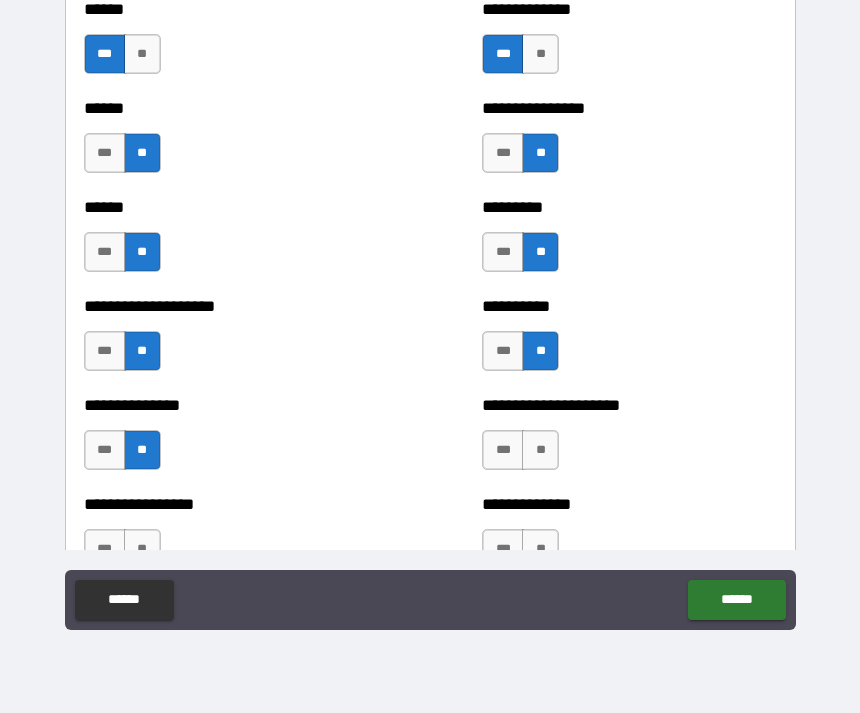 click on "**" at bounding box center (540, 450) 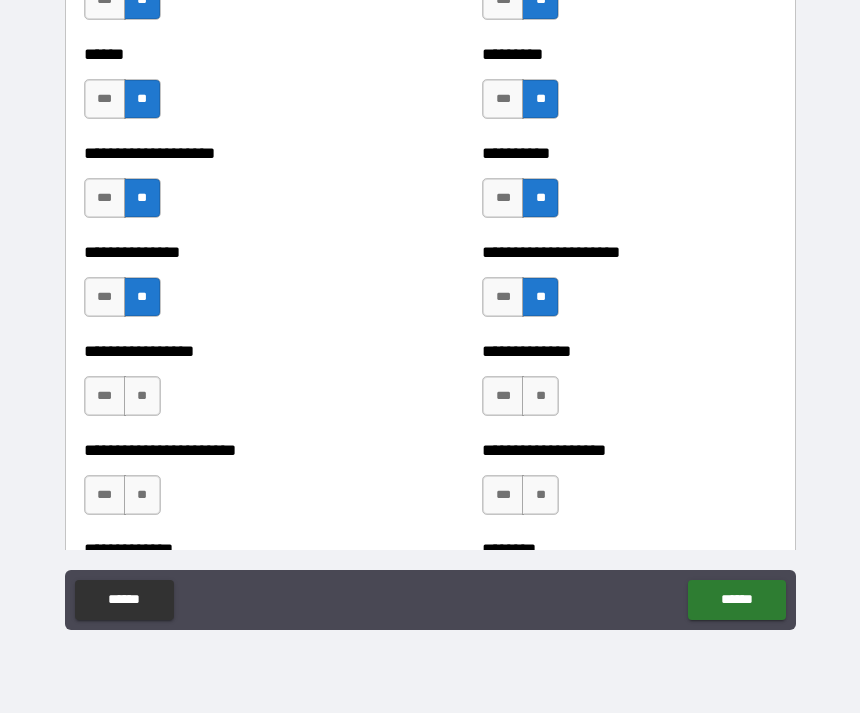 scroll, scrollTop: 3210, scrollLeft: 0, axis: vertical 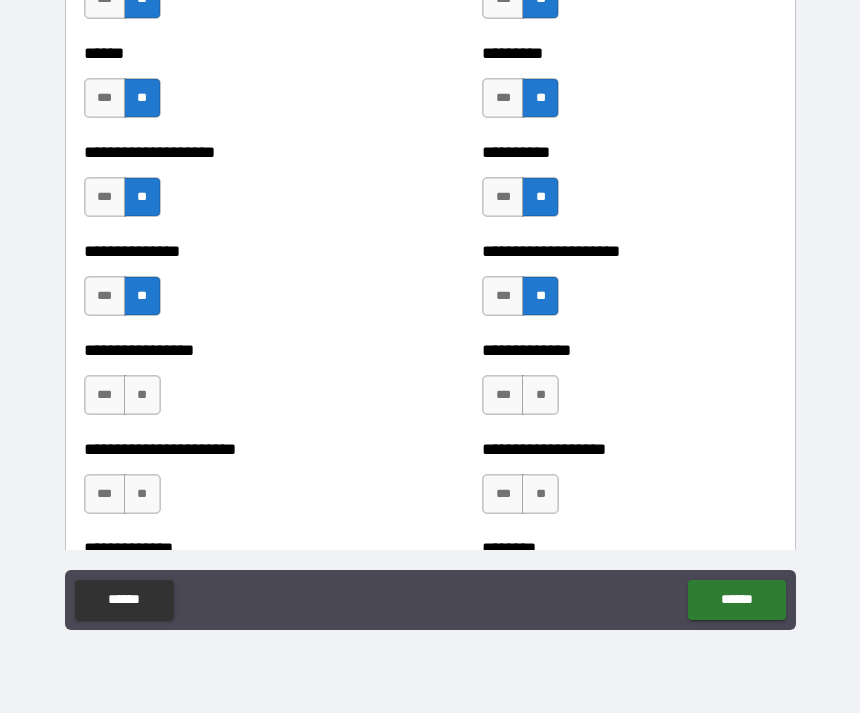 click on "**" at bounding box center (540, 395) 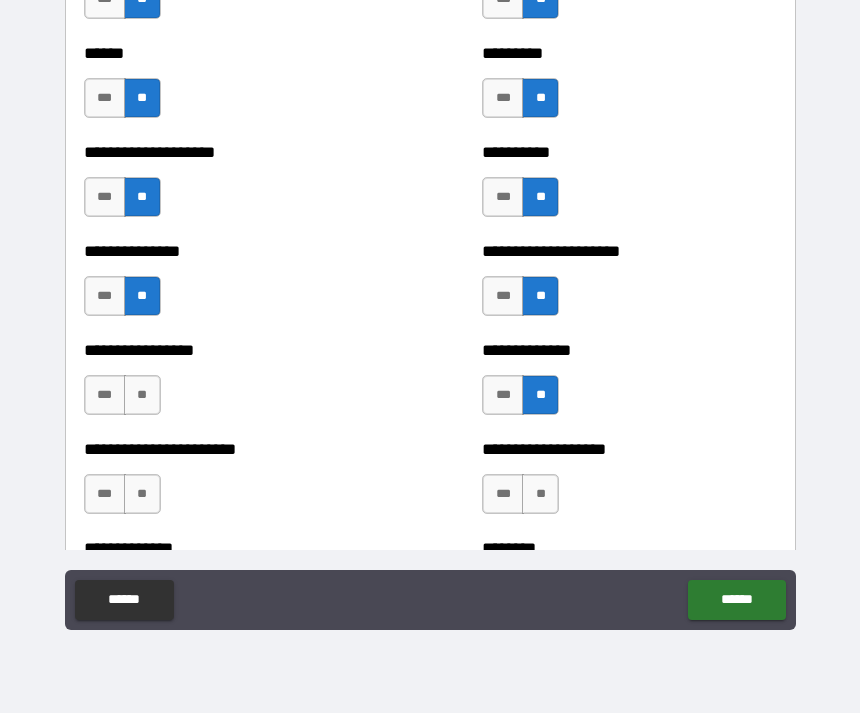 click on "**" at bounding box center [142, 395] 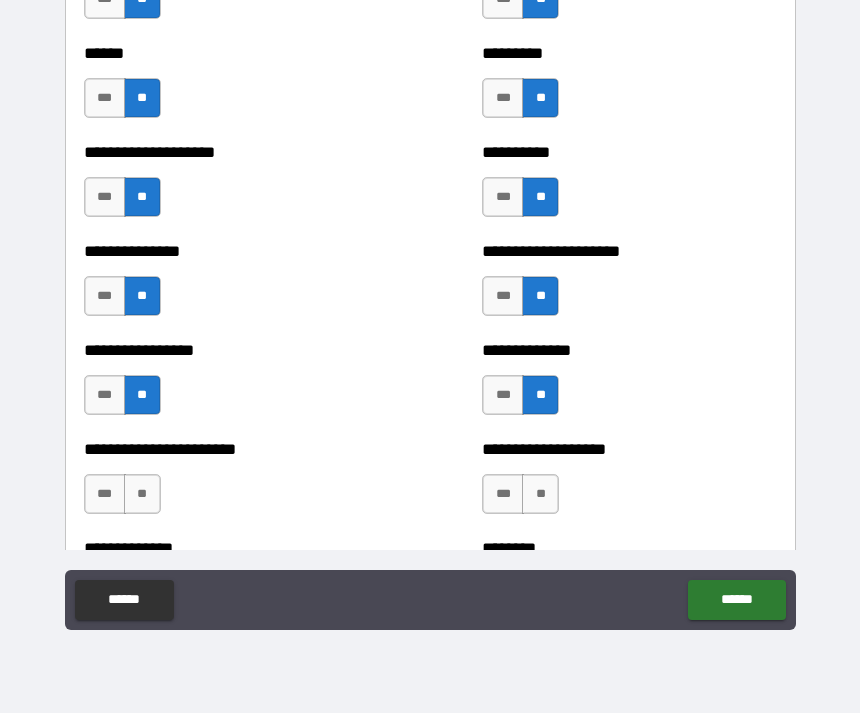 click on "**" at bounding box center (142, 494) 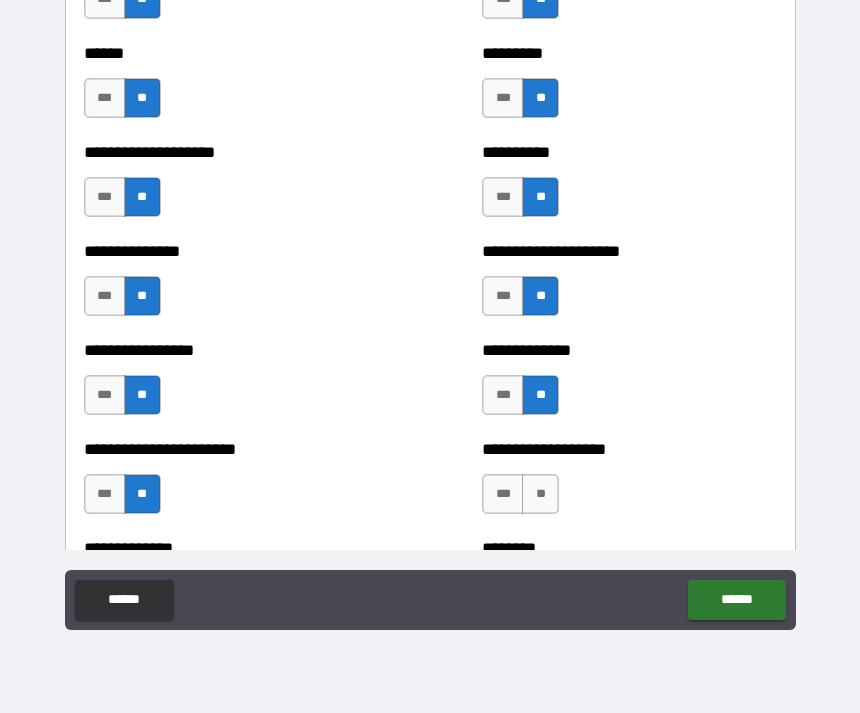 click on "**" at bounding box center (540, 494) 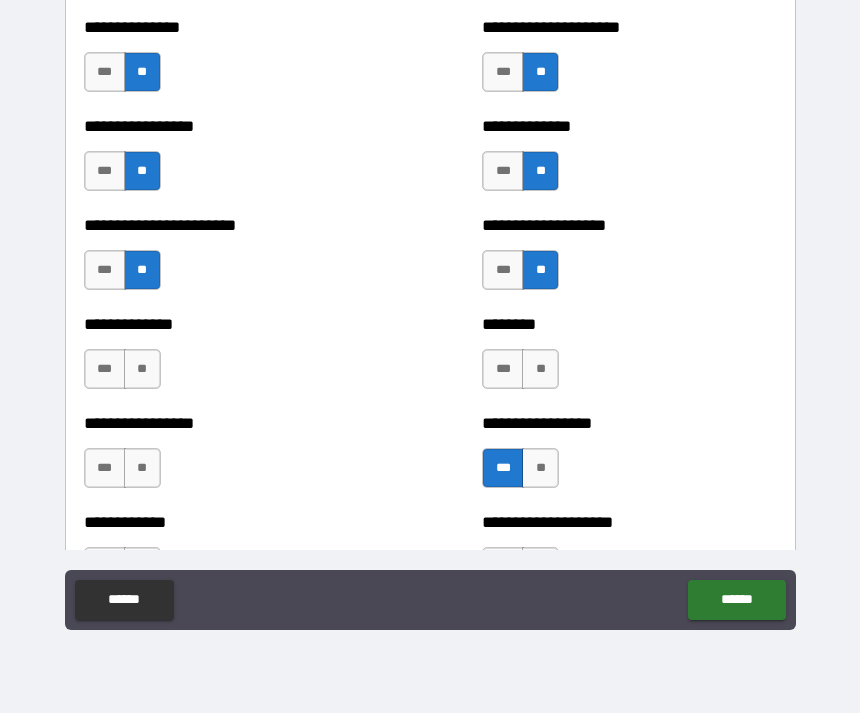 scroll, scrollTop: 3445, scrollLeft: 0, axis: vertical 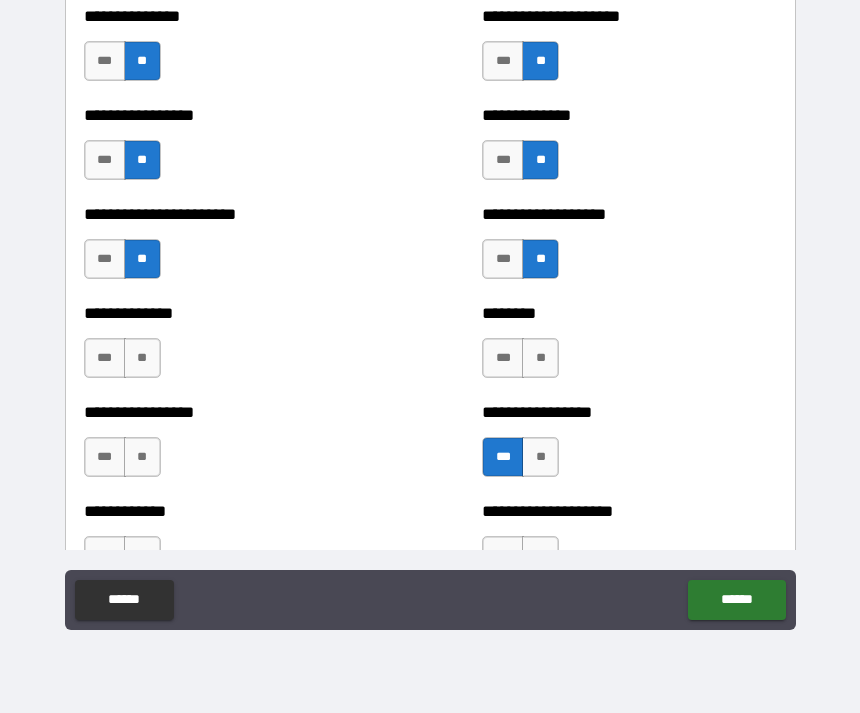 click on "**" at bounding box center [142, 358] 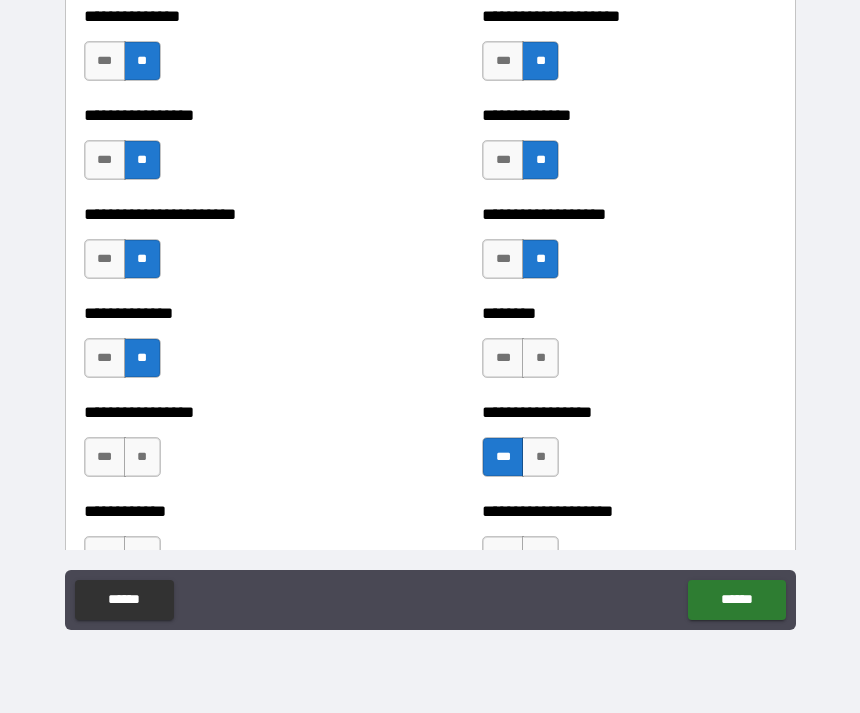 click on "**" at bounding box center (540, 358) 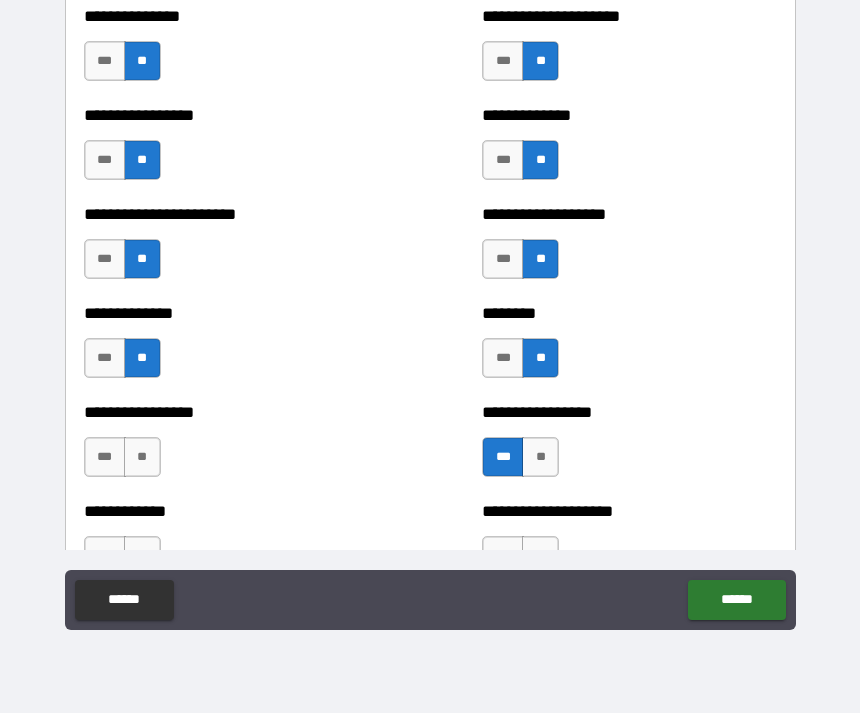 click on "**" at bounding box center [142, 457] 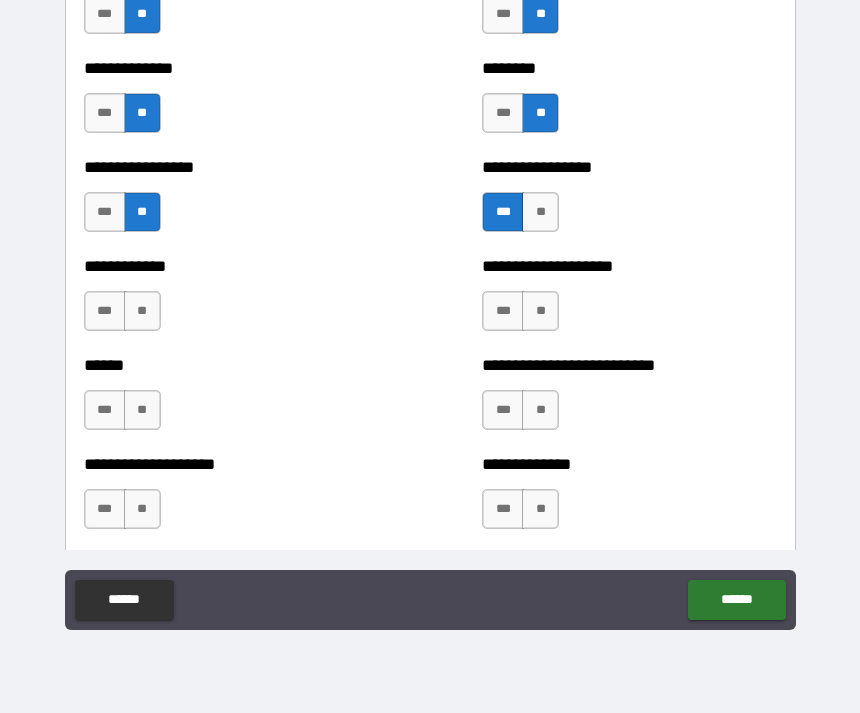 scroll, scrollTop: 3689, scrollLeft: 0, axis: vertical 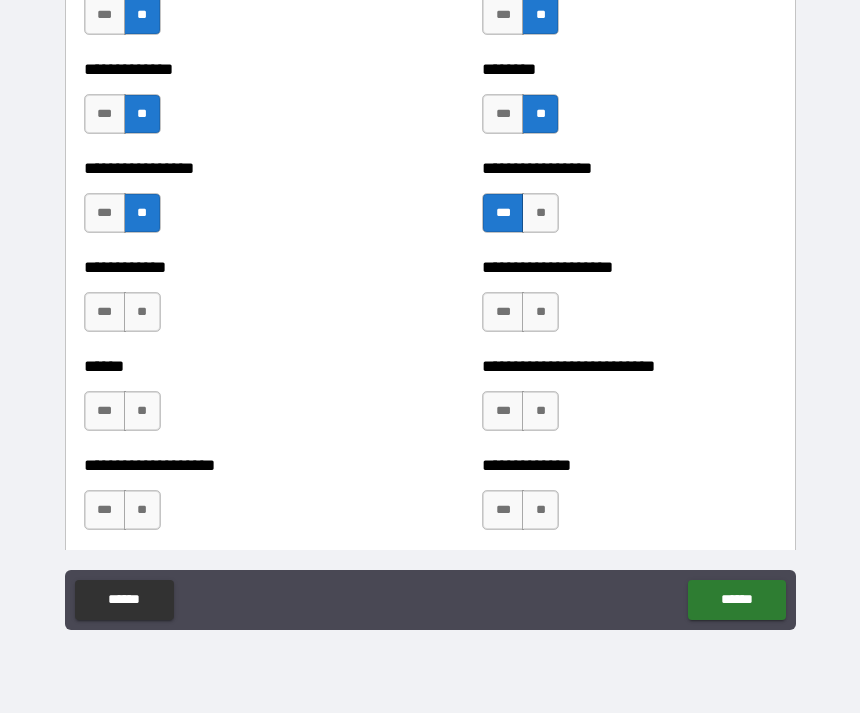 click on "**" at bounding box center [142, 312] 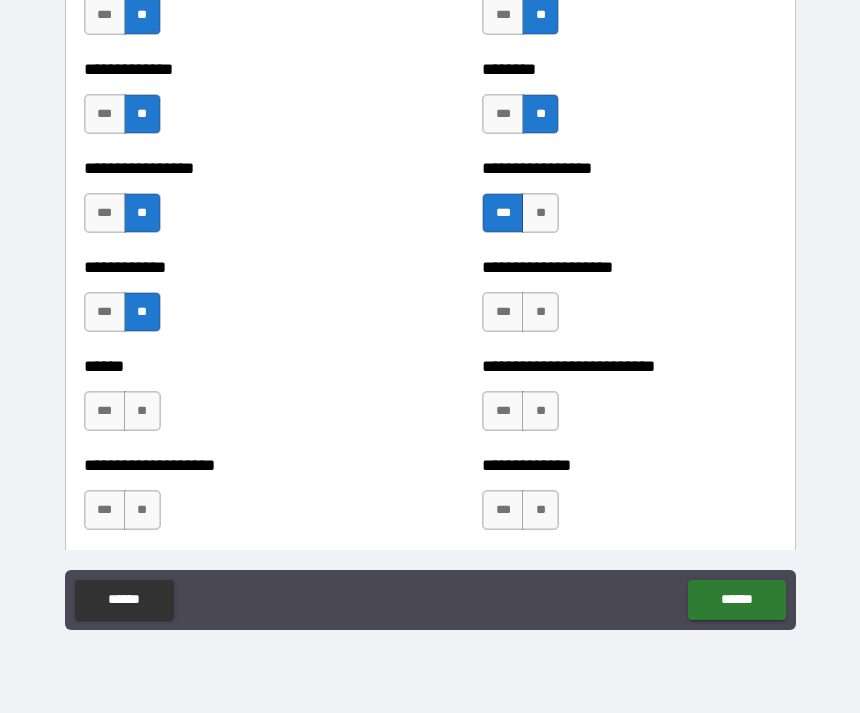 click on "**" at bounding box center [540, 312] 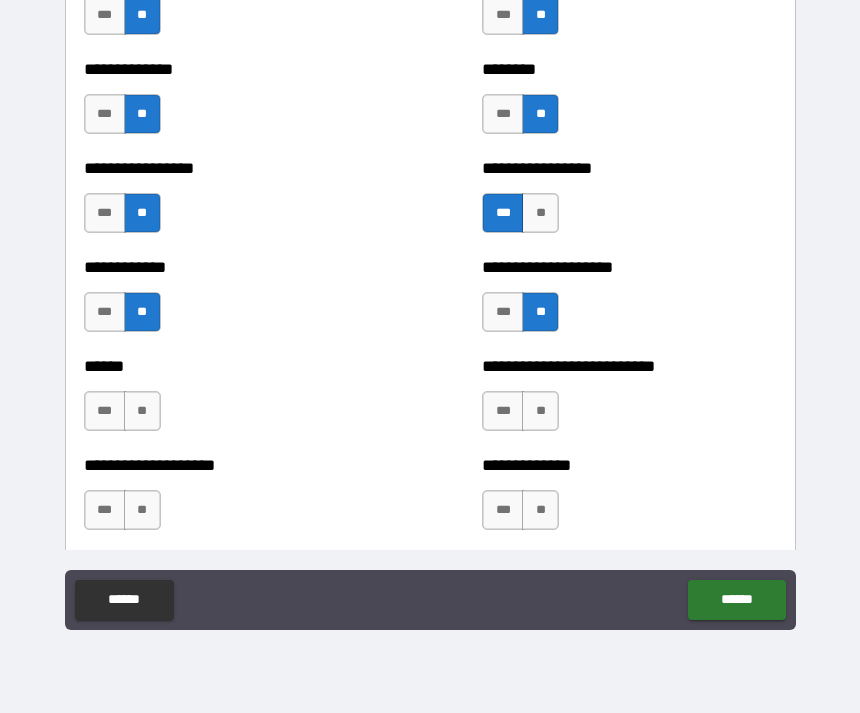 click on "**" at bounding box center (540, 411) 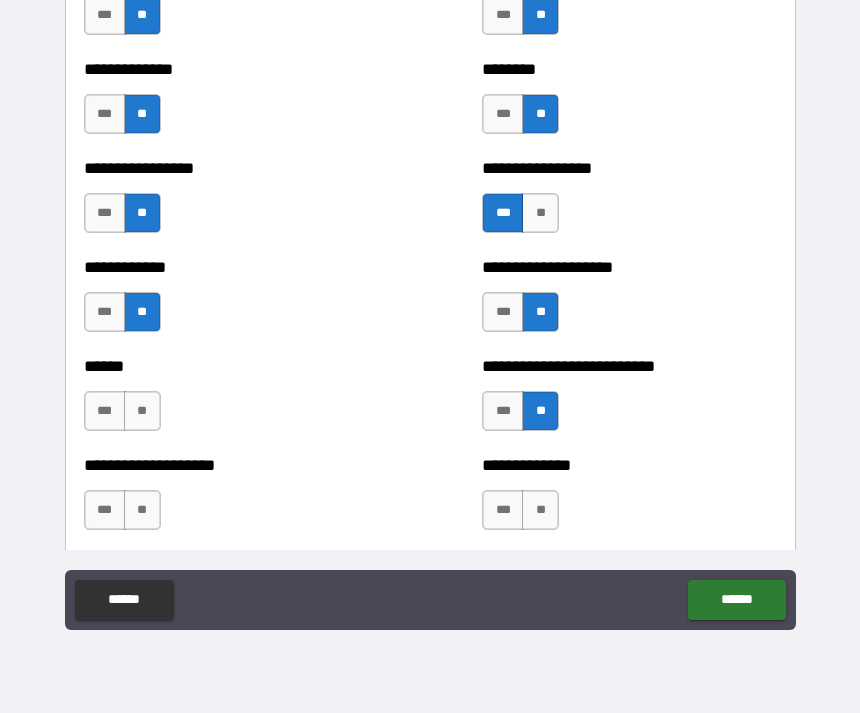 click on "**" at bounding box center (142, 411) 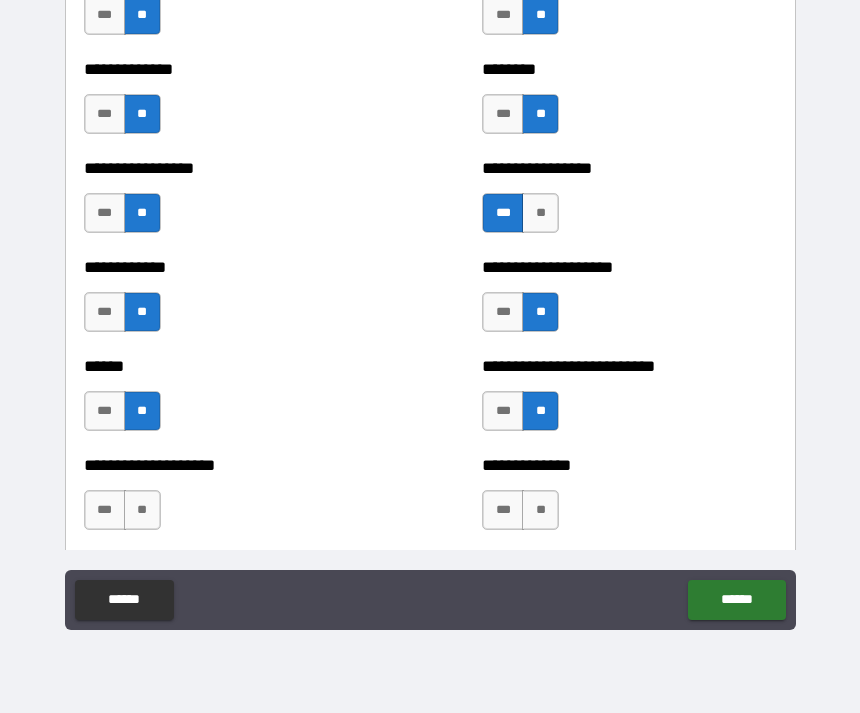 click on "**" at bounding box center [142, 510] 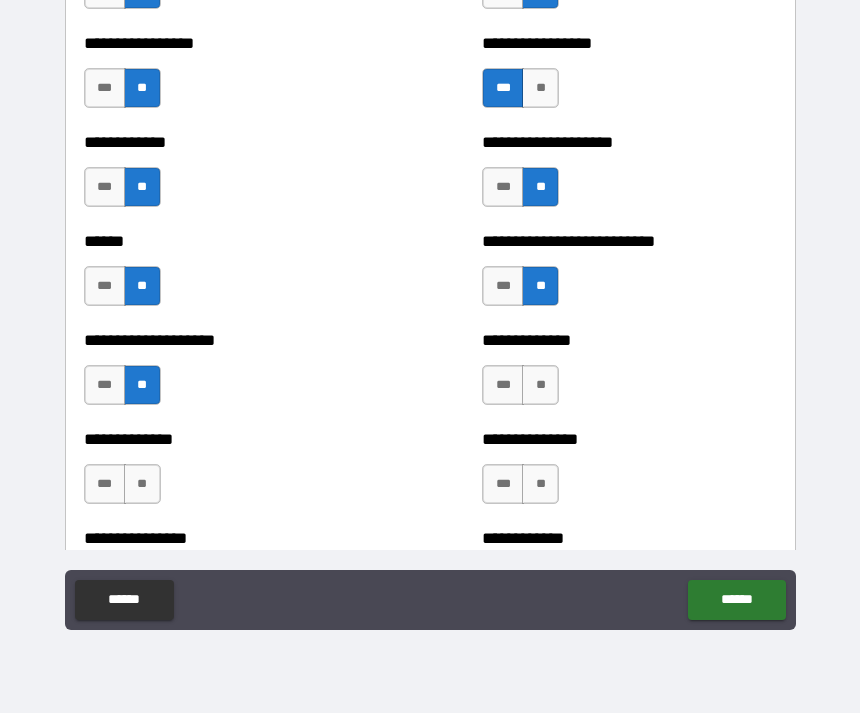 scroll, scrollTop: 3842, scrollLeft: 0, axis: vertical 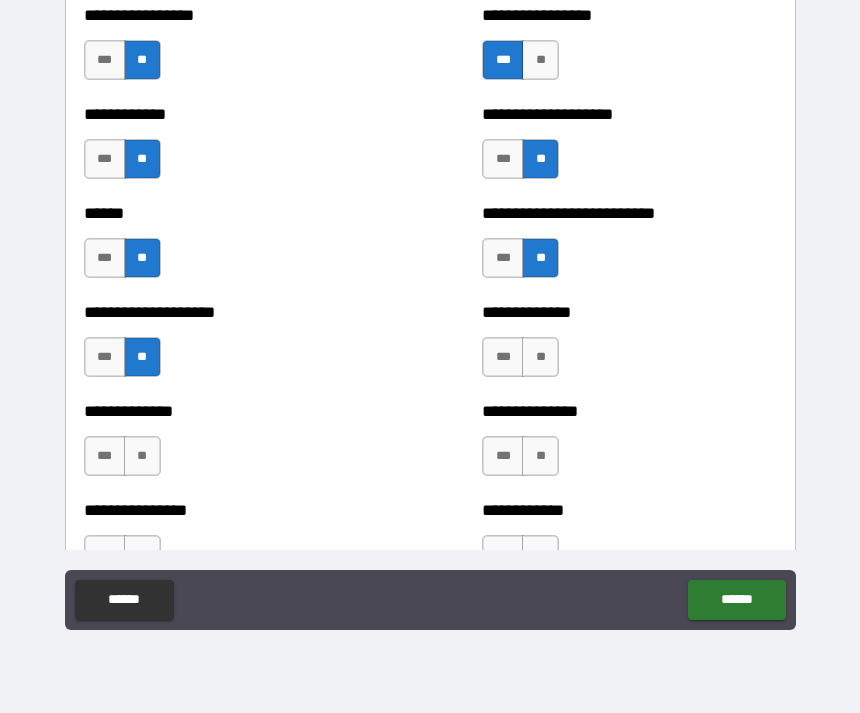 click on "**" at bounding box center (540, 357) 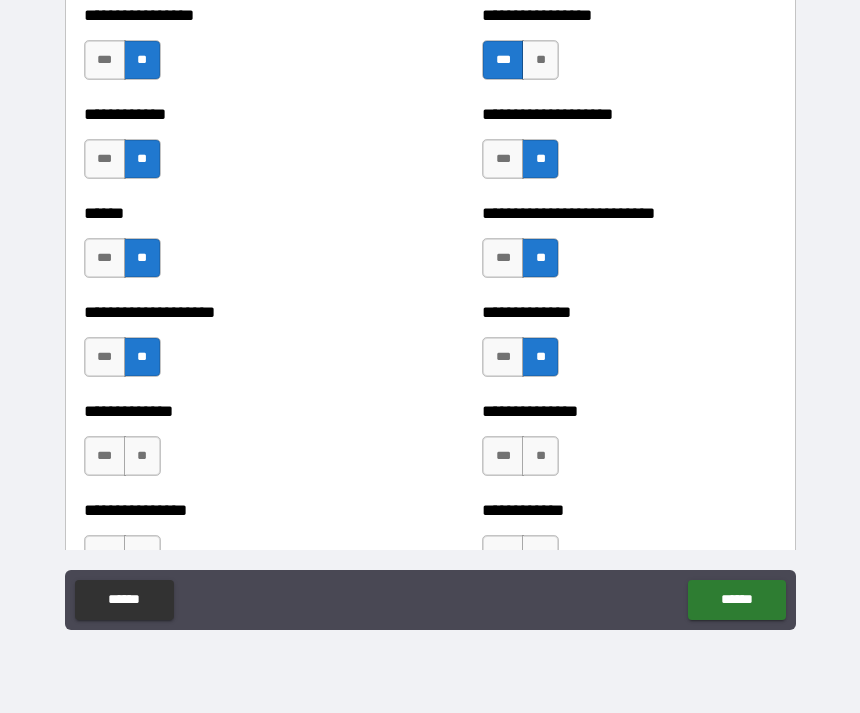 click on "**" at bounding box center [142, 456] 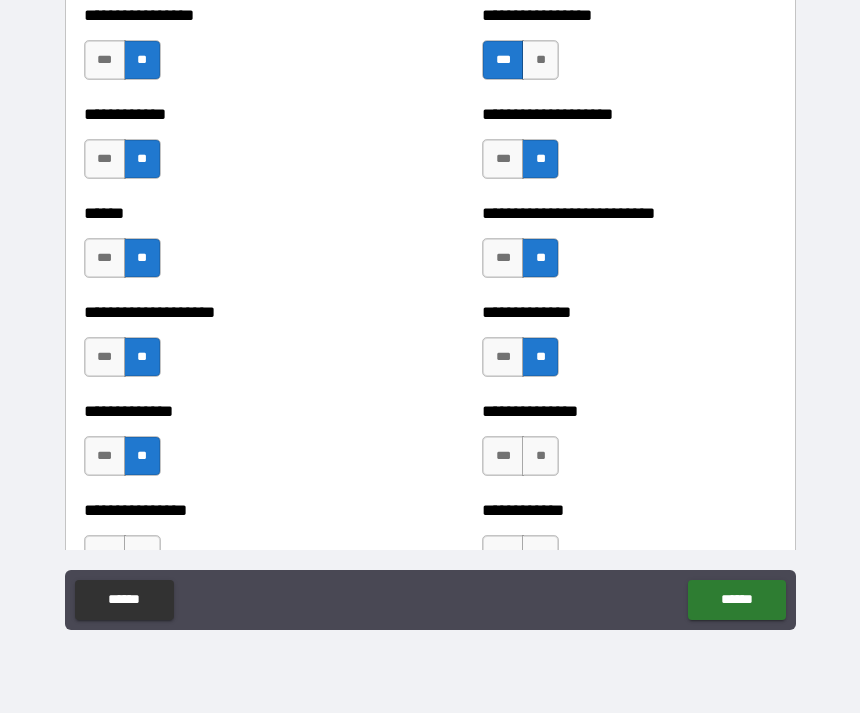 click on "**" at bounding box center [540, 456] 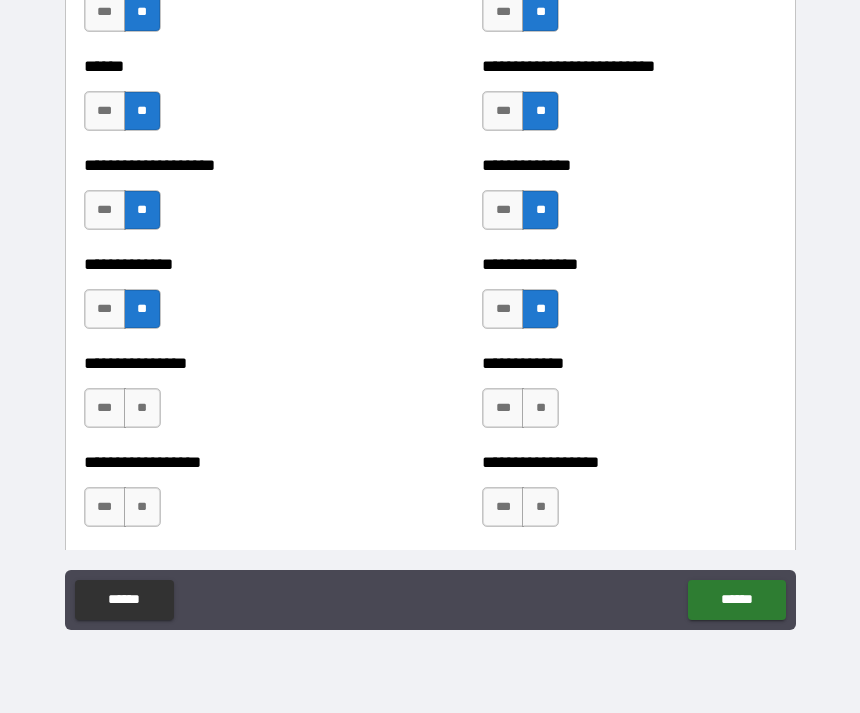 scroll, scrollTop: 3990, scrollLeft: 0, axis: vertical 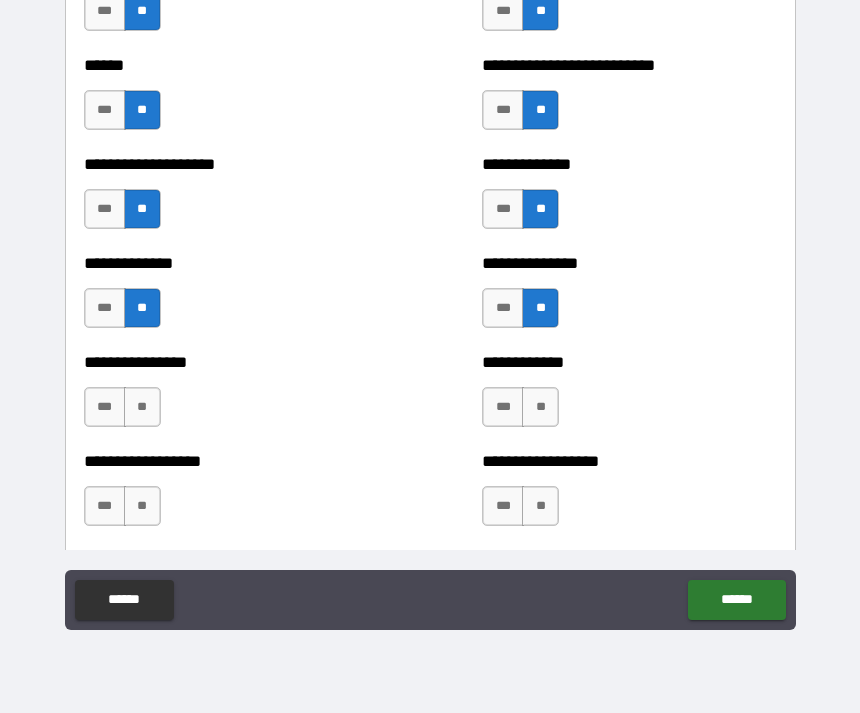 click on "**" at bounding box center (142, 407) 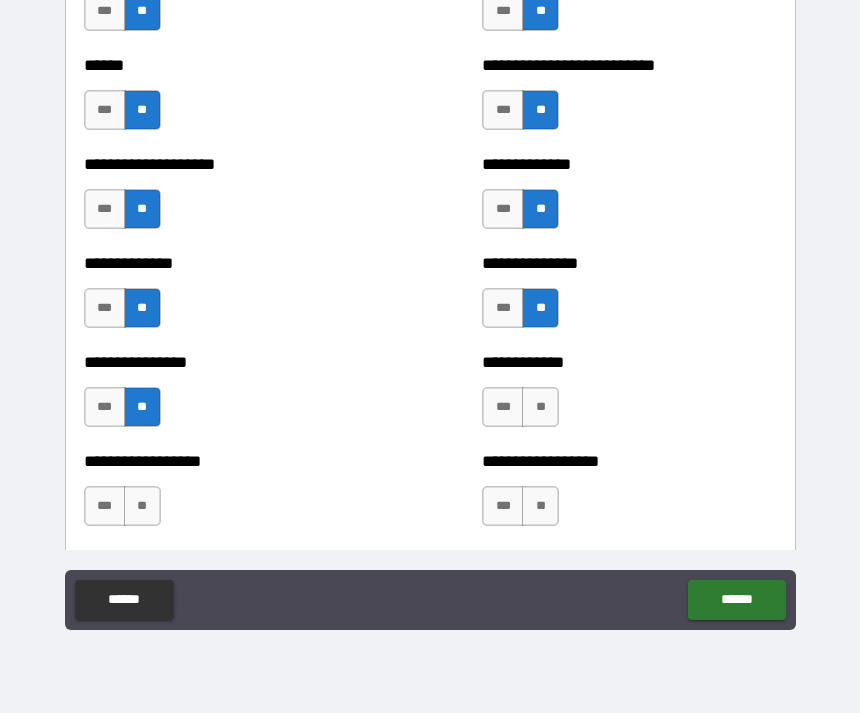 click on "**" at bounding box center [540, 407] 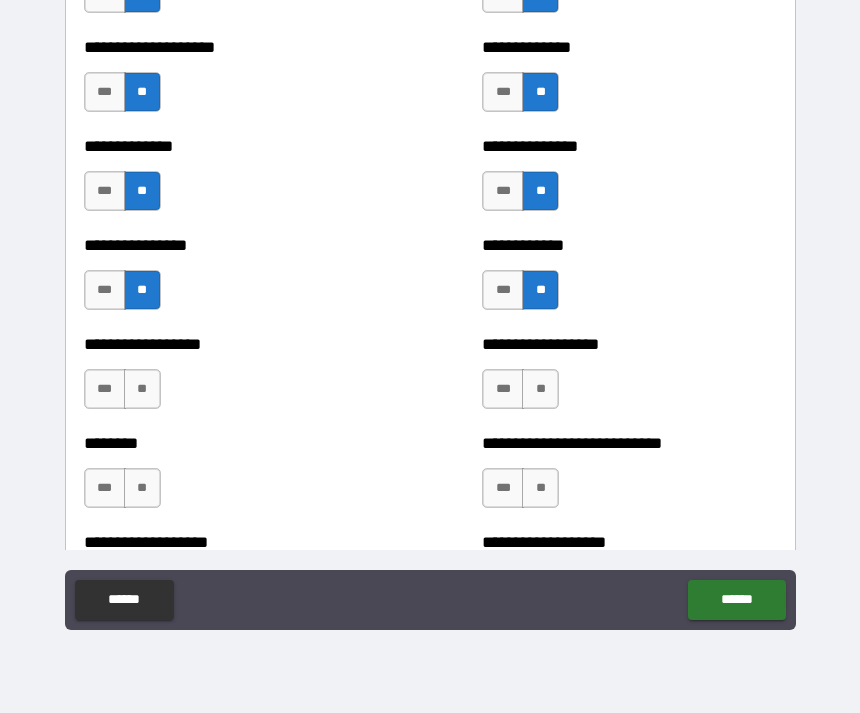scroll, scrollTop: 4125, scrollLeft: 0, axis: vertical 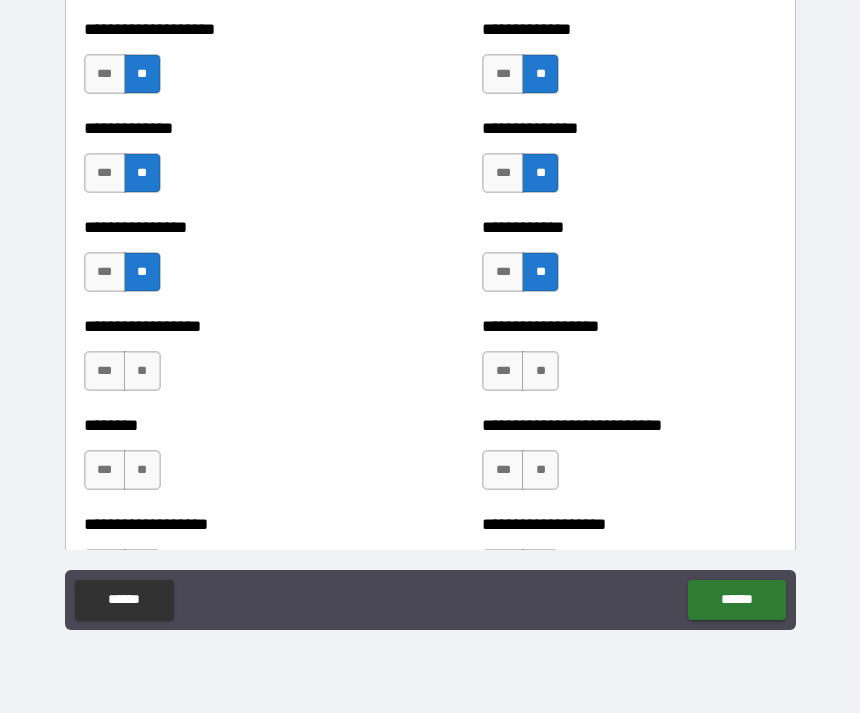 click on "**" at bounding box center (142, 371) 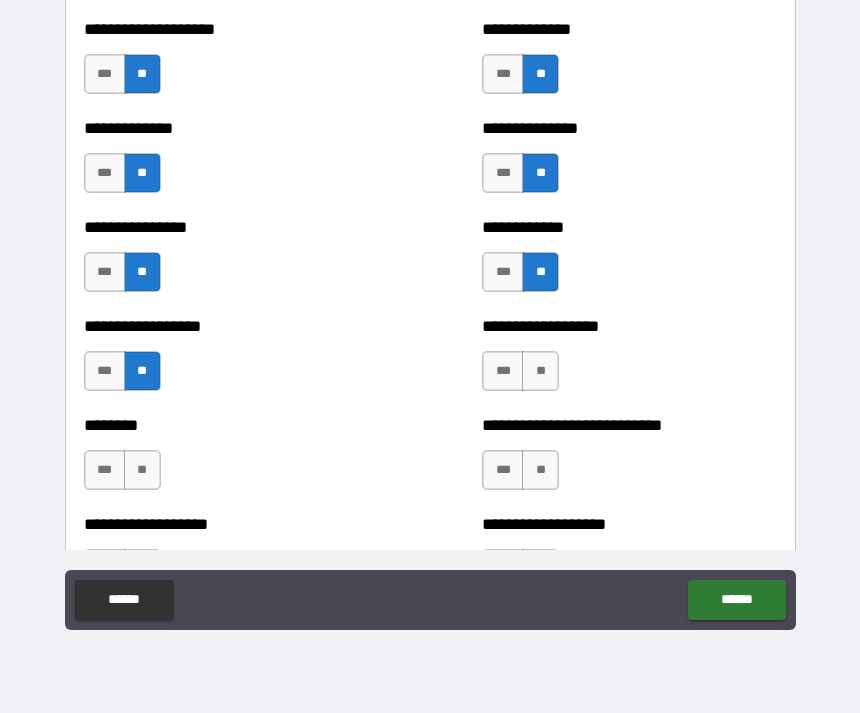 click on "**" at bounding box center (540, 371) 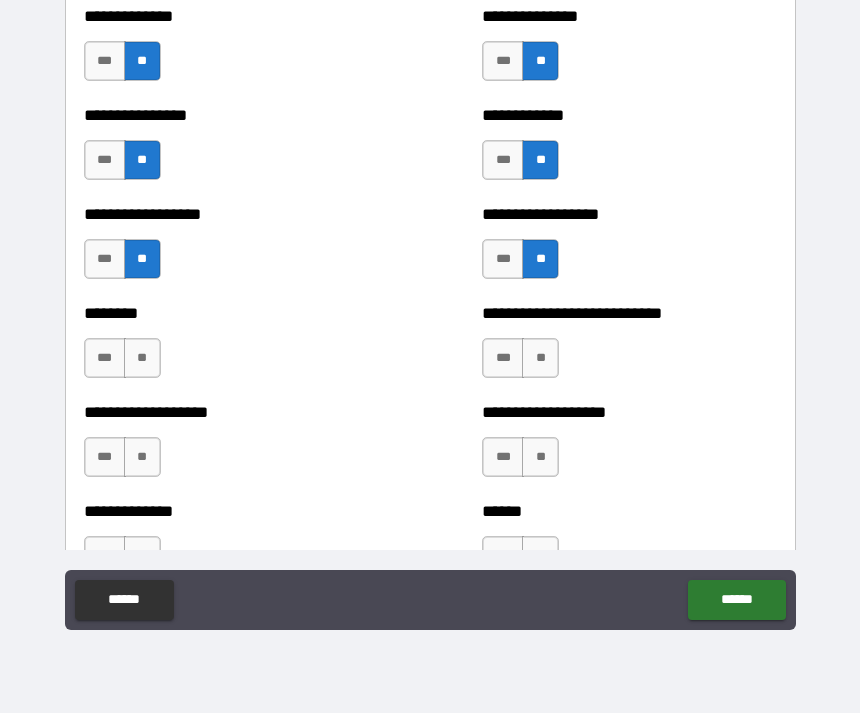 scroll, scrollTop: 4249, scrollLeft: 0, axis: vertical 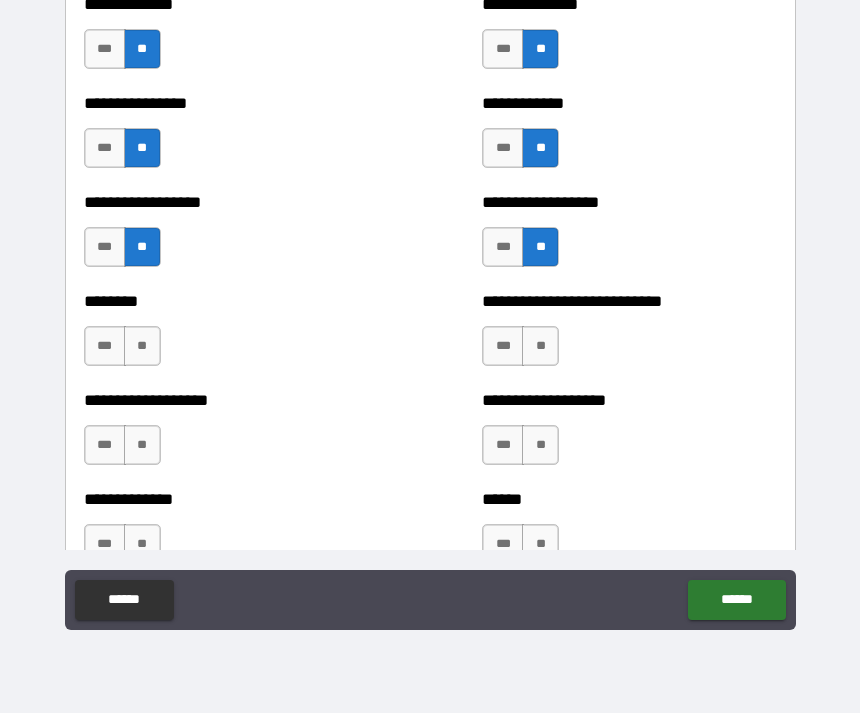 click on "**" at bounding box center (142, 346) 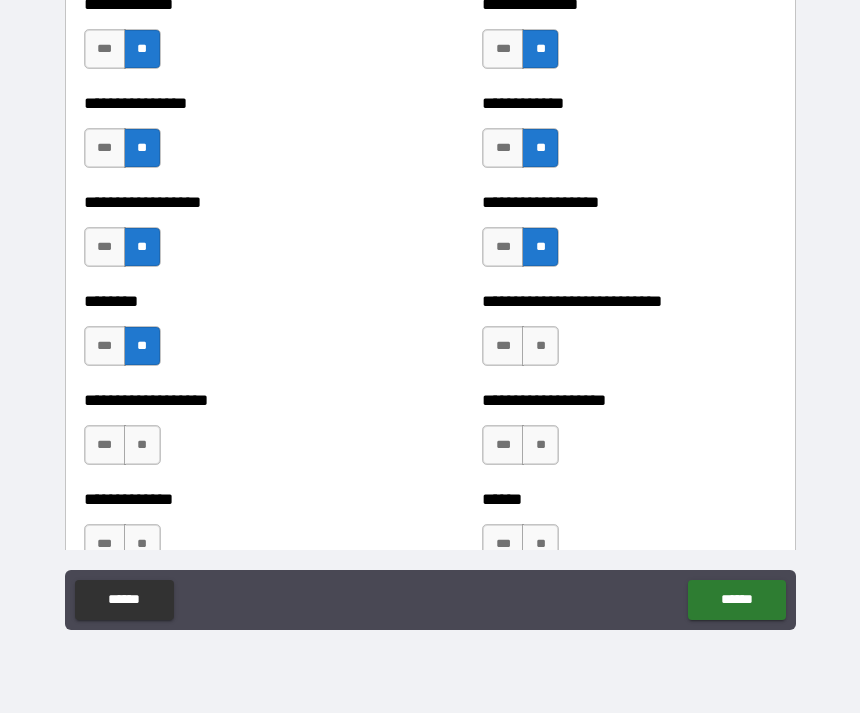 click on "**" at bounding box center (540, 346) 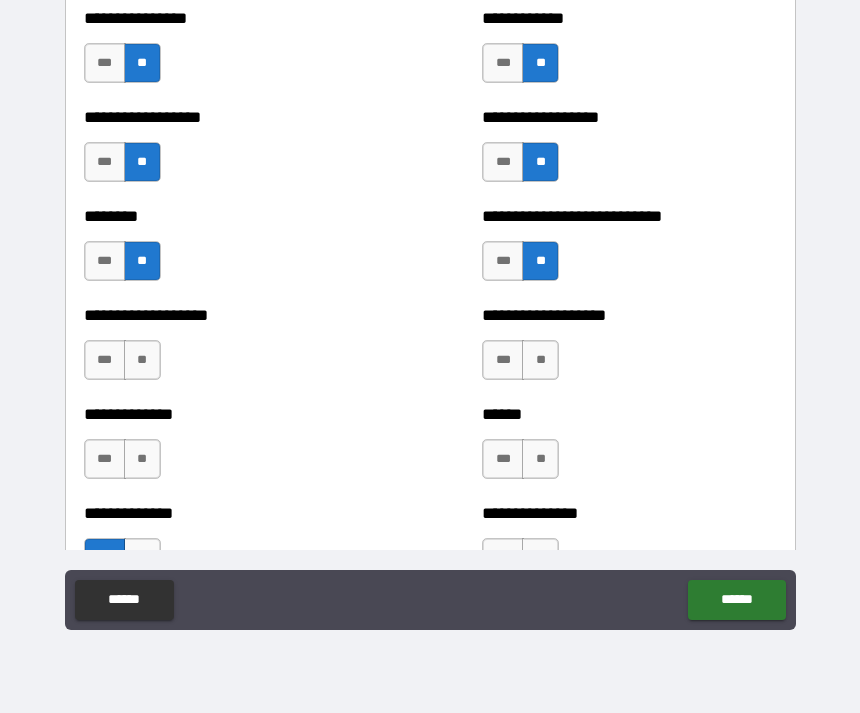 scroll, scrollTop: 4349, scrollLeft: 0, axis: vertical 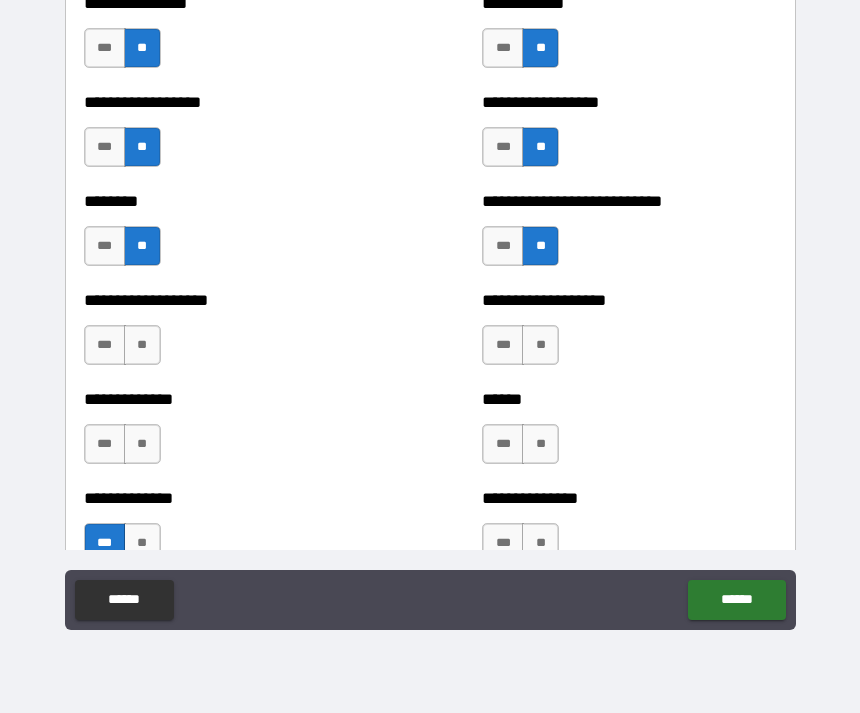 click on "**" at bounding box center [142, 345] 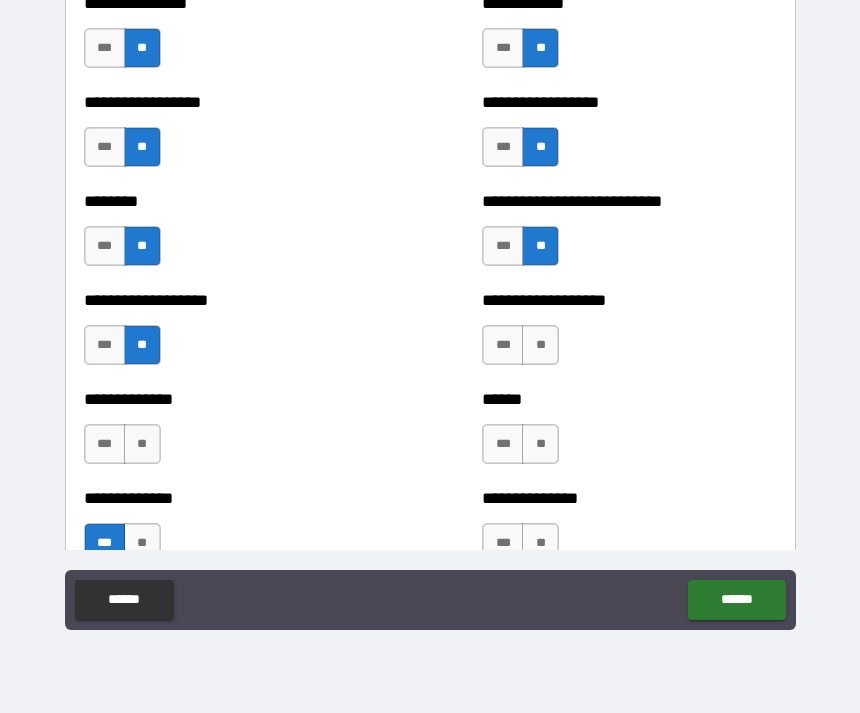 click on "***" at bounding box center [503, 345] 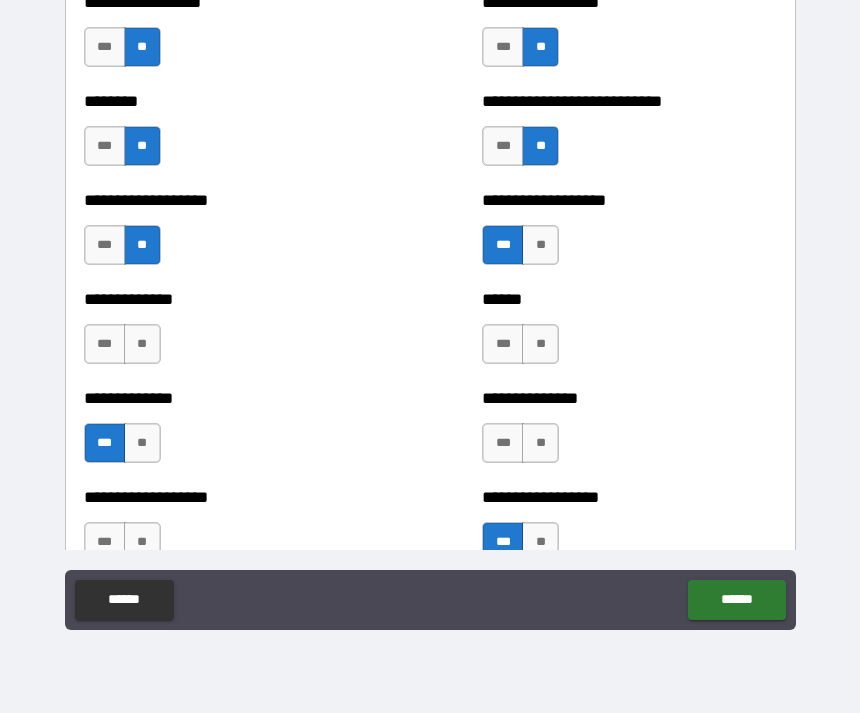 scroll, scrollTop: 4452, scrollLeft: 0, axis: vertical 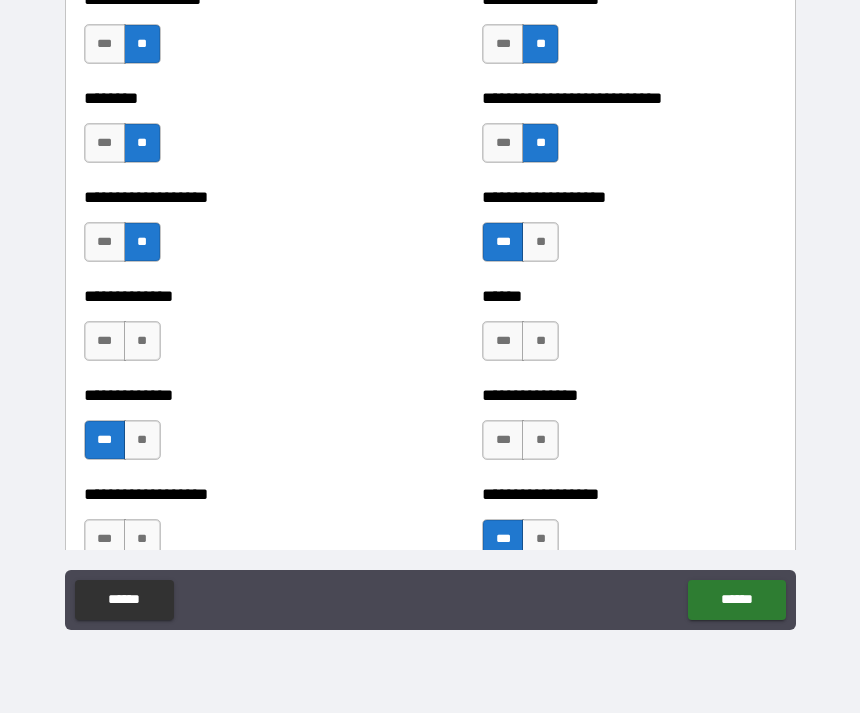 click on "**" at bounding box center [142, 341] 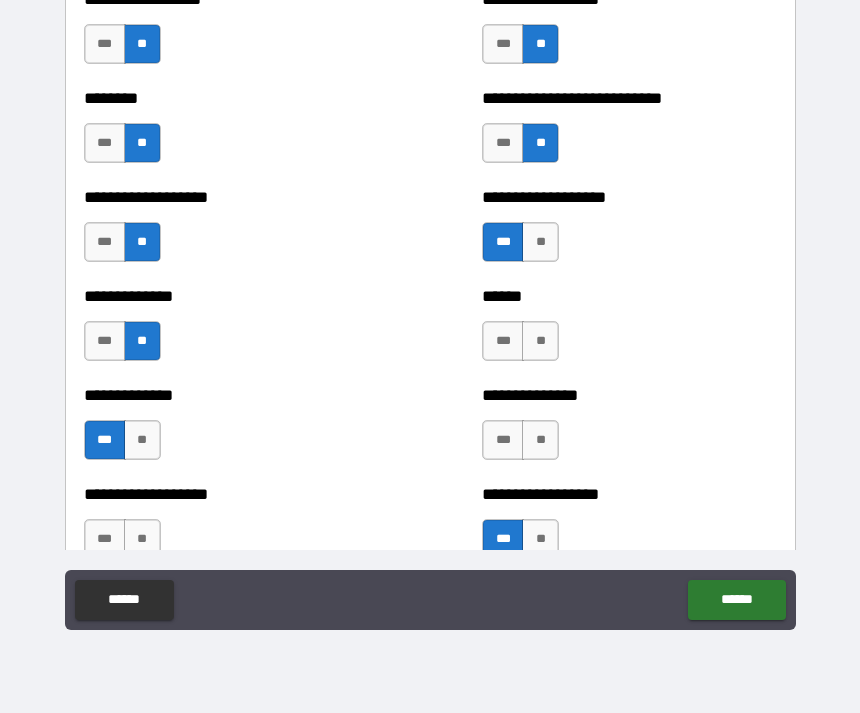 click on "**" at bounding box center [540, 341] 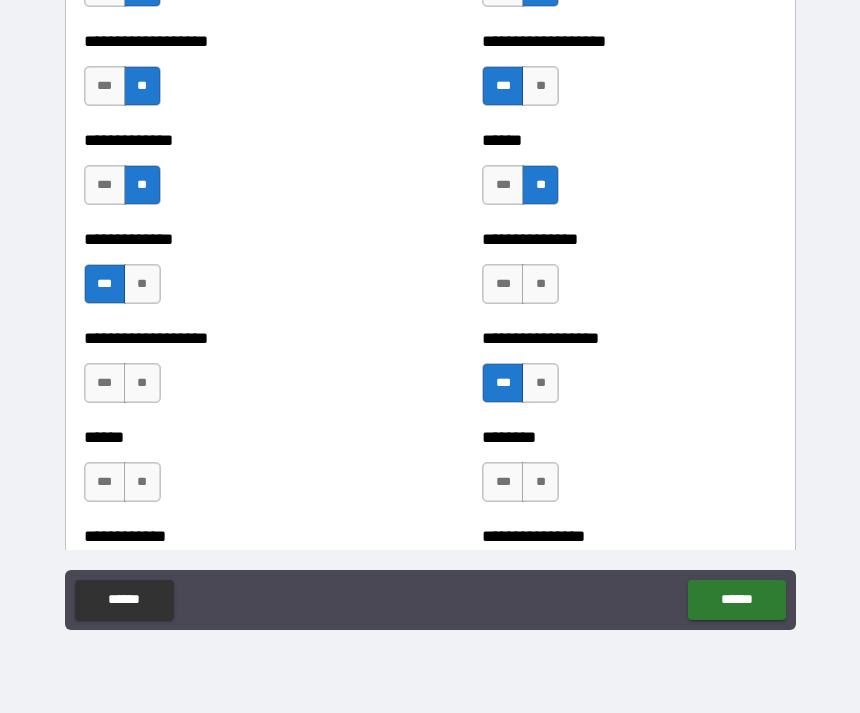 scroll, scrollTop: 4613, scrollLeft: 0, axis: vertical 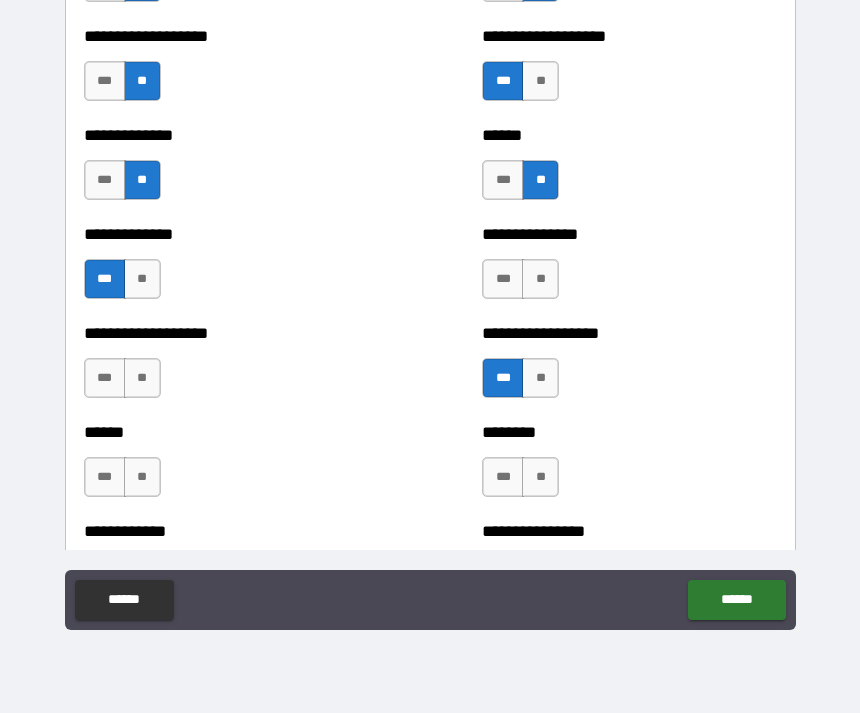 click on "**" at bounding box center (540, 279) 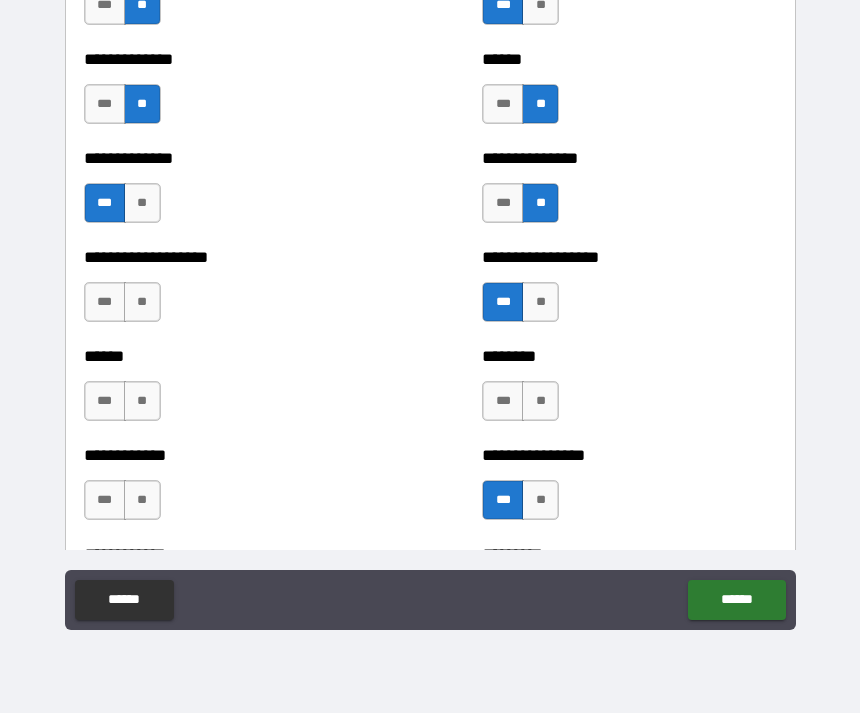 scroll, scrollTop: 4702, scrollLeft: 0, axis: vertical 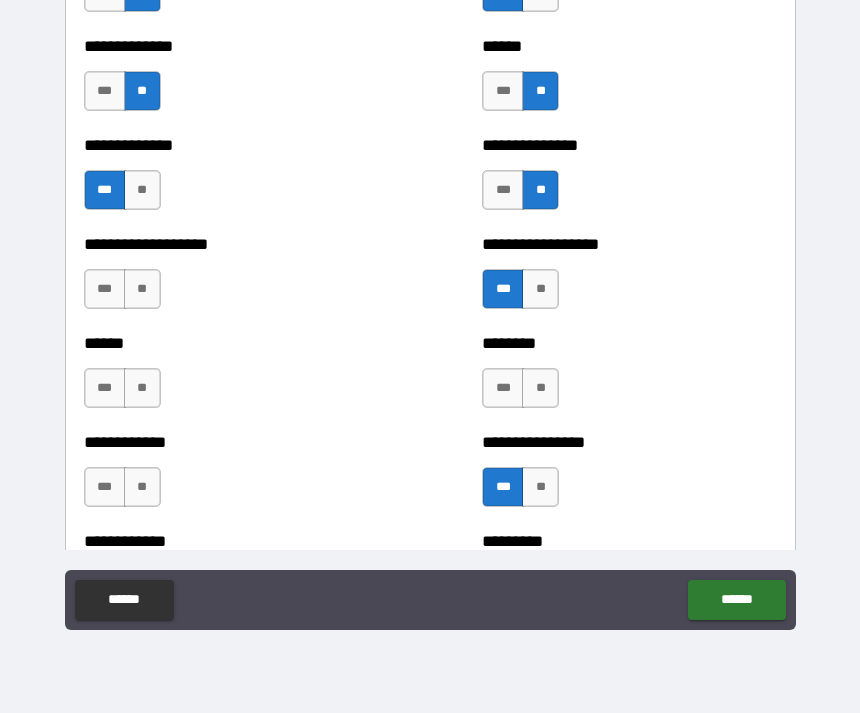 click on "**" at bounding box center [142, 289] 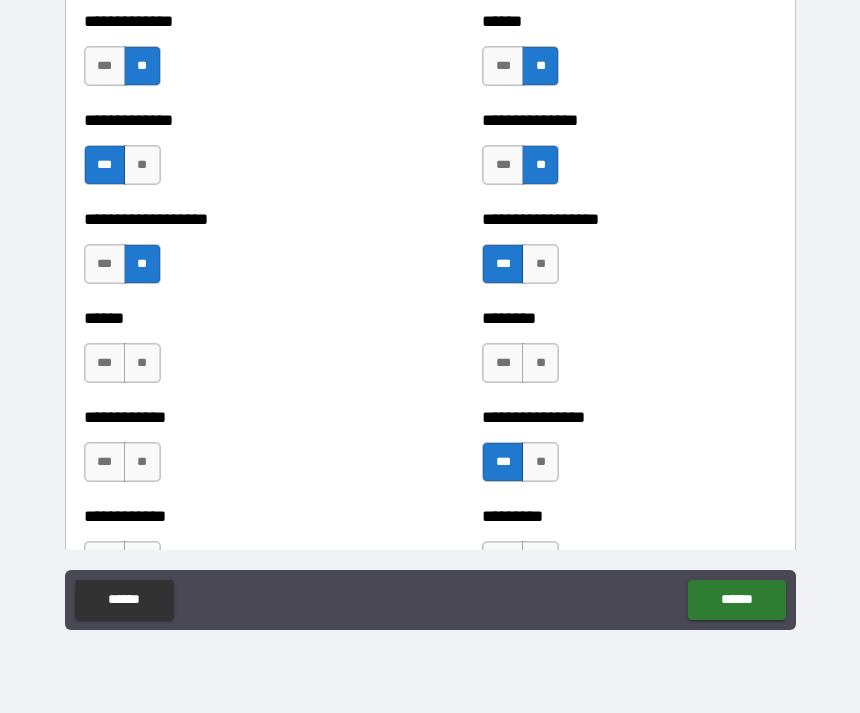 scroll, scrollTop: 4757, scrollLeft: 0, axis: vertical 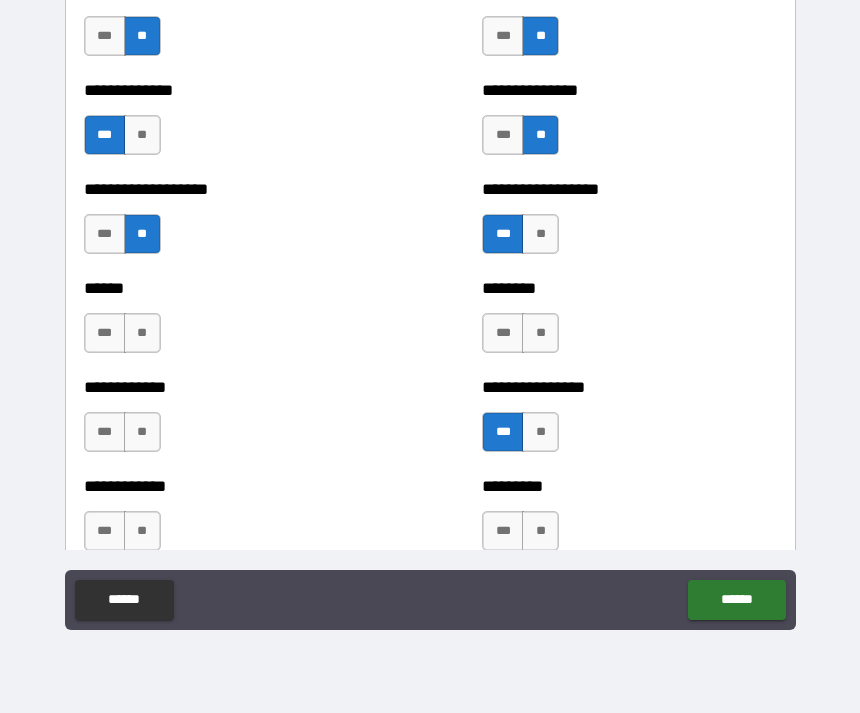 click on "**" at bounding box center [142, 333] 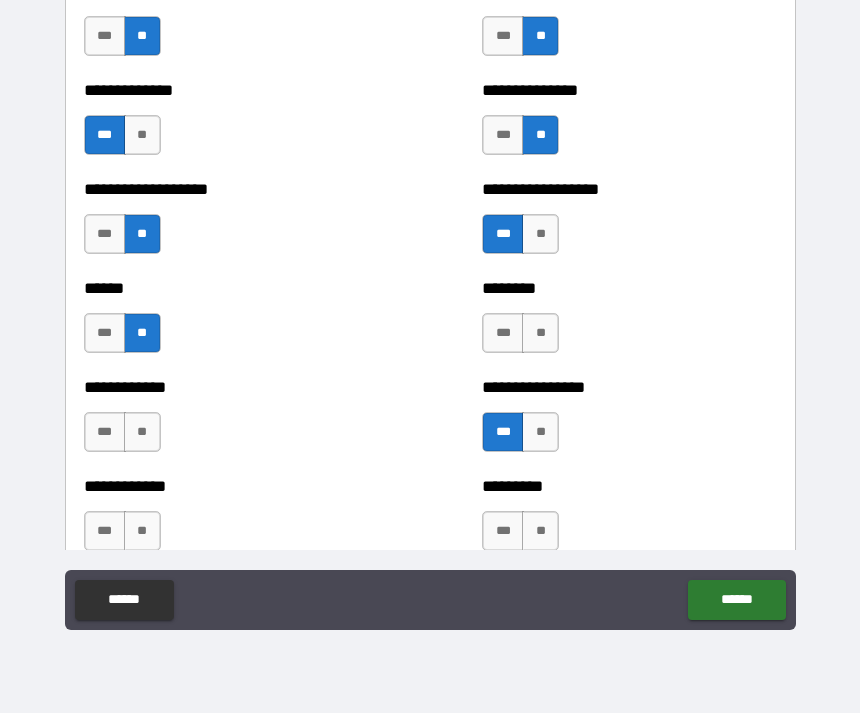 click on "**" at bounding box center (540, 333) 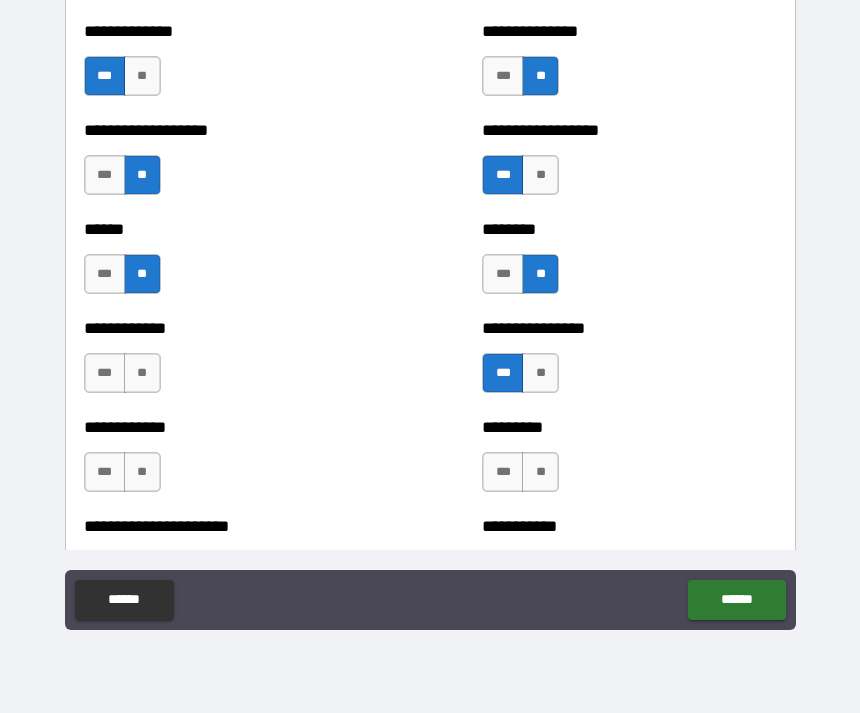 scroll, scrollTop: 4834, scrollLeft: 0, axis: vertical 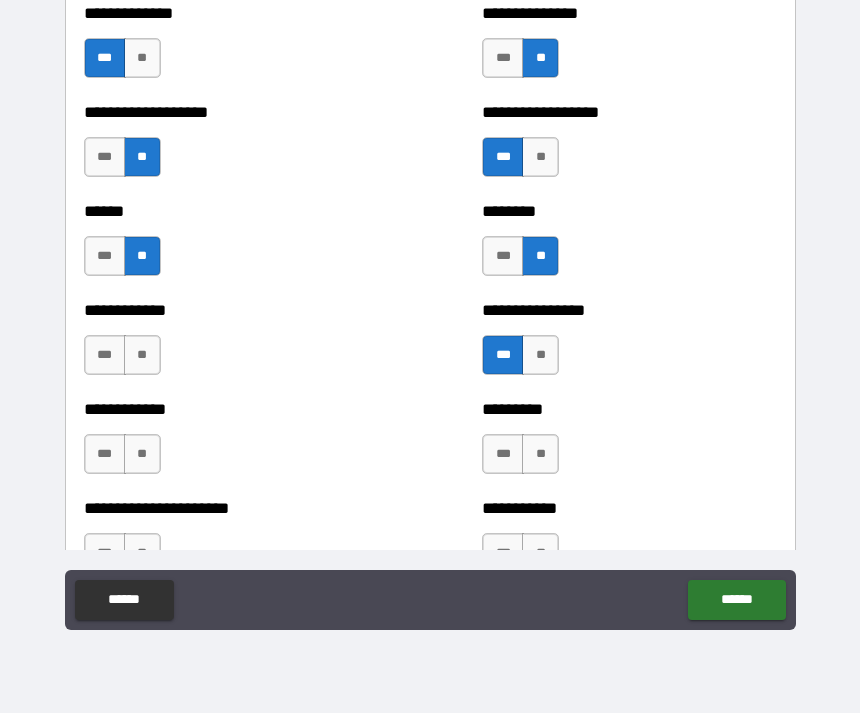 click on "**" at bounding box center [142, 355] 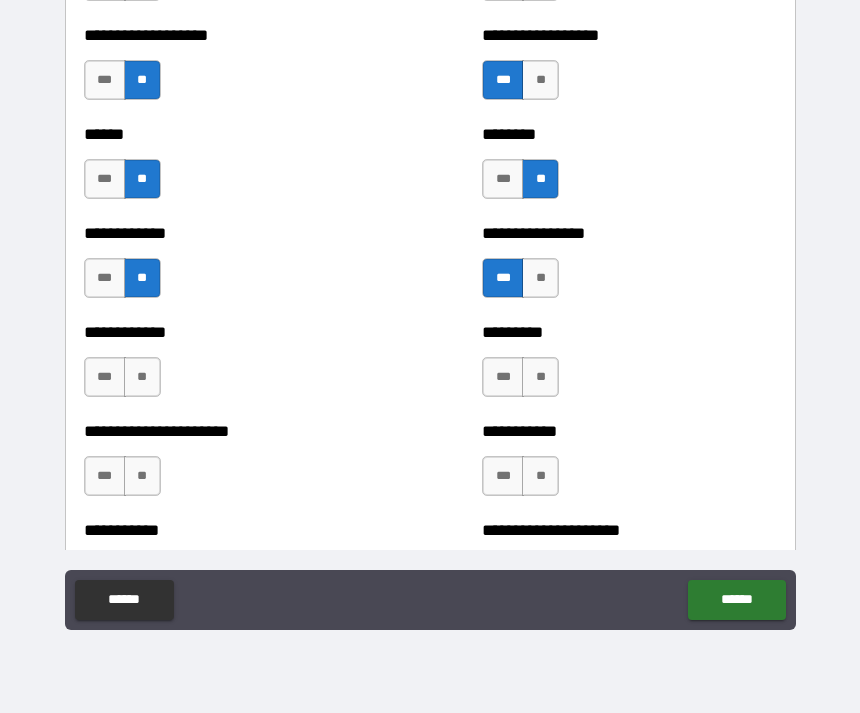 scroll, scrollTop: 4913, scrollLeft: 0, axis: vertical 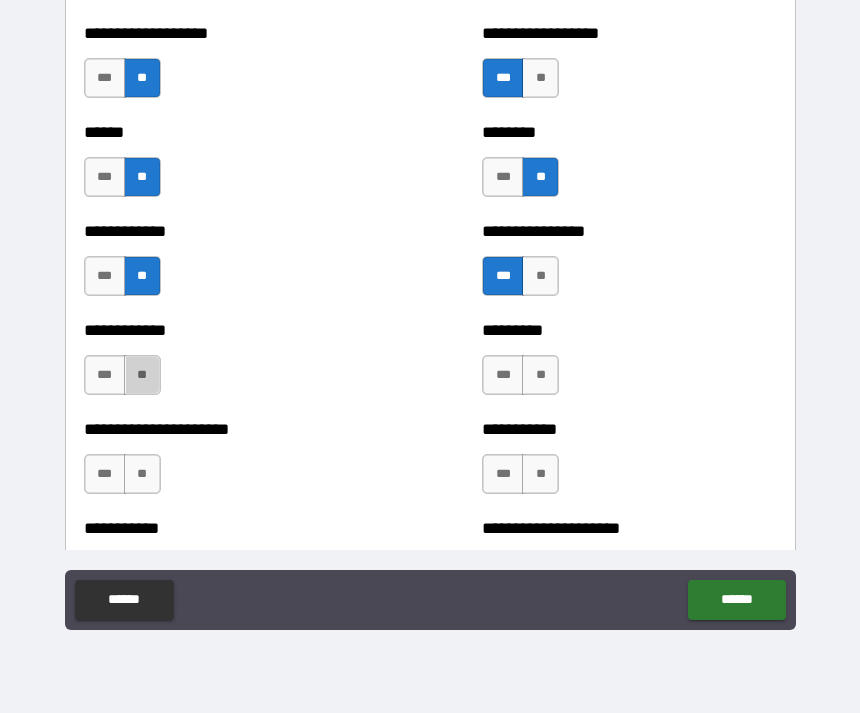 click on "**" at bounding box center (142, 375) 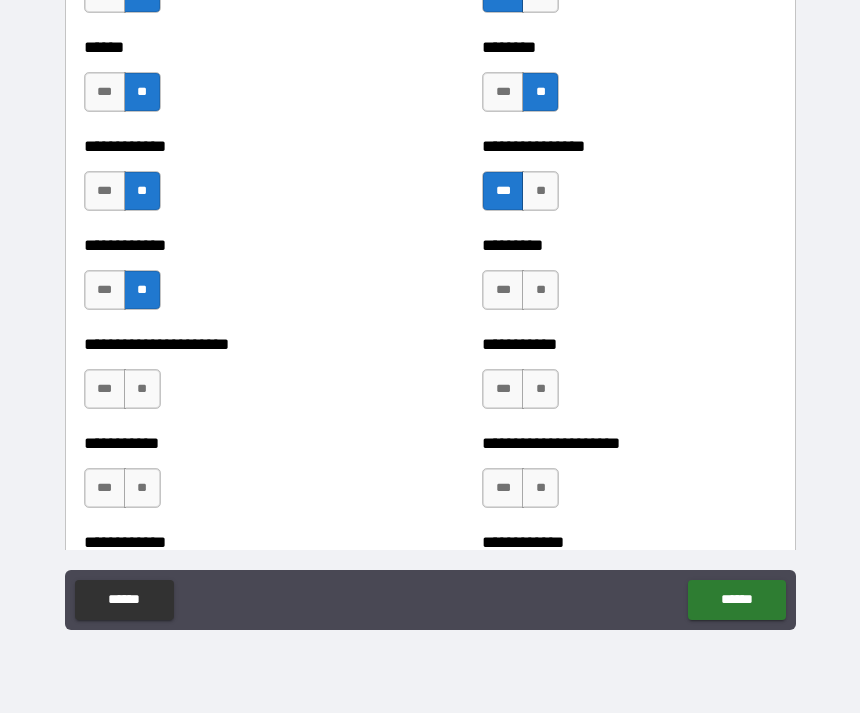 scroll, scrollTop: 4997, scrollLeft: 0, axis: vertical 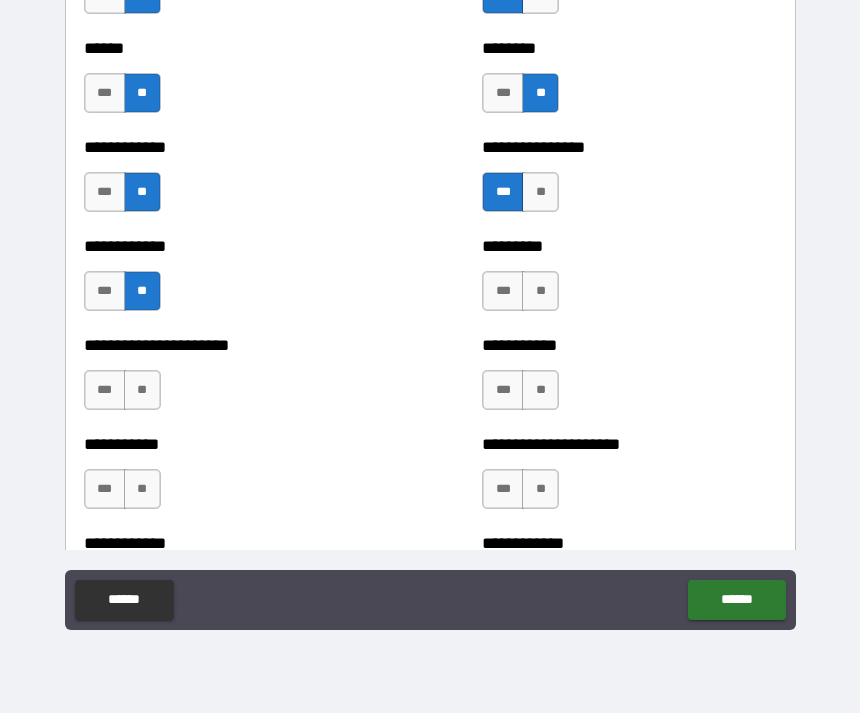 click on "**" at bounding box center (540, 291) 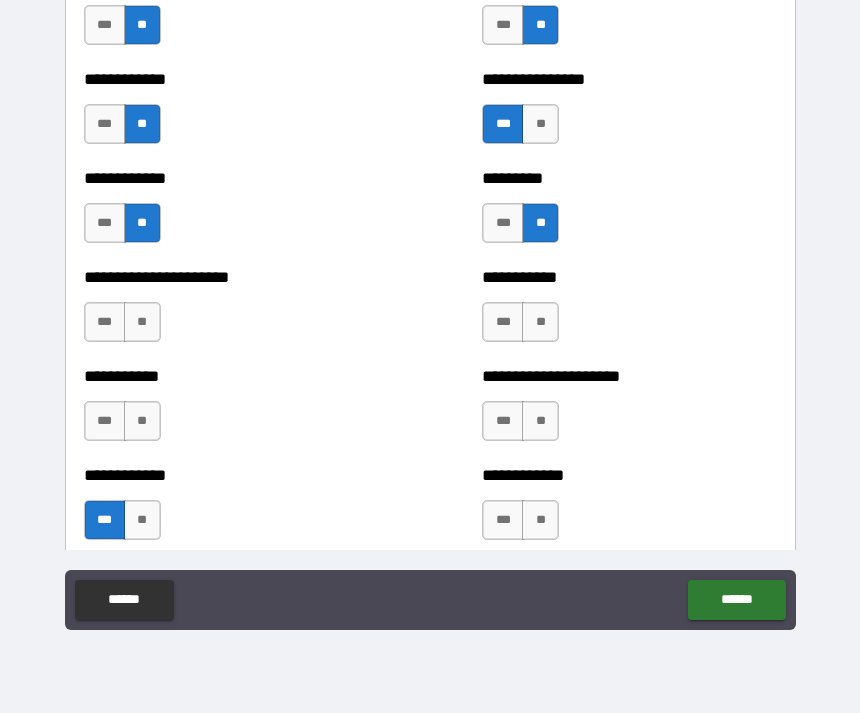 scroll, scrollTop: 5072, scrollLeft: 0, axis: vertical 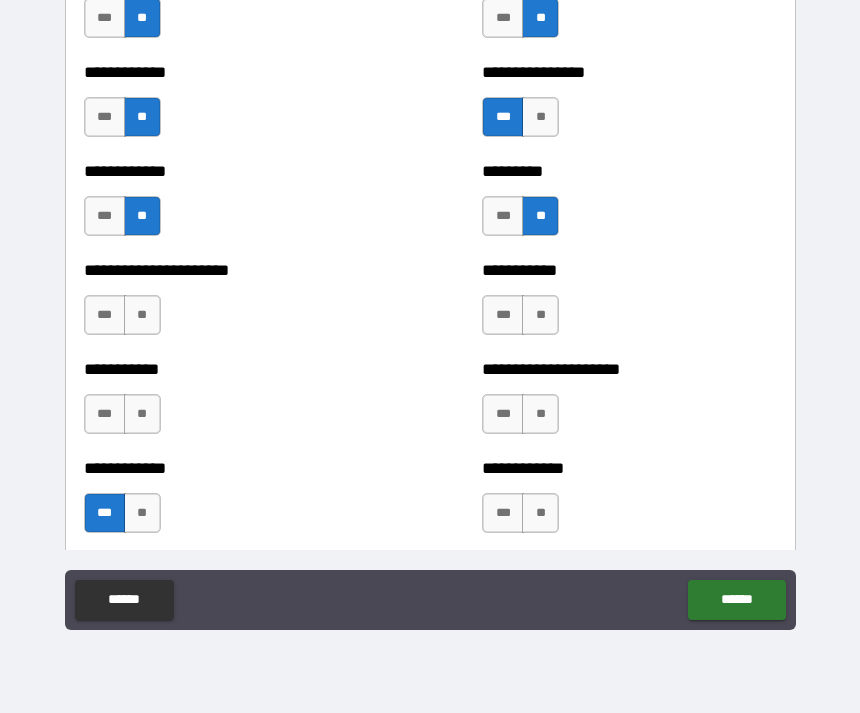 click on "**" at bounding box center (540, 315) 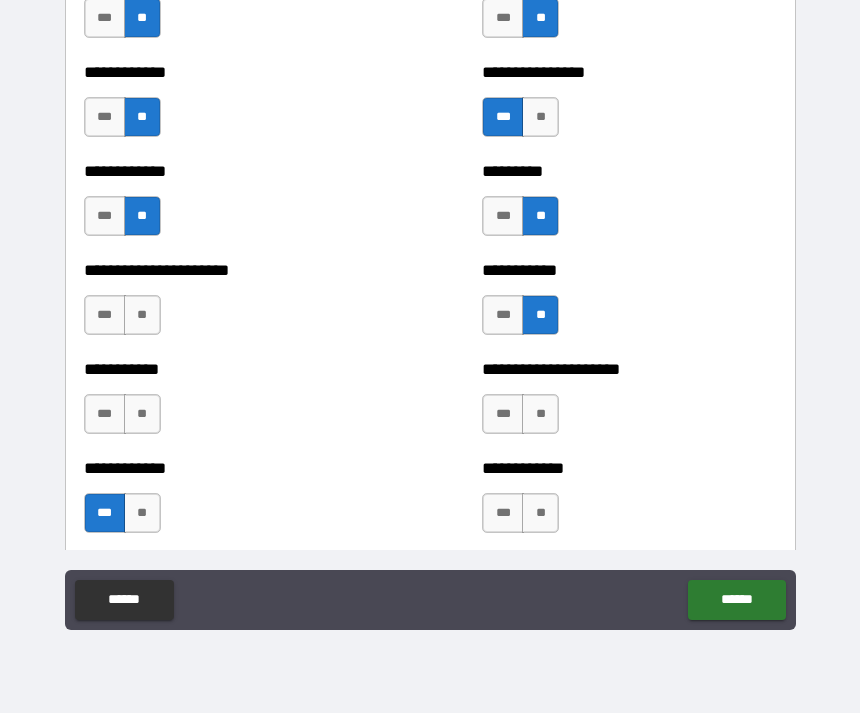 click on "**" at bounding box center (142, 315) 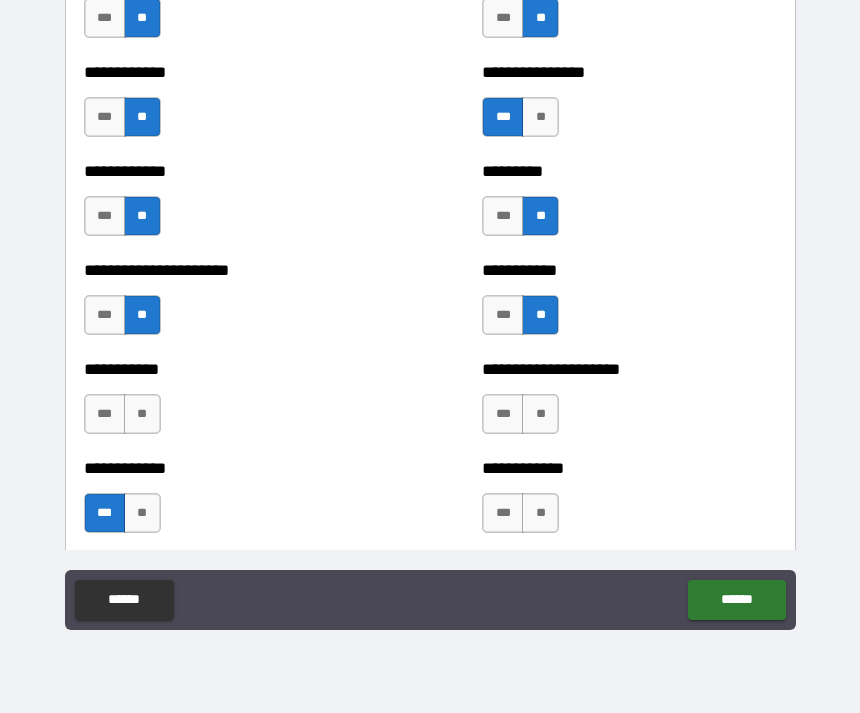 click on "**" at bounding box center (142, 414) 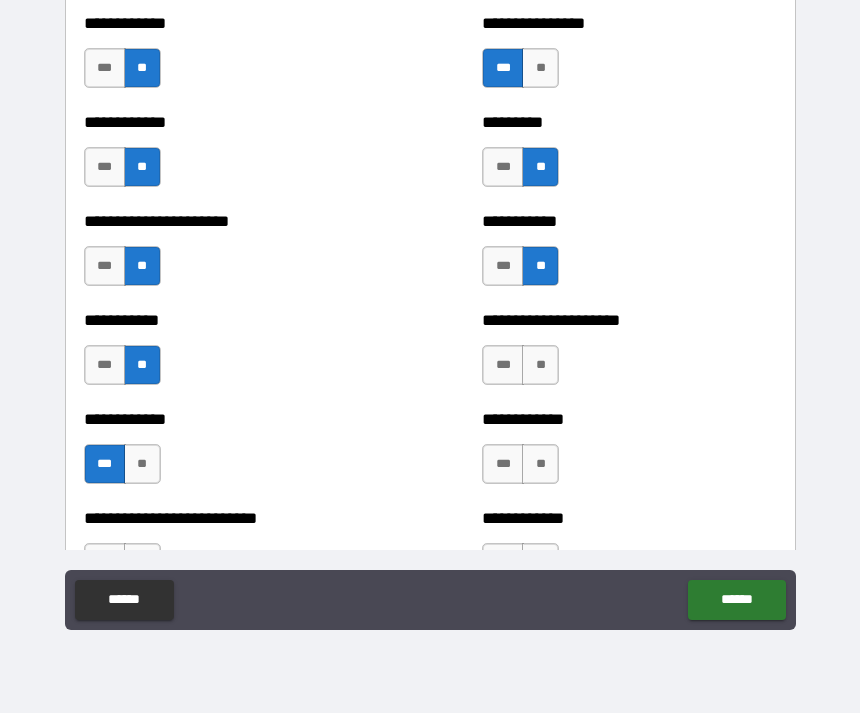 scroll, scrollTop: 5138, scrollLeft: 0, axis: vertical 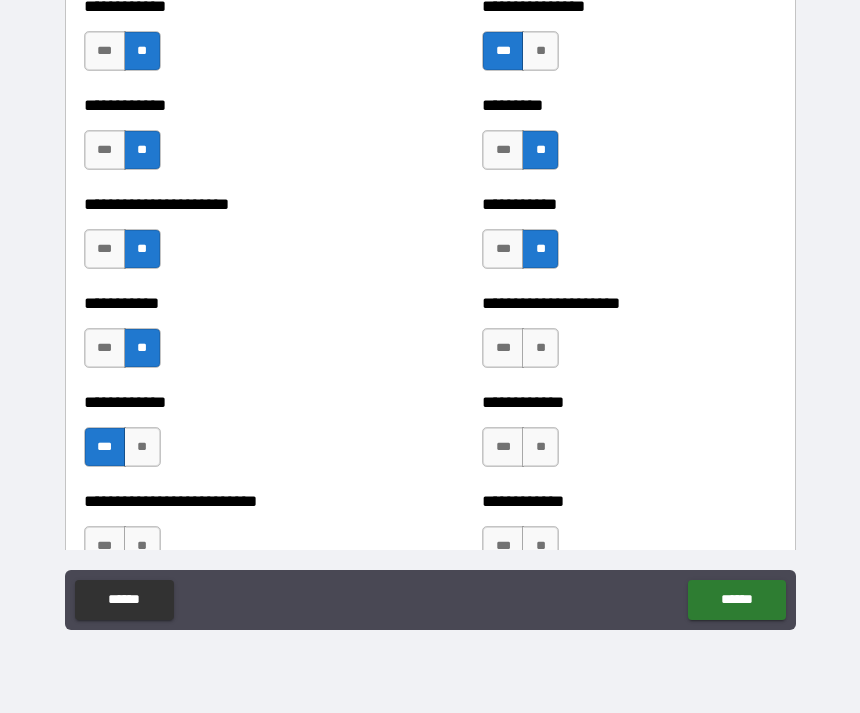 click on "**" at bounding box center (540, 348) 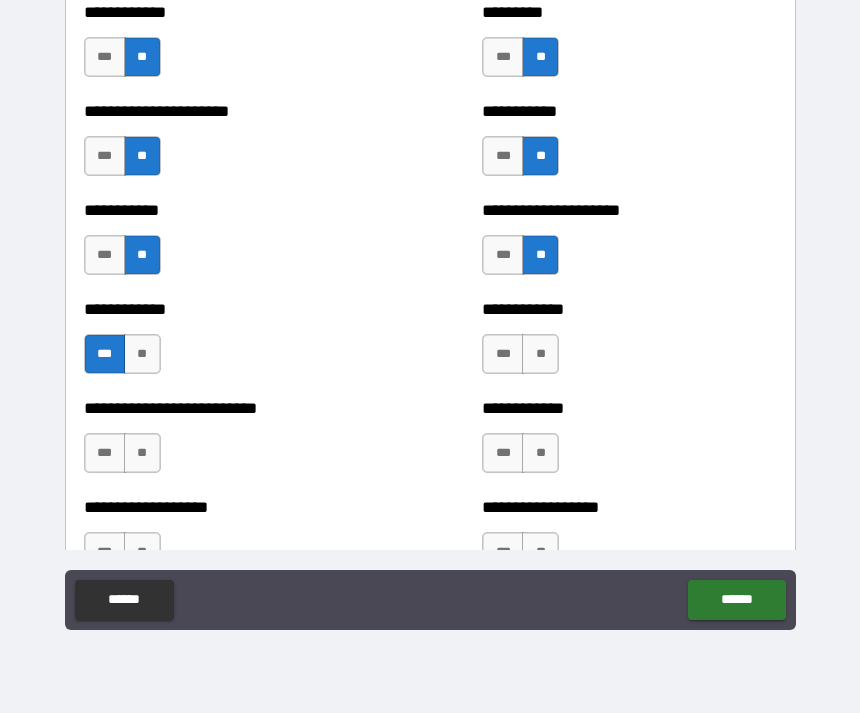 scroll, scrollTop: 5233, scrollLeft: 0, axis: vertical 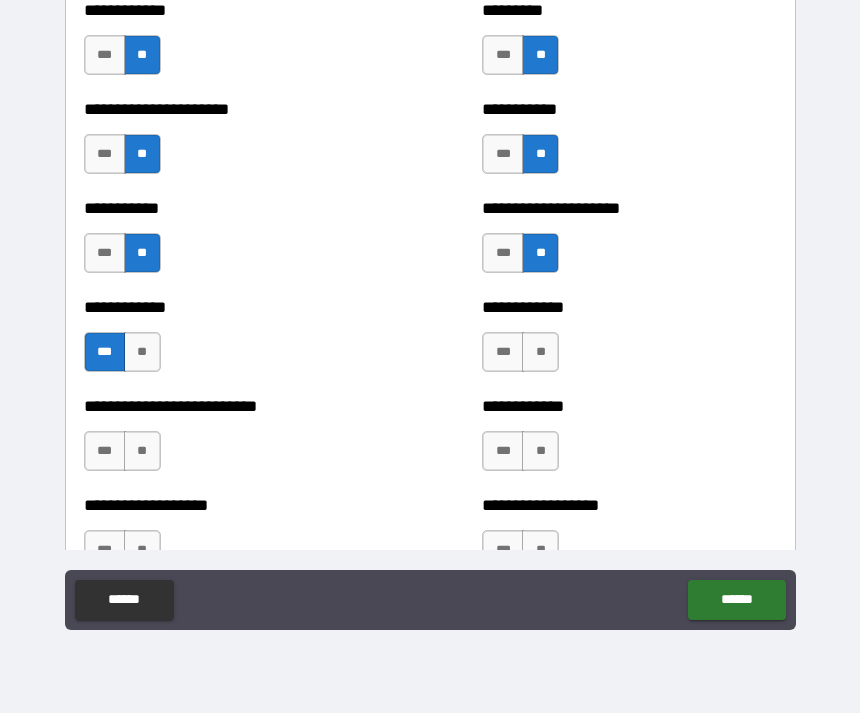 click on "**" at bounding box center [540, 352] 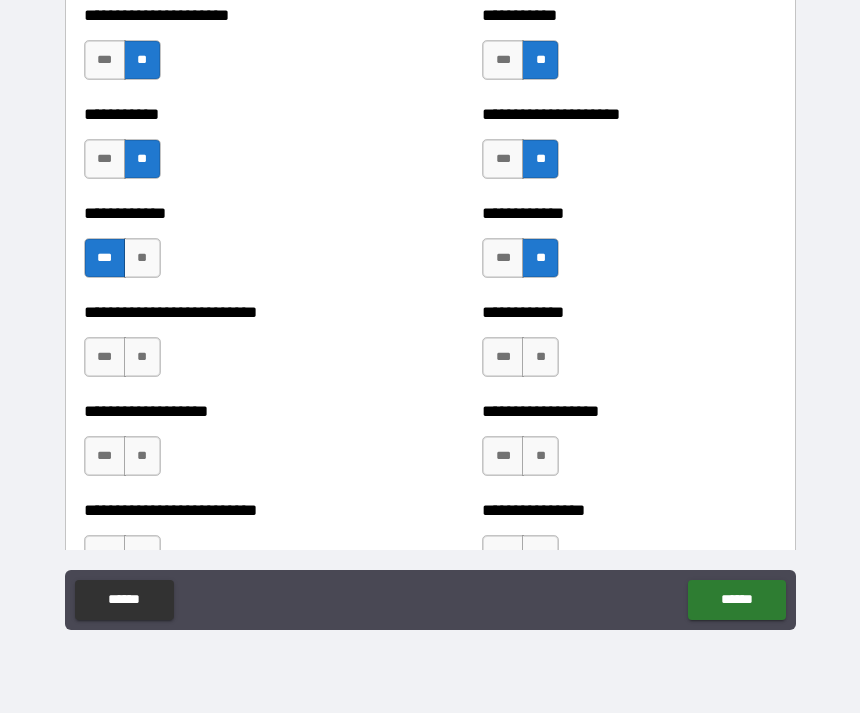 scroll, scrollTop: 5331, scrollLeft: 0, axis: vertical 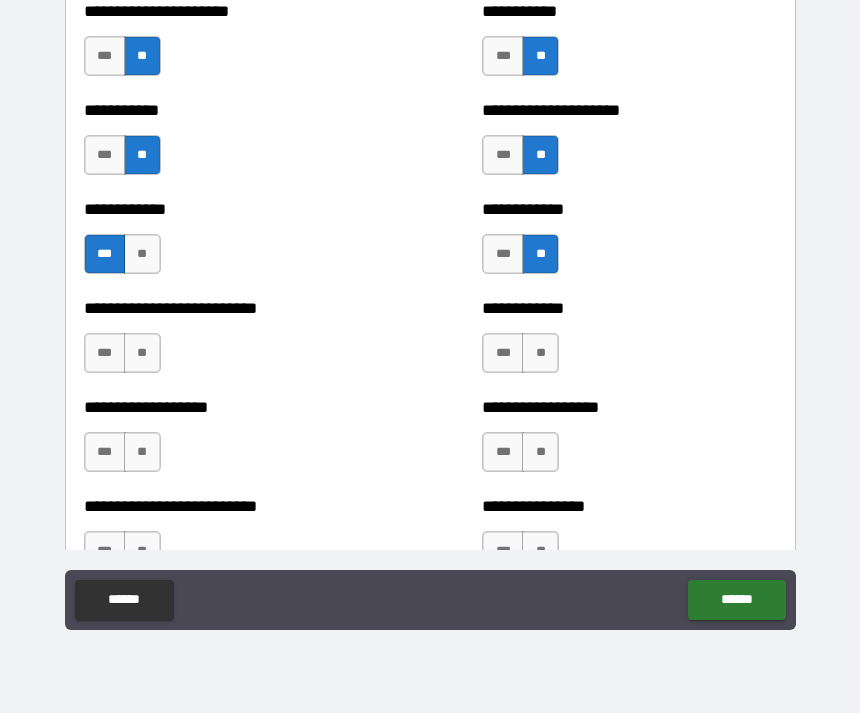 click on "**" at bounding box center [540, 353] 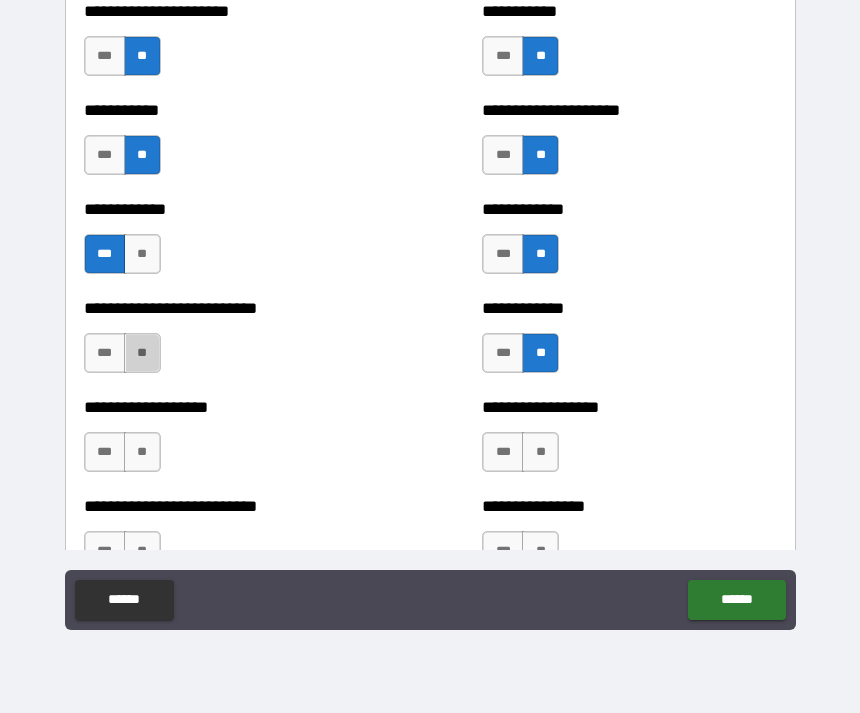 click on "**" at bounding box center (142, 353) 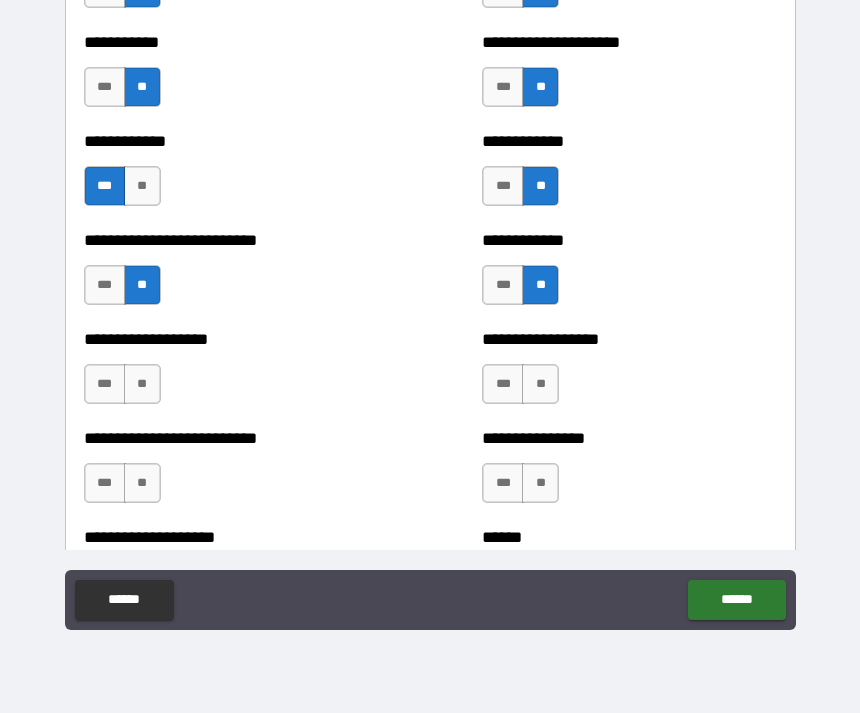 scroll, scrollTop: 5407, scrollLeft: 0, axis: vertical 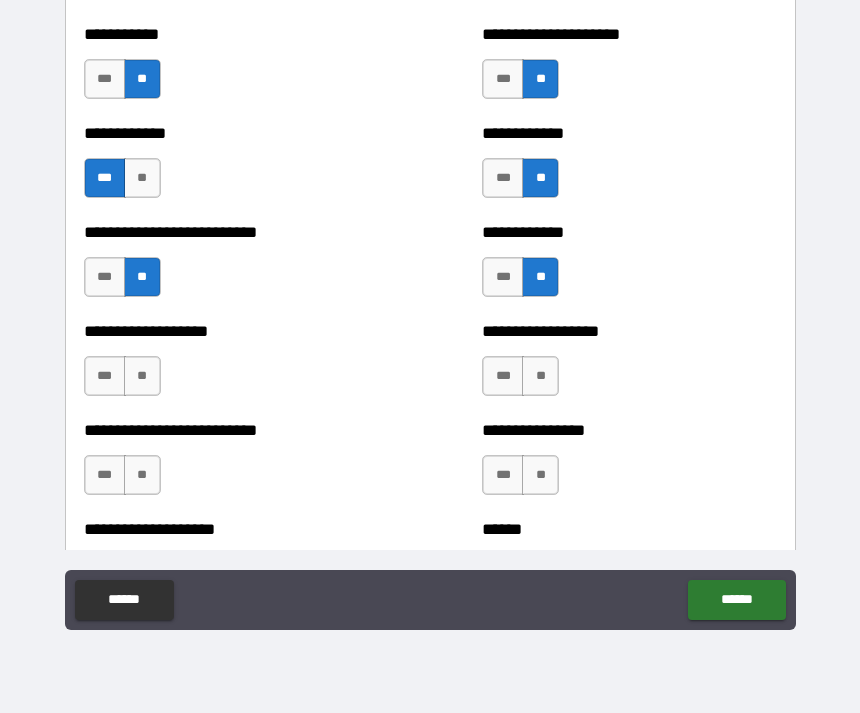 click on "**" at bounding box center [142, 376] 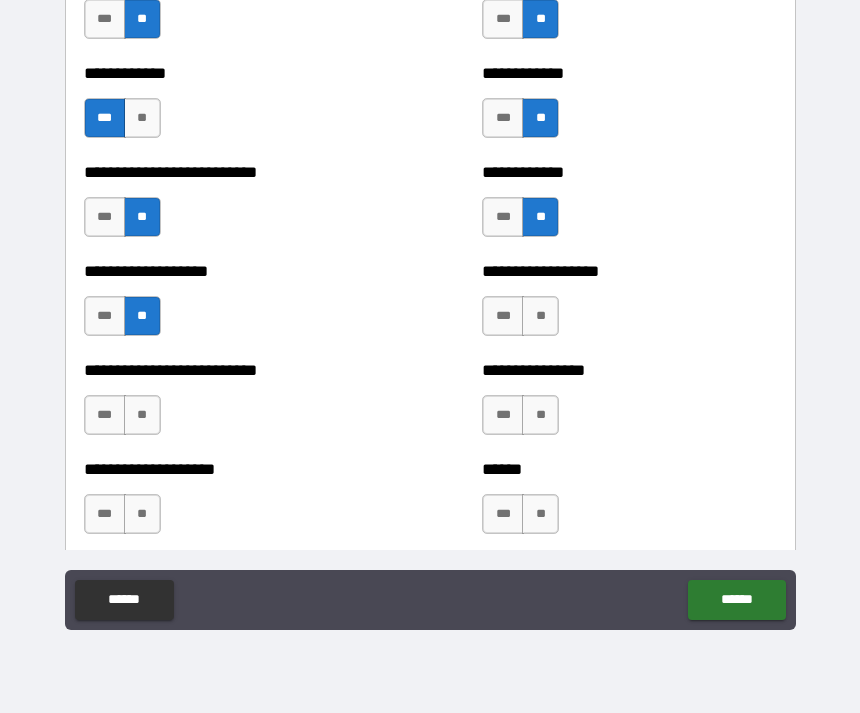 scroll, scrollTop: 5470, scrollLeft: 0, axis: vertical 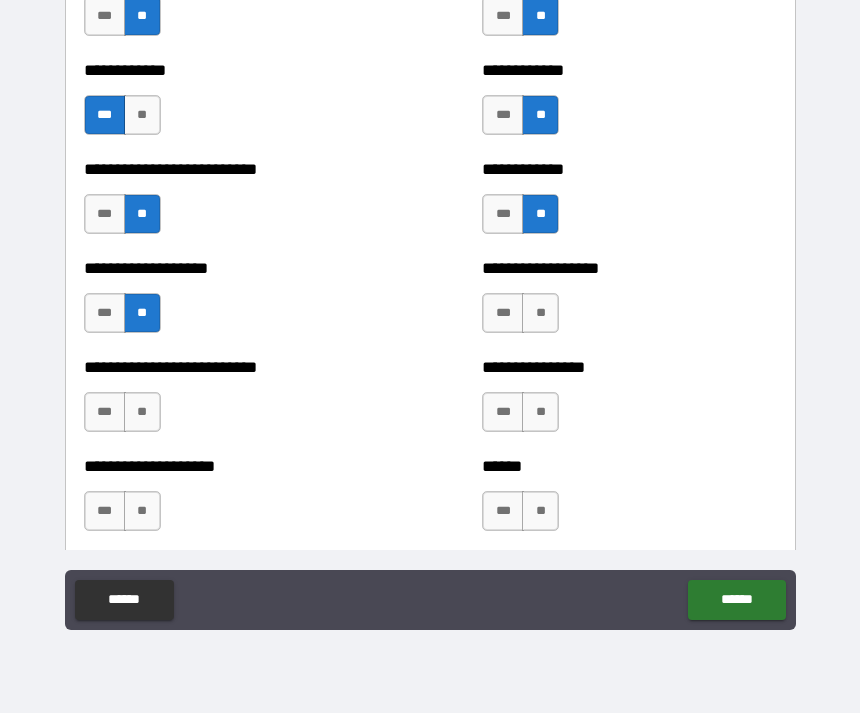 click on "**" at bounding box center [142, 412] 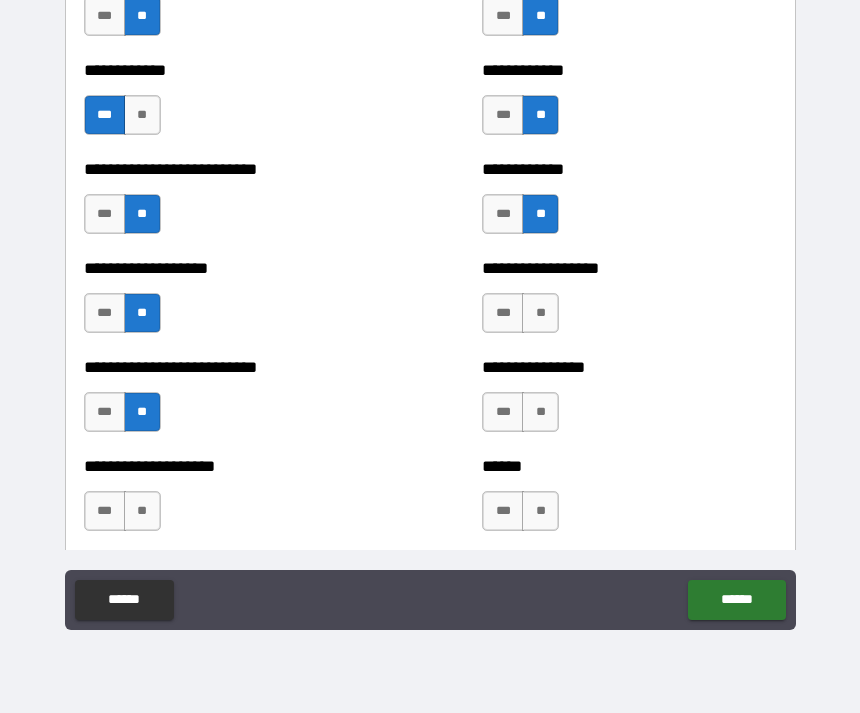 click on "**" at bounding box center [540, 412] 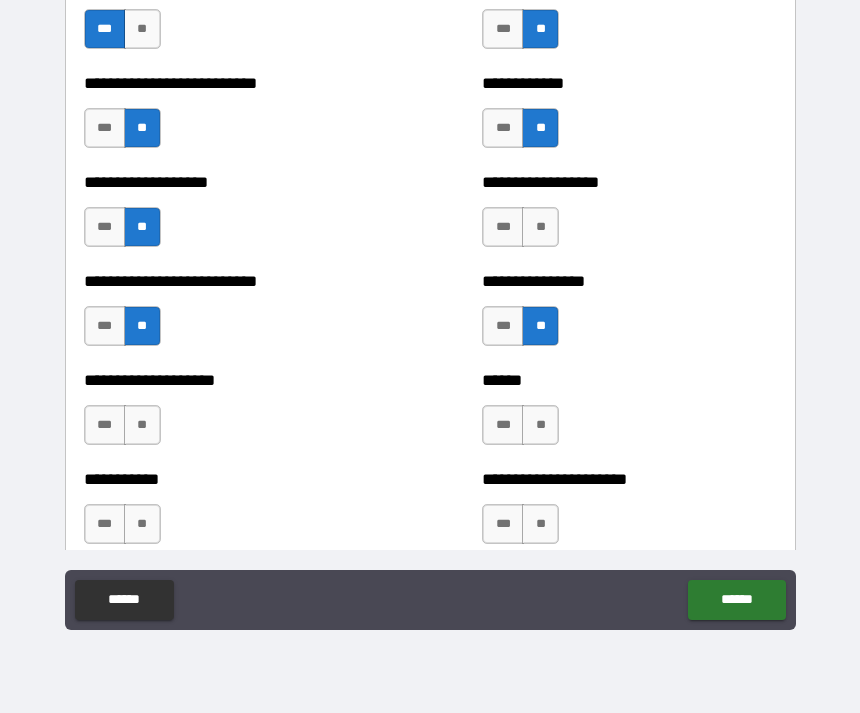 scroll, scrollTop: 5557, scrollLeft: 0, axis: vertical 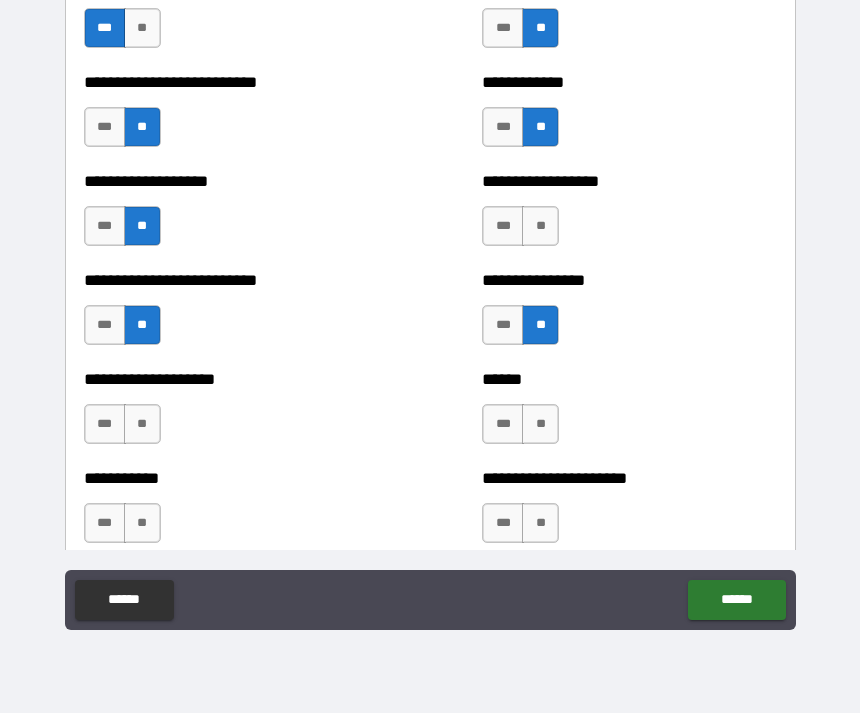 click on "**" at bounding box center (142, 424) 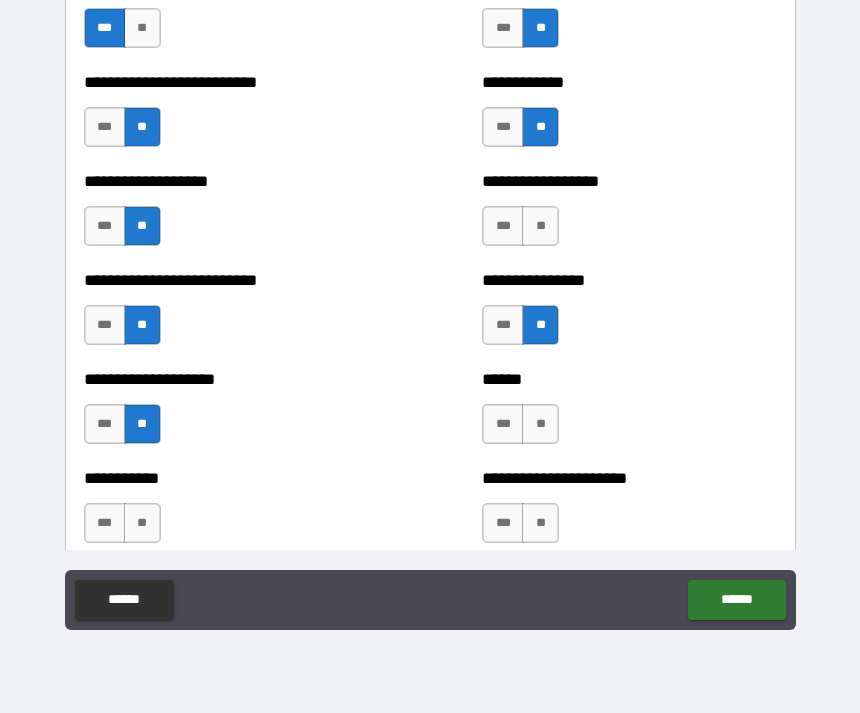 click on "**" at bounding box center (540, 424) 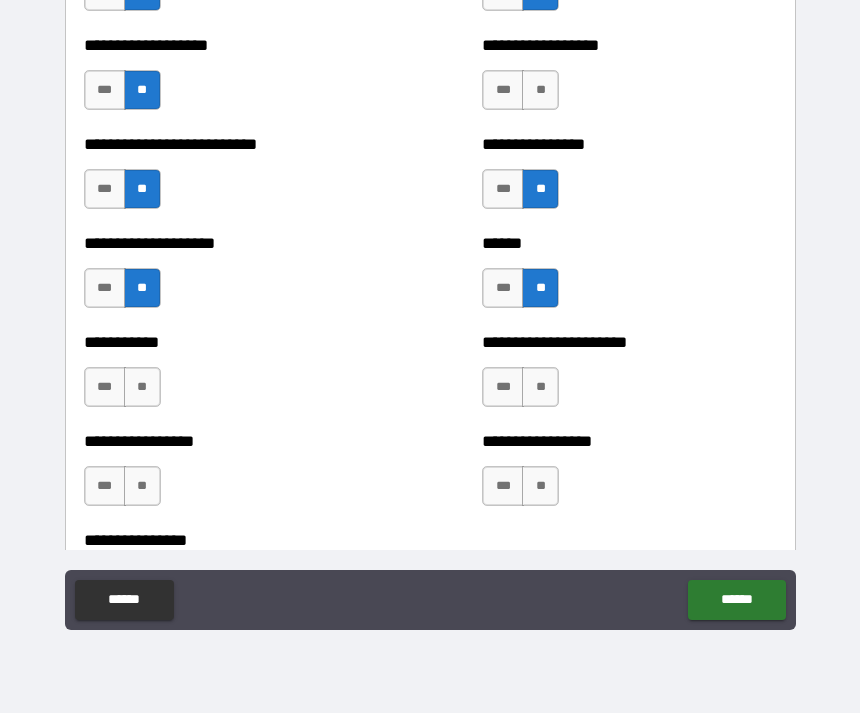 scroll, scrollTop: 5695, scrollLeft: 0, axis: vertical 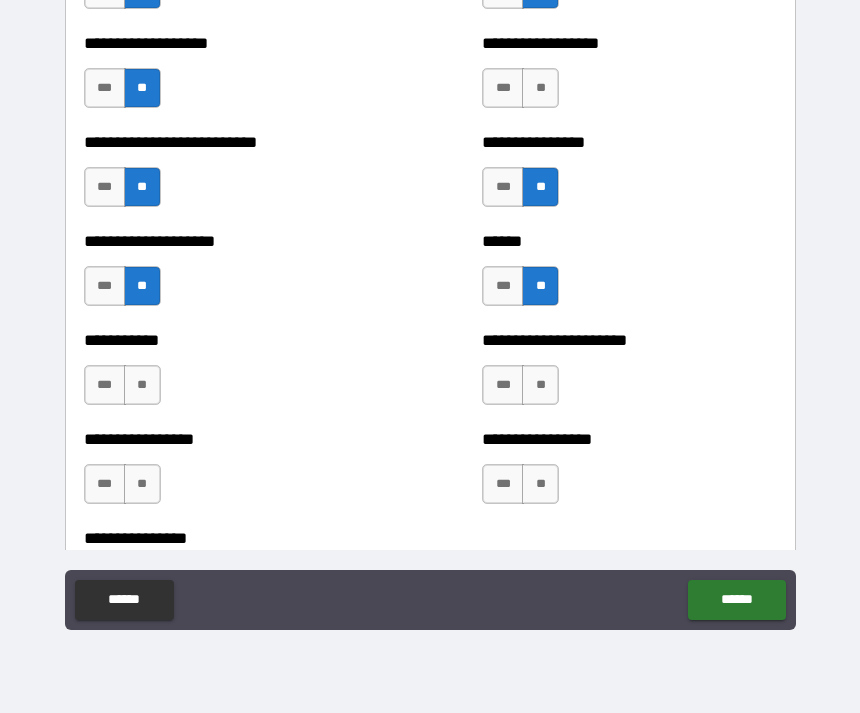 click on "**" at bounding box center [142, 385] 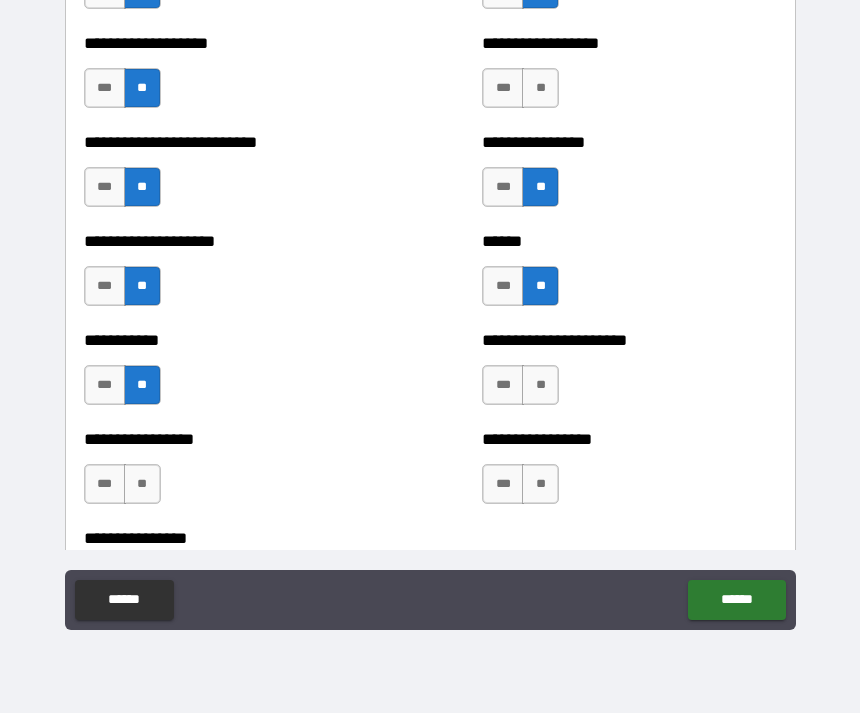 click on "**" at bounding box center [540, 385] 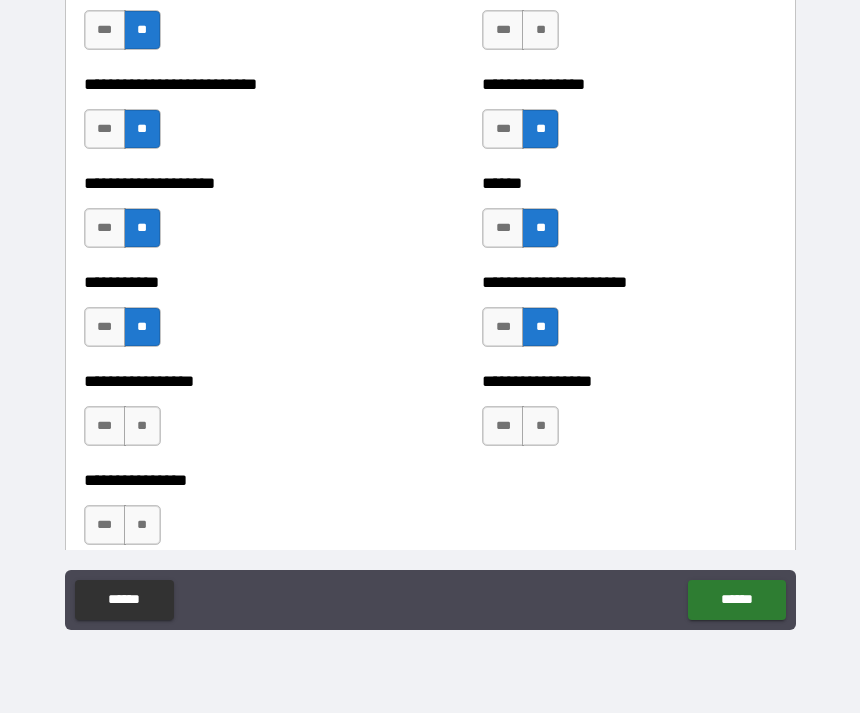 scroll, scrollTop: 5761, scrollLeft: 0, axis: vertical 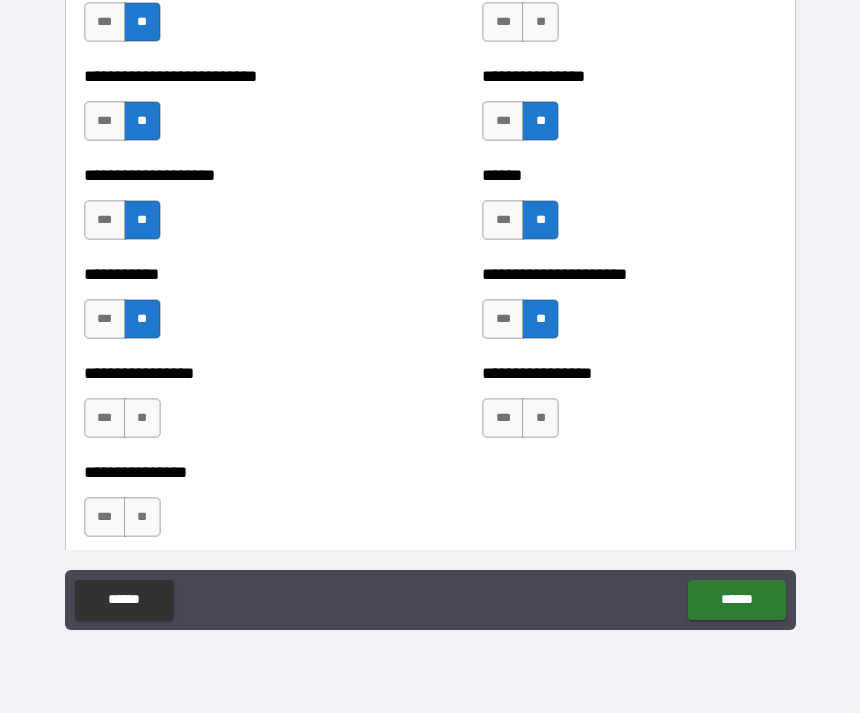 click on "**" at bounding box center (142, 418) 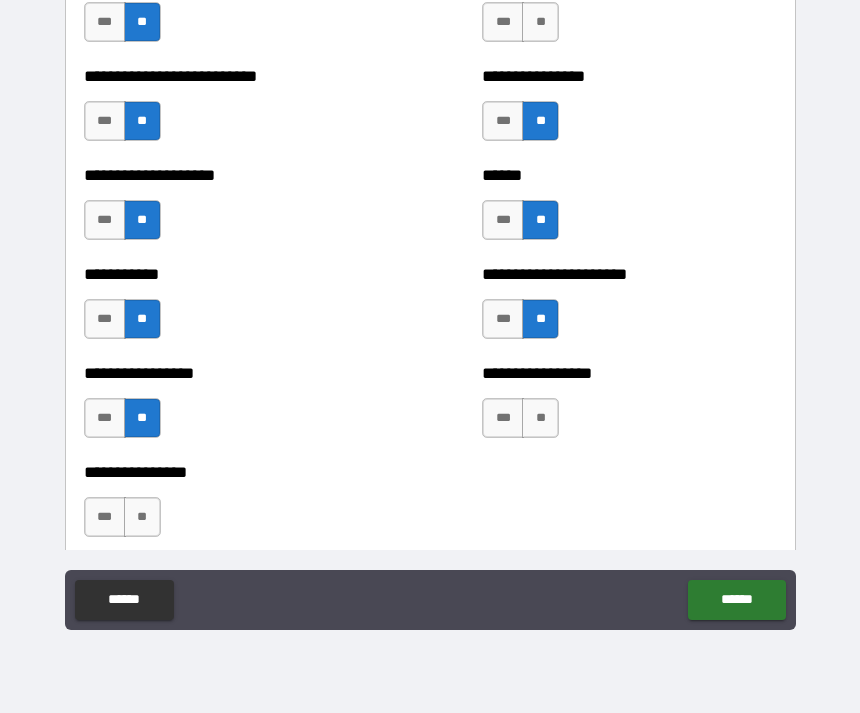 click on "**" at bounding box center [540, 418] 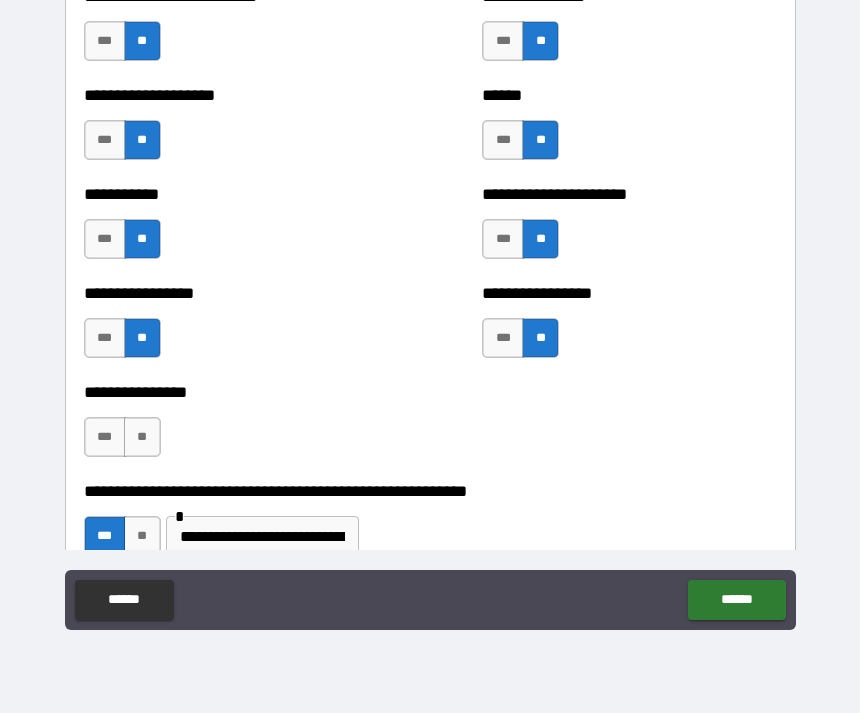 scroll, scrollTop: 5843, scrollLeft: 0, axis: vertical 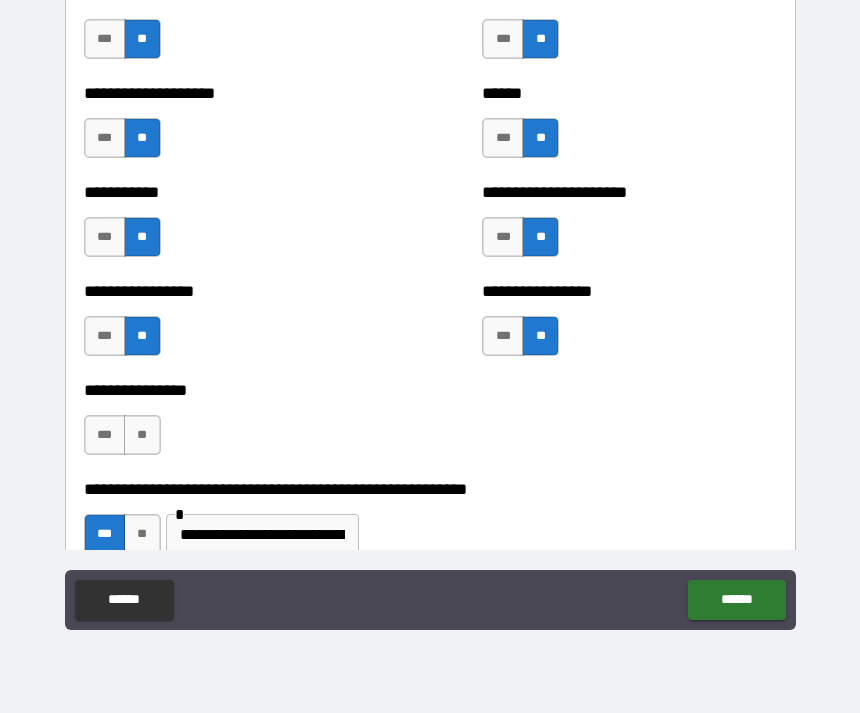 click on "**" at bounding box center [142, 435] 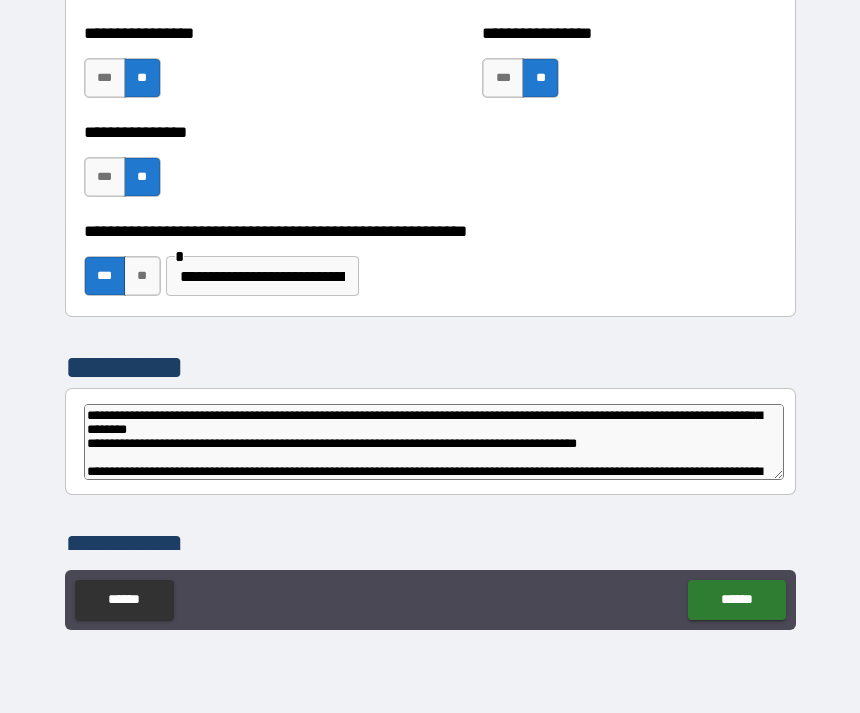 scroll, scrollTop: 6102, scrollLeft: 0, axis: vertical 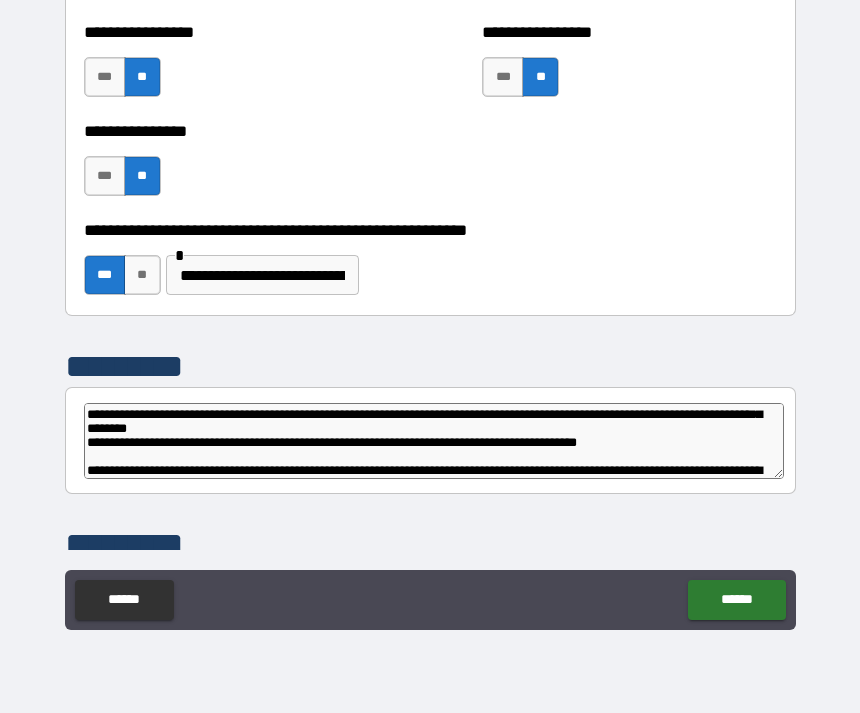 click on "**" at bounding box center [142, 275] 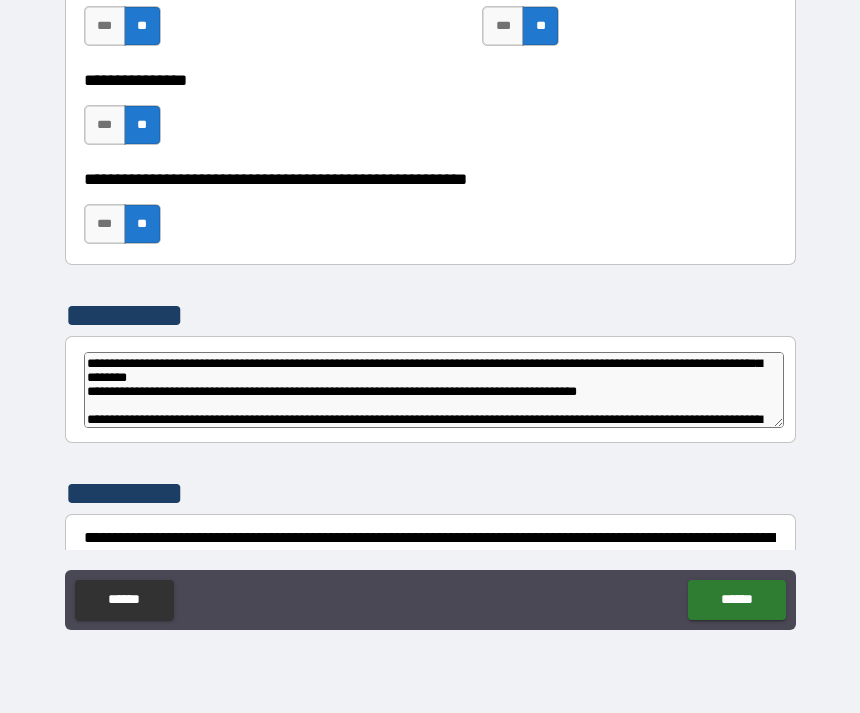 scroll, scrollTop: 6156, scrollLeft: 0, axis: vertical 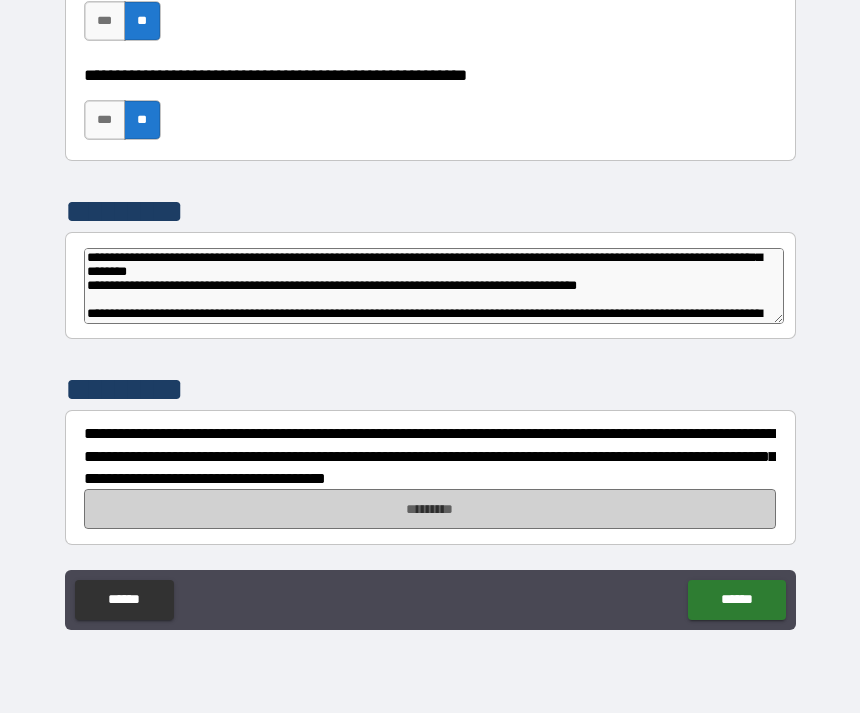 click on "*********" at bounding box center (430, 509) 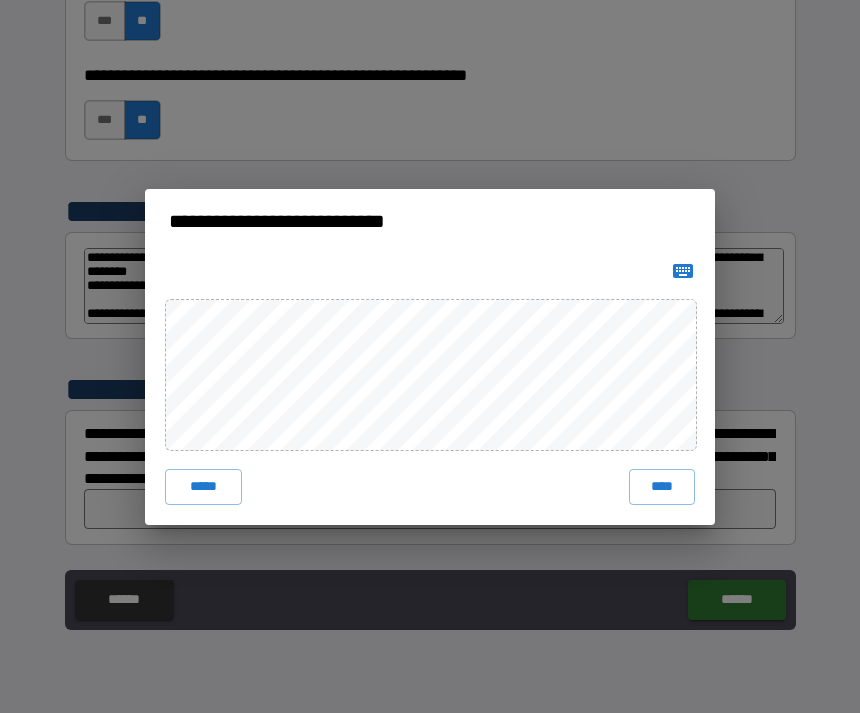 click on "****" at bounding box center [662, 487] 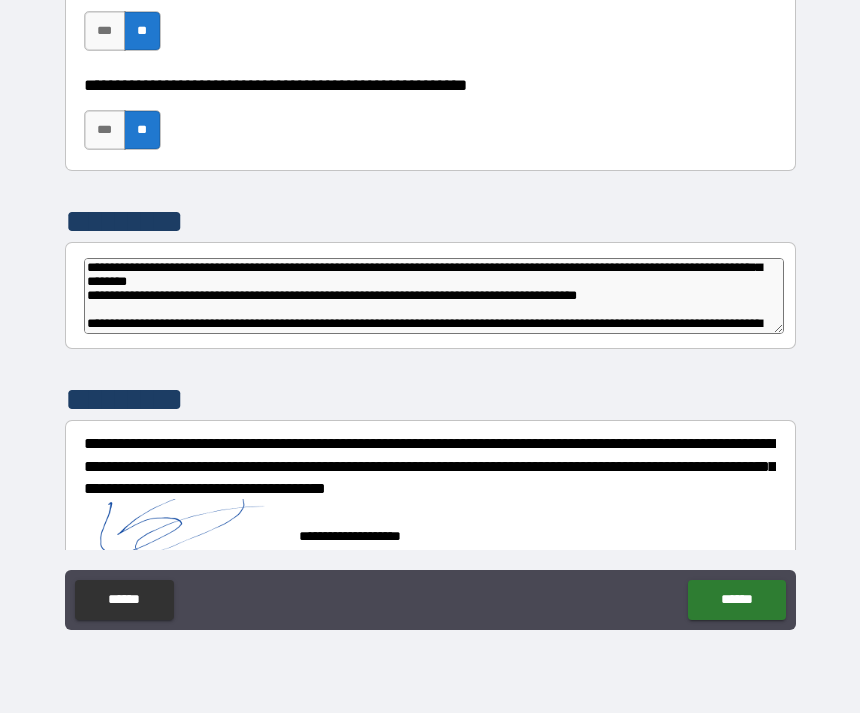 click on "******" at bounding box center [736, 600] 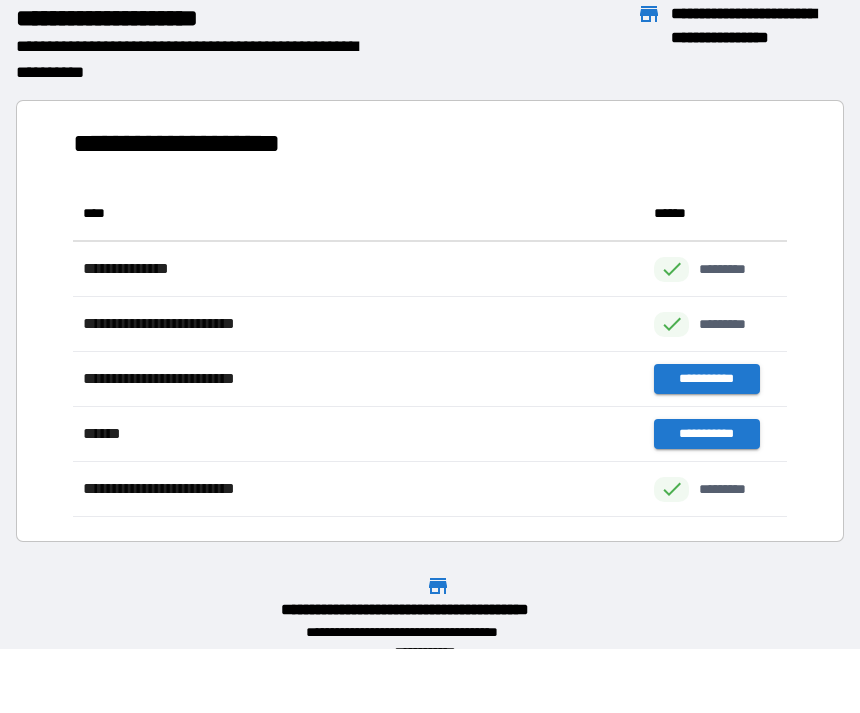 scroll, scrollTop: 331, scrollLeft: 714, axis: both 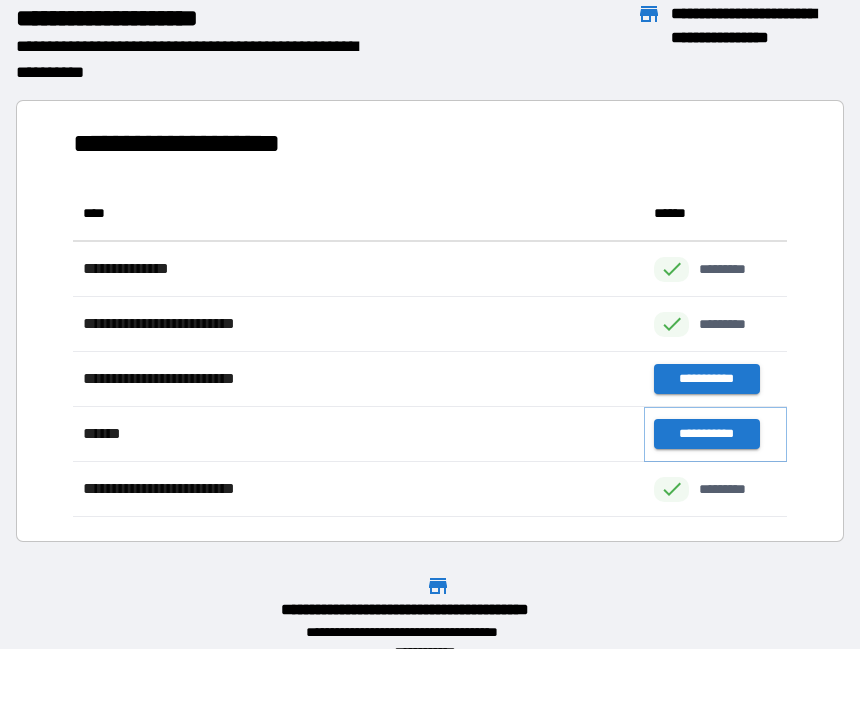 click on "**********" at bounding box center [706, 434] 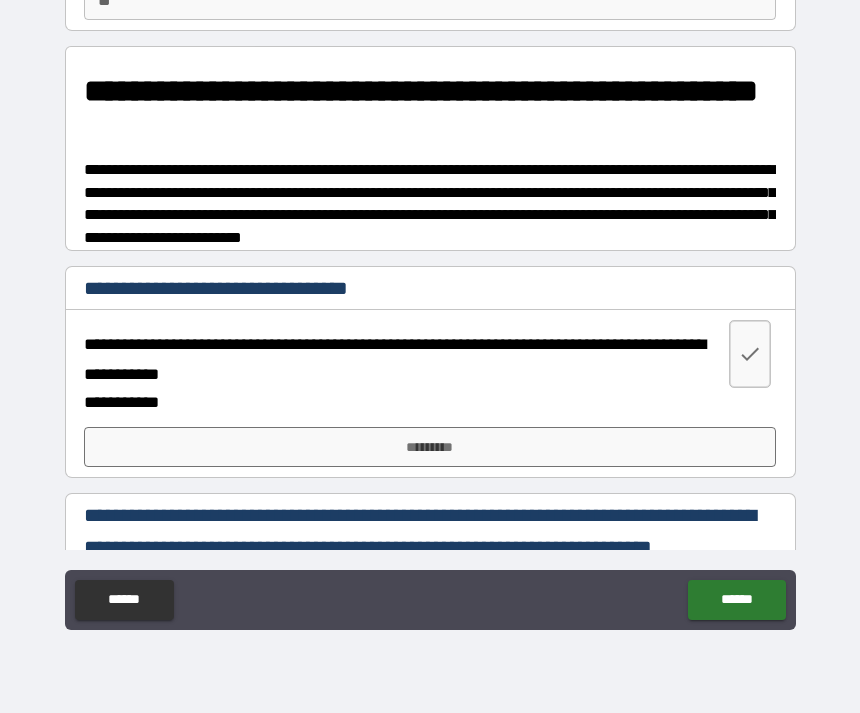scroll, scrollTop: 204, scrollLeft: 0, axis: vertical 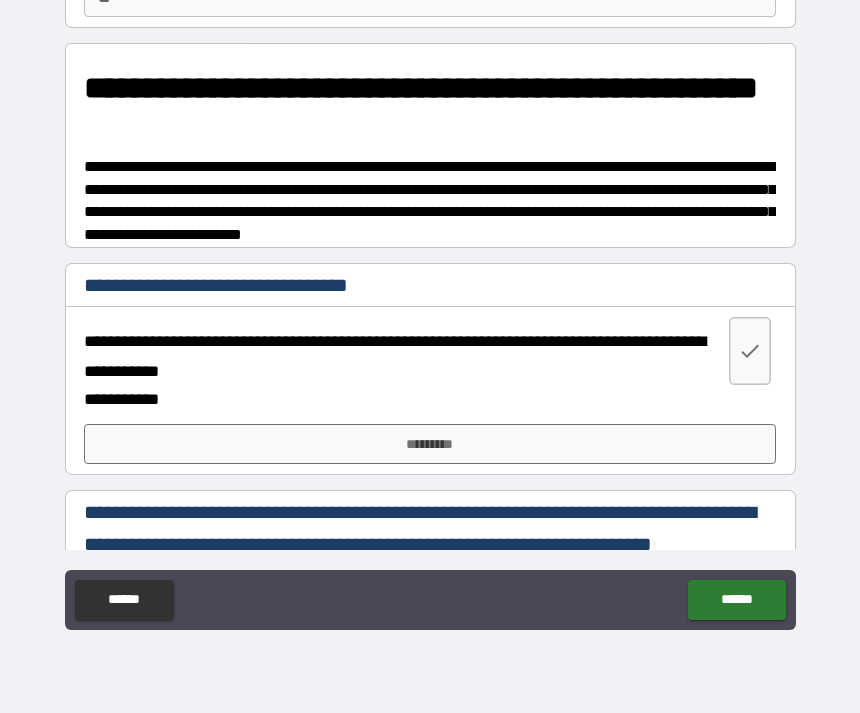 click on "*********" at bounding box center [430, 444] 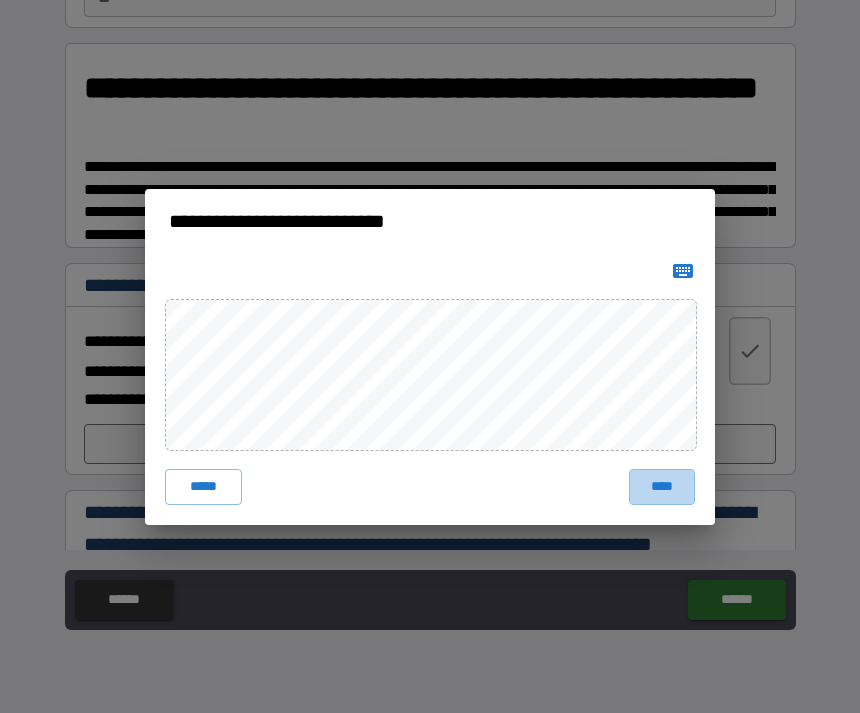 click on "****" at bounding box center [662, 487] 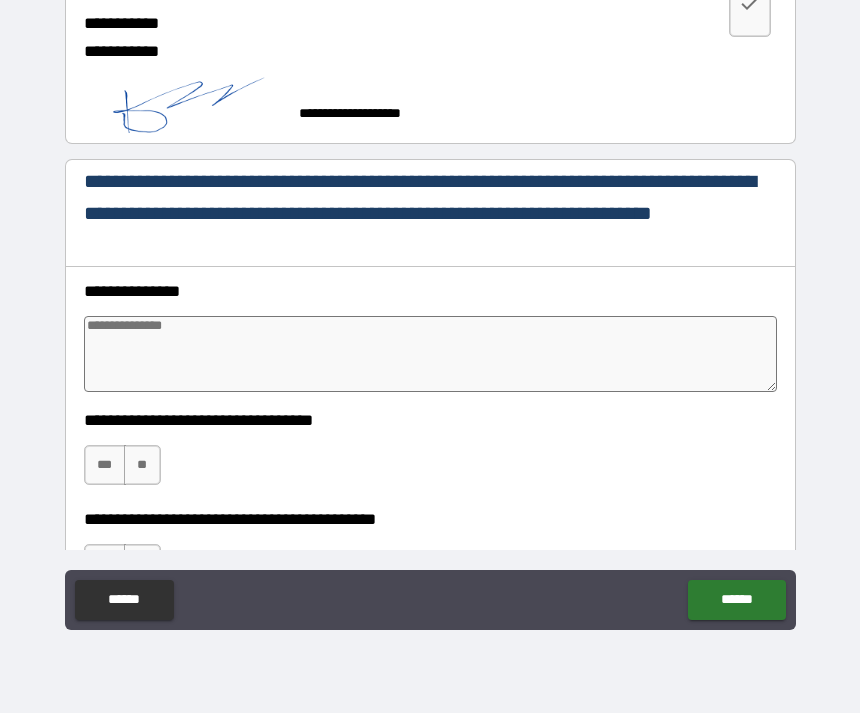 scroll, scrollTop: 554, scrollLeft: 0, axis: vertical 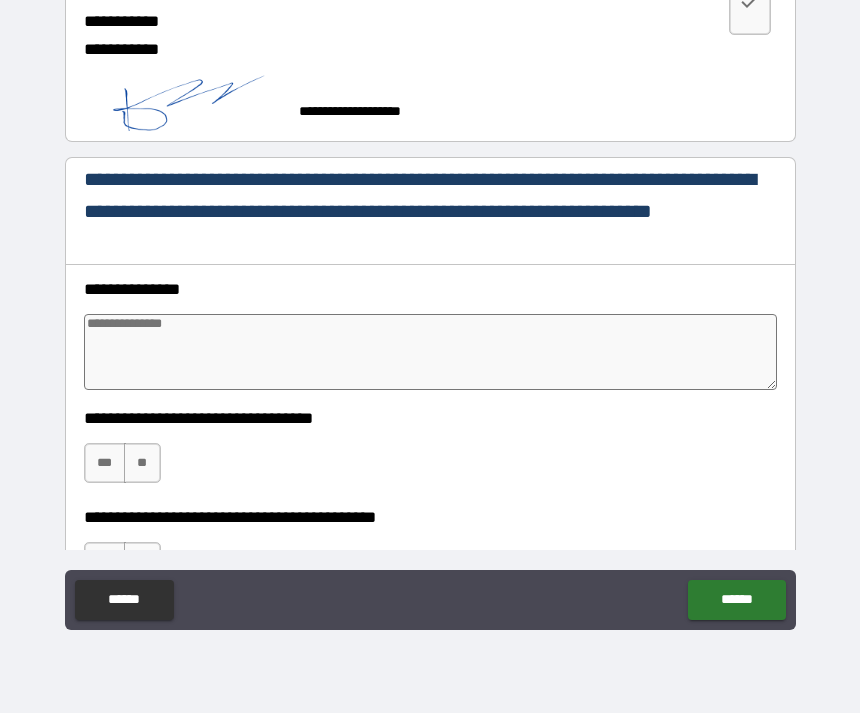 click at bounding box center [431, 352] 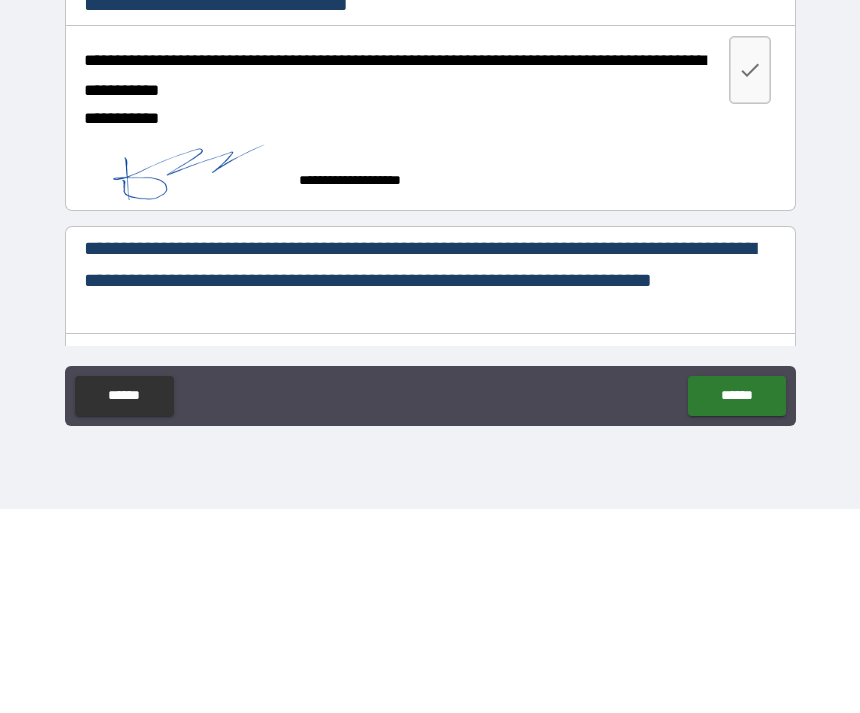 scroll, scrollTop: 277, scrollLeft: 0, axis: vertical 